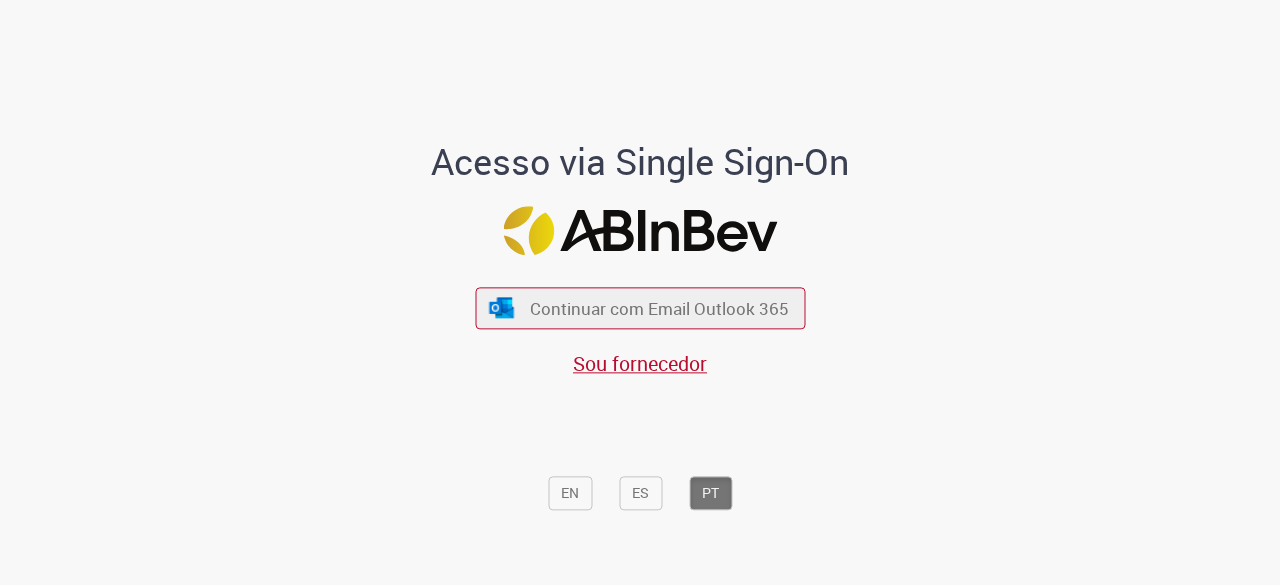 scroll, scrollTop: 0, scrollLeft: 0, axis: both 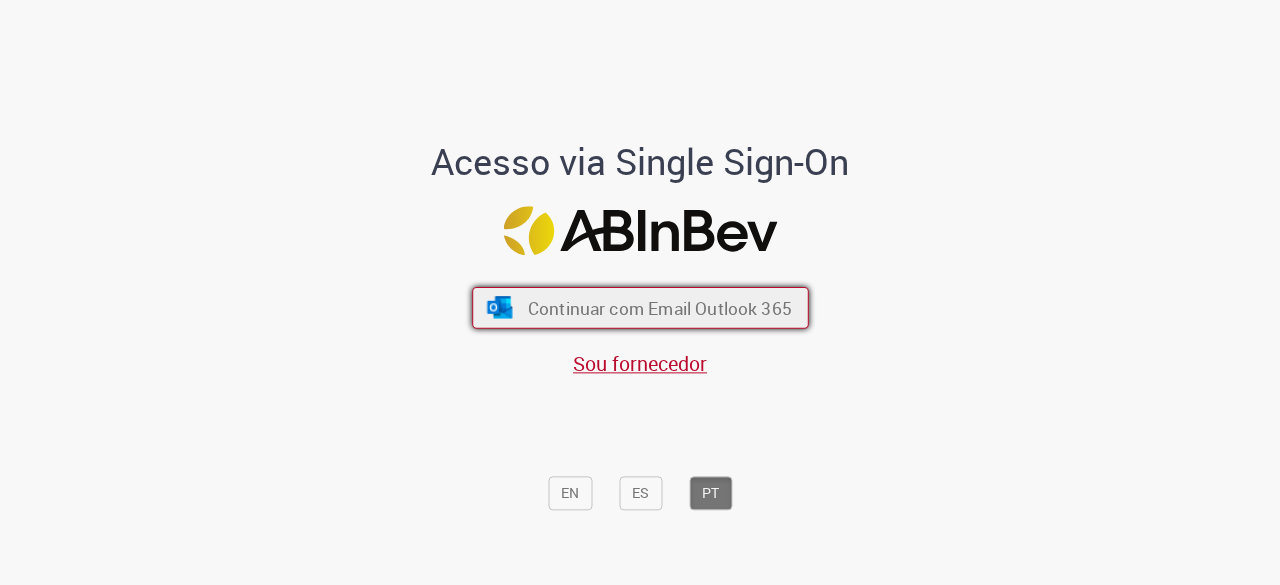 click on "Continuar com Email Outlook 365" at bounding box center [659, 308] 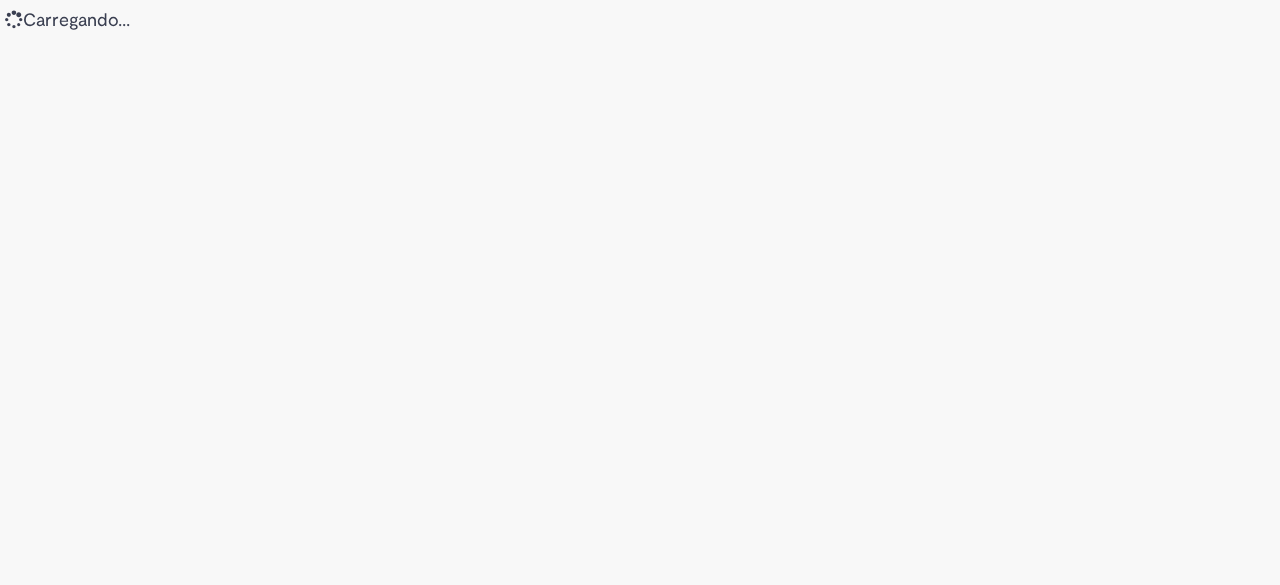 scroll, scrollTop: 0, scrollLeft: 0, axis: both 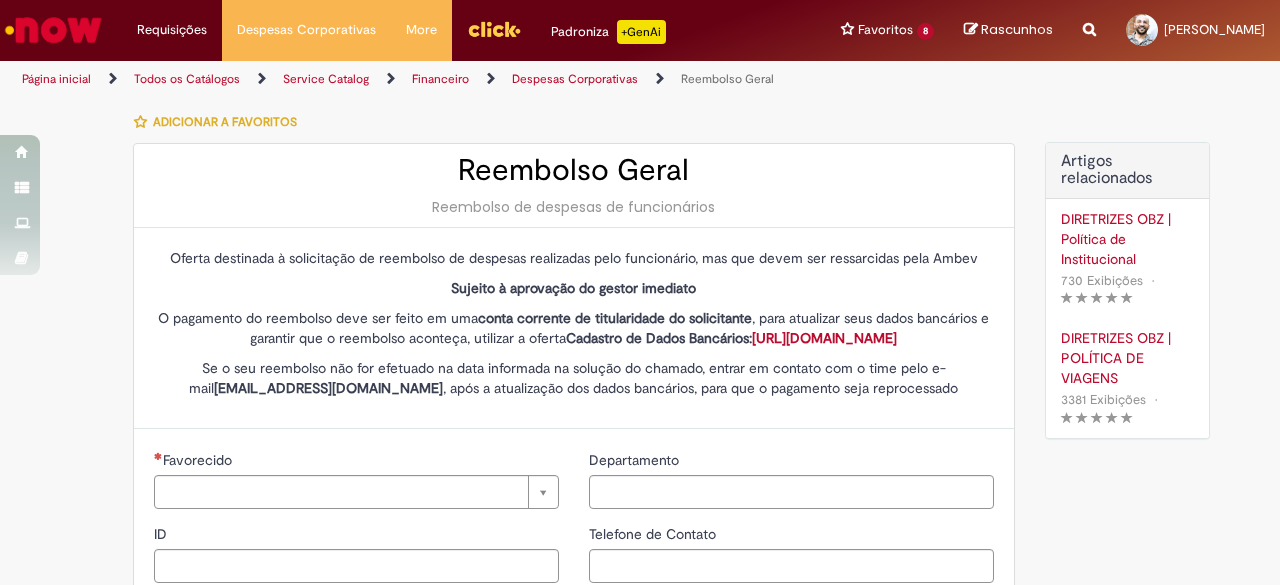 type on "********" 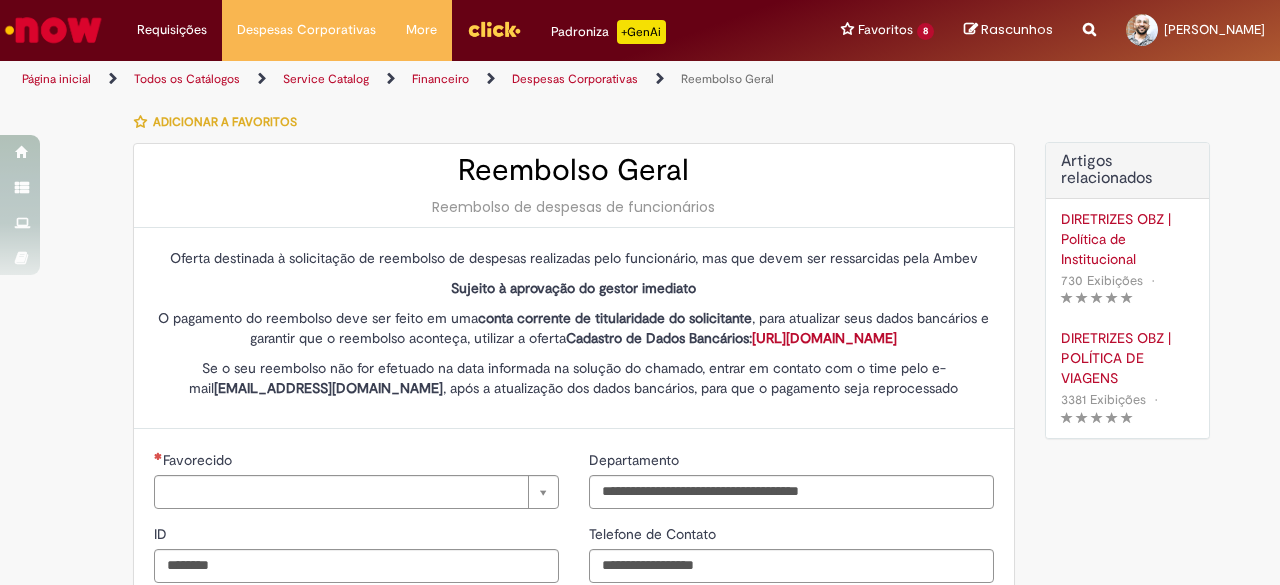 type on "**********" 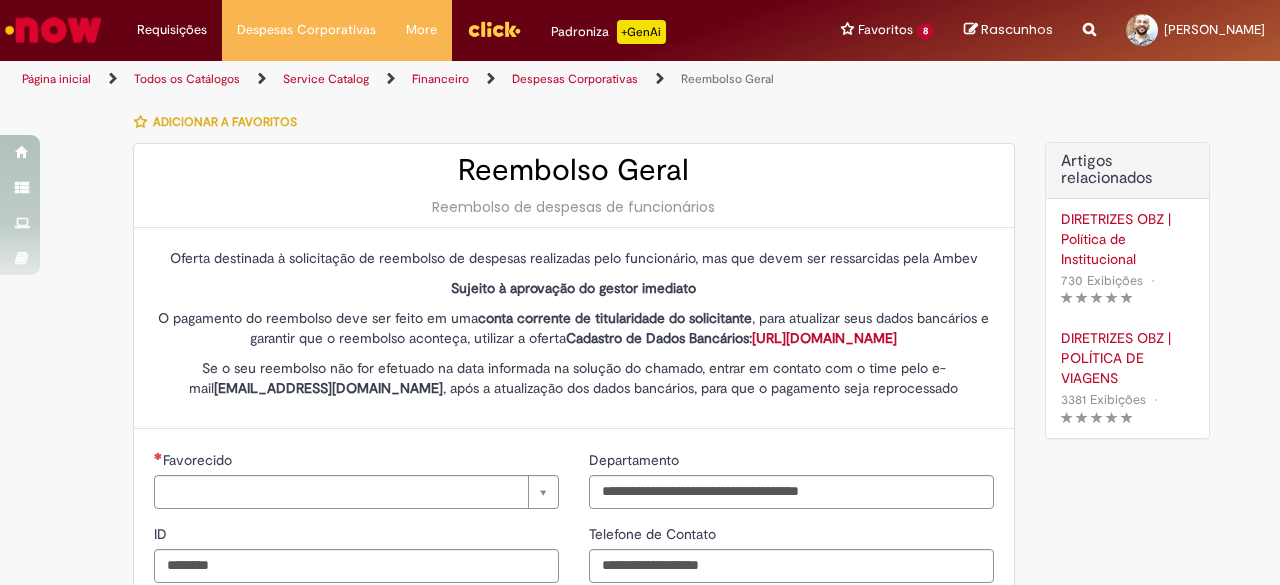 type on "**********" 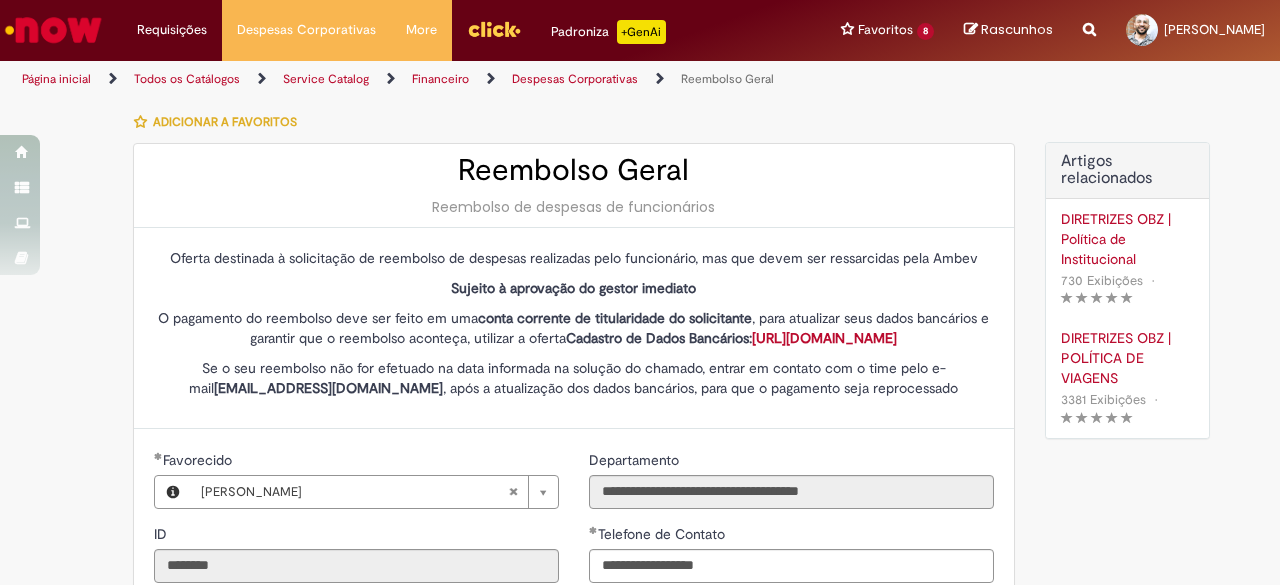 type on "**********" 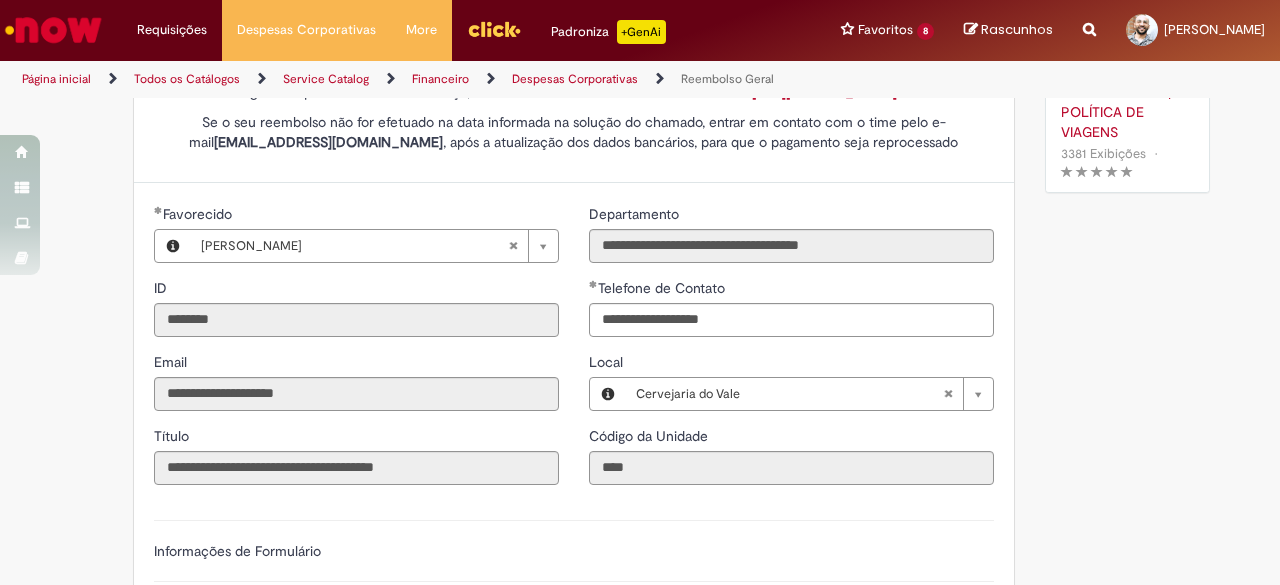 scroll, scrollTop: 0, scrollLeft: 0, axis: both 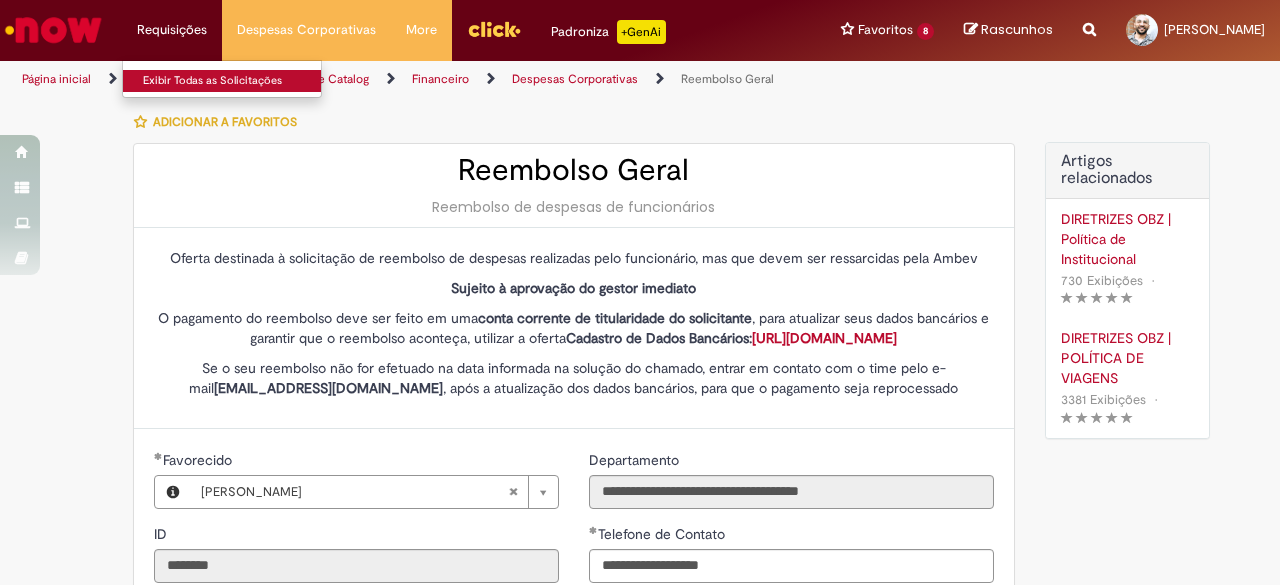 click on "Exibir Todas as Solicitações" at bounding box center [233, 81] 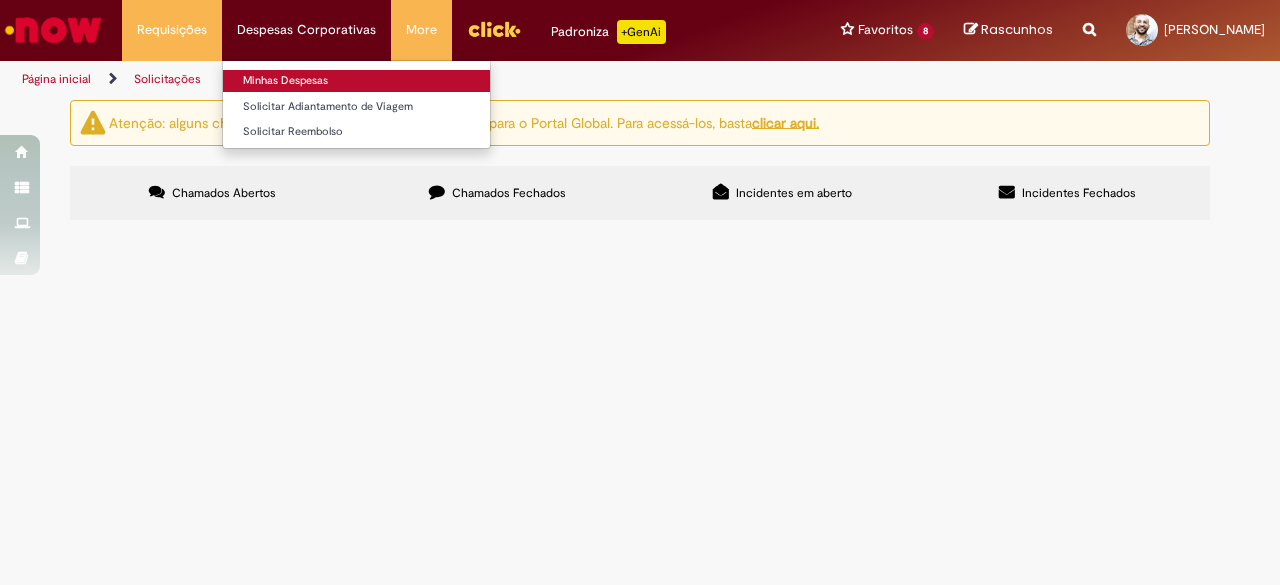 click on "Minhas Despesas" at bounding box center (356, 81) 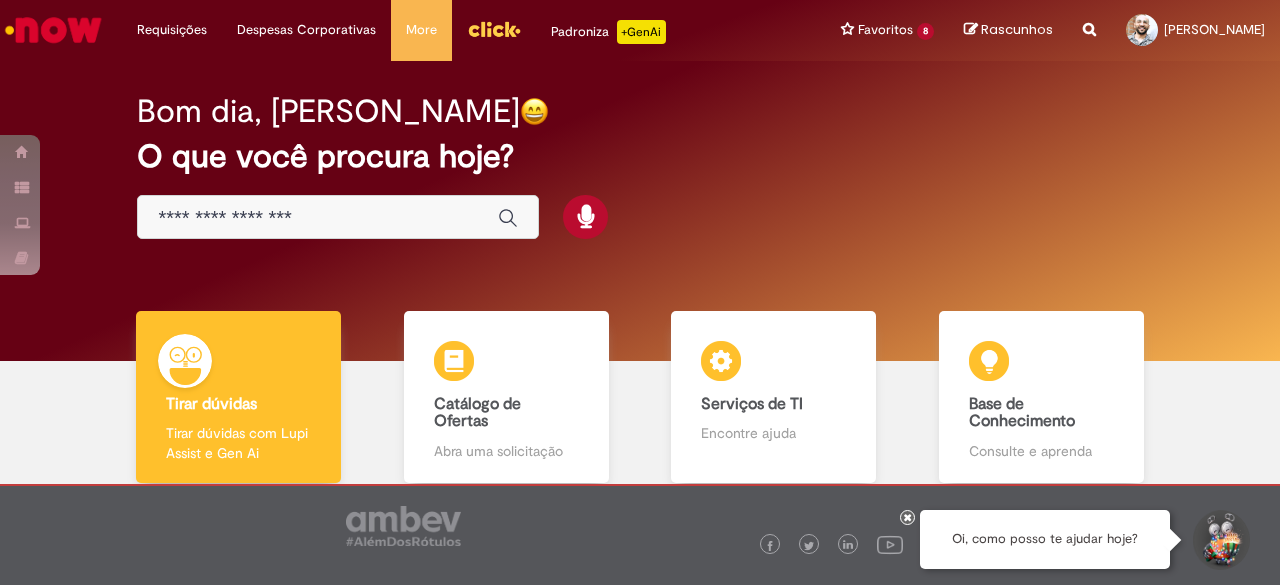 scroll, scrollTop: 0, scrollLeft: 0, axis: both 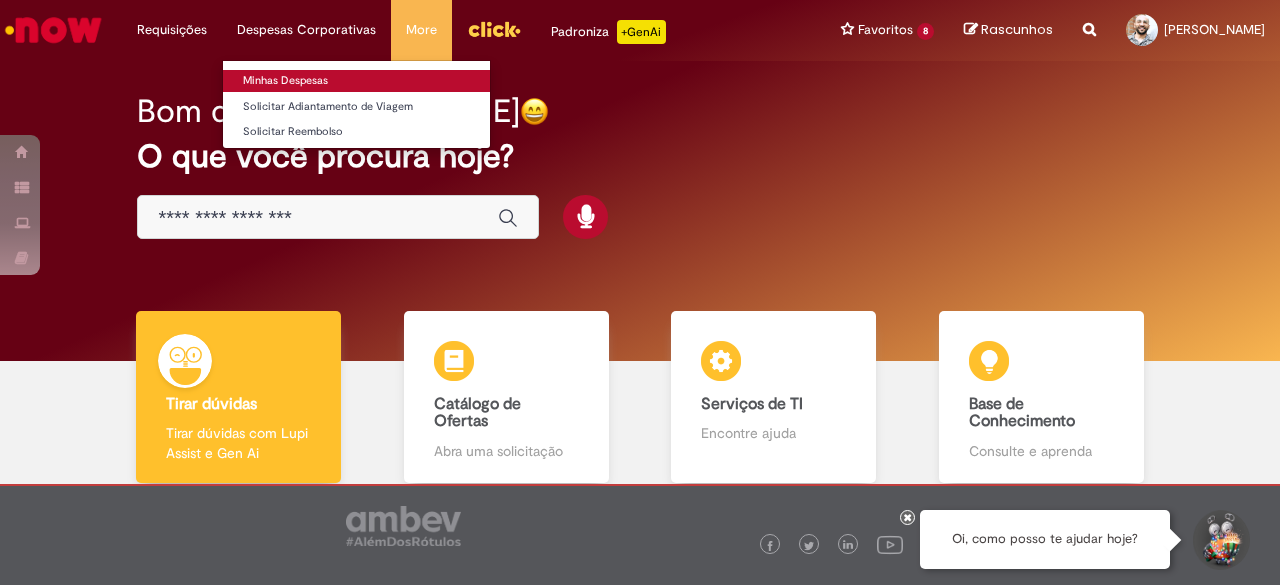 click on "Minhas Despesas" at bounding box center [356, 81] 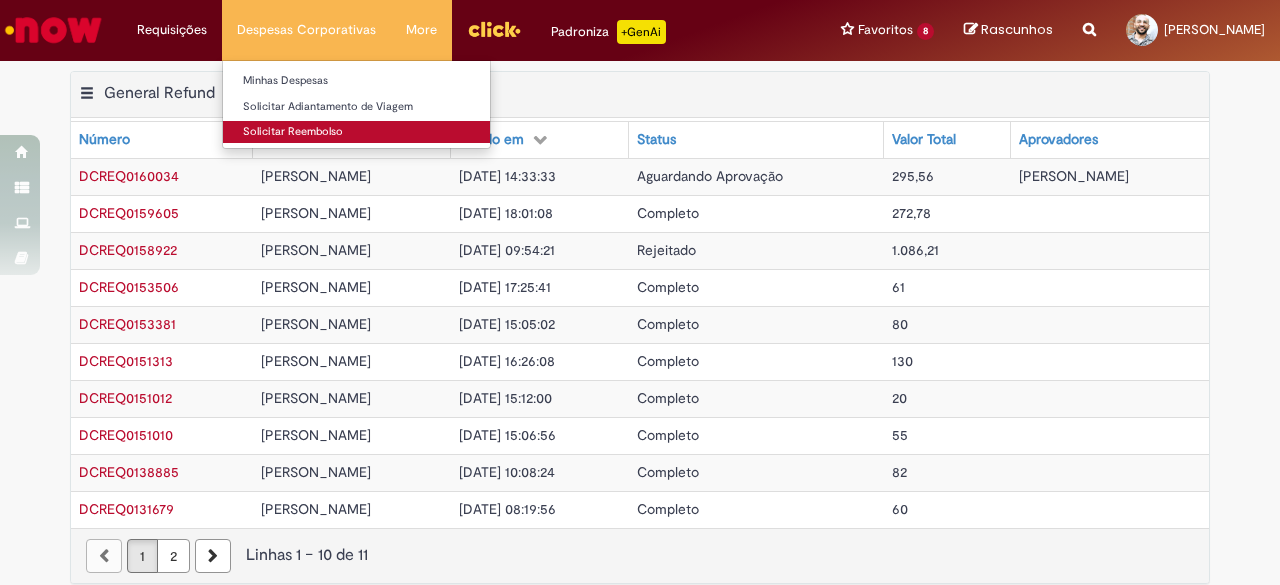 click on "Solicitar Reembolso" at bounding box center (356, 132) 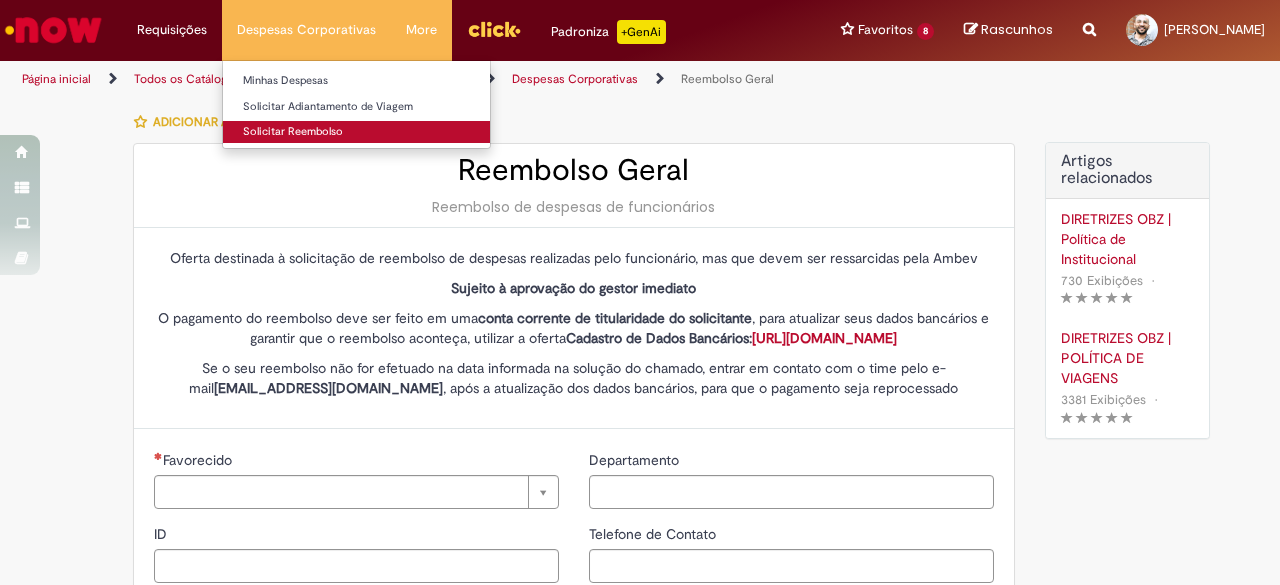 type on "********" 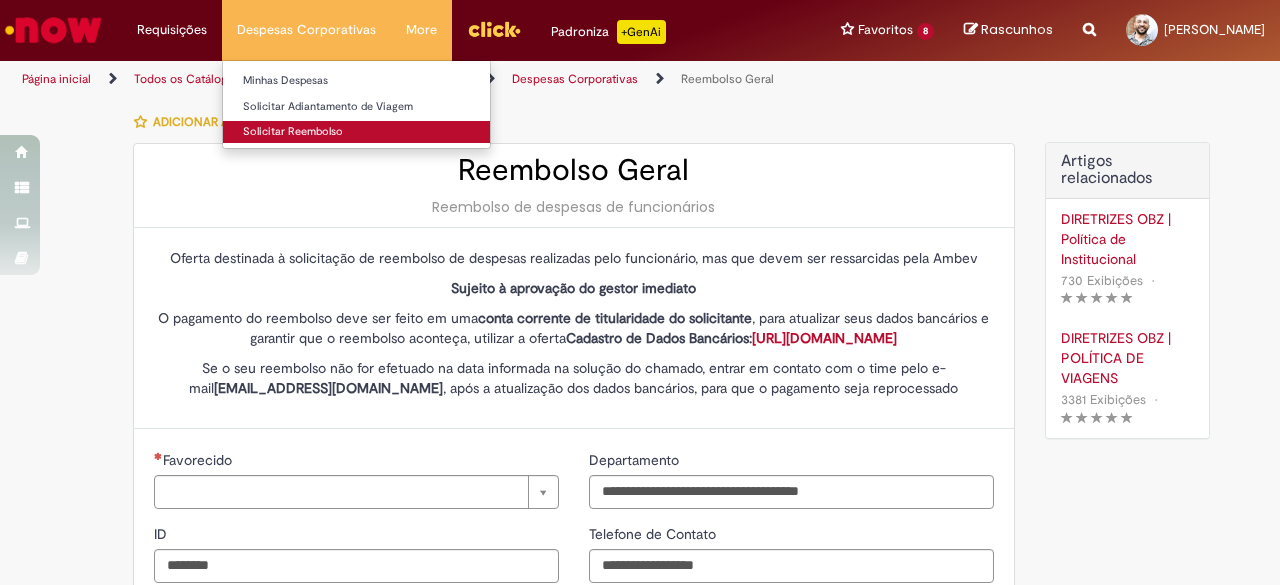 type on "**********" 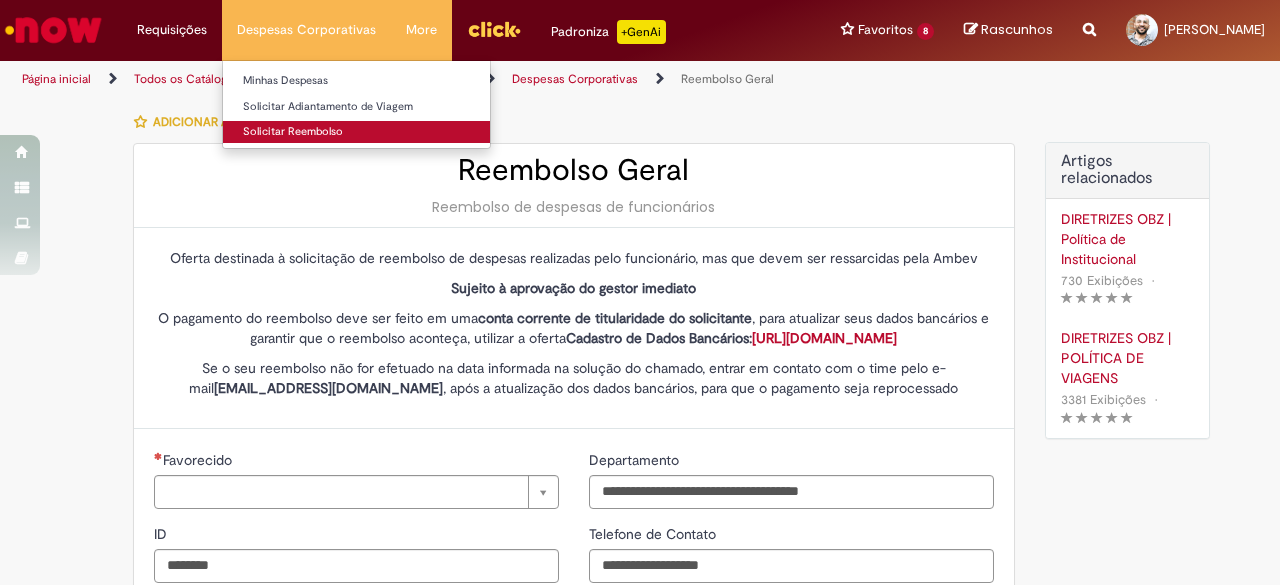 type on "**********" 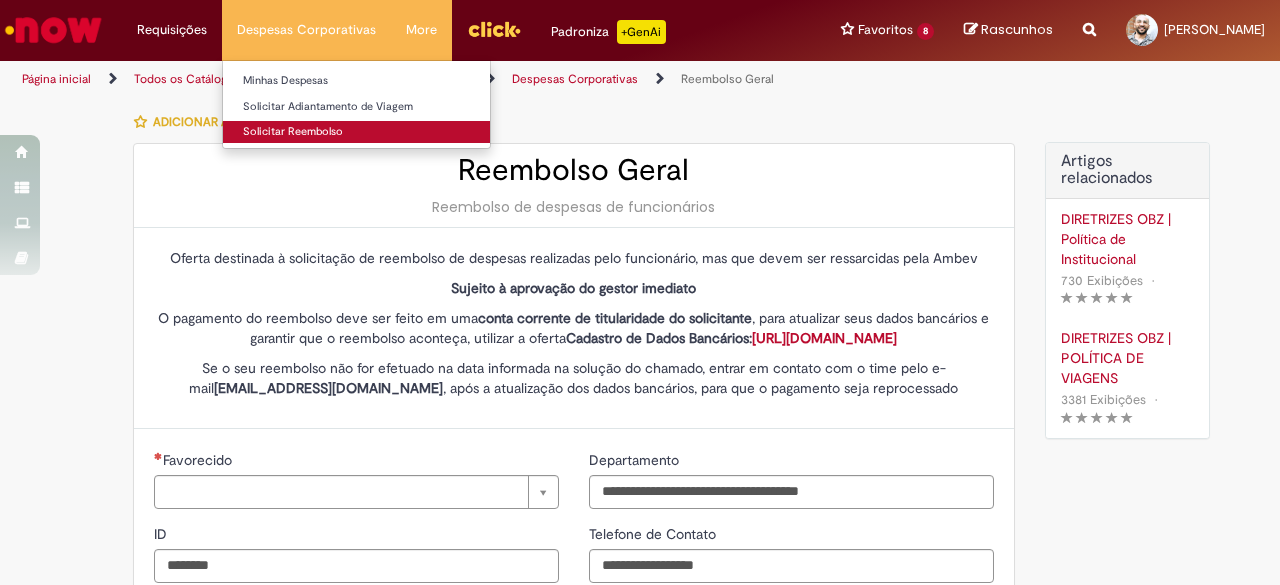 type on "**********" 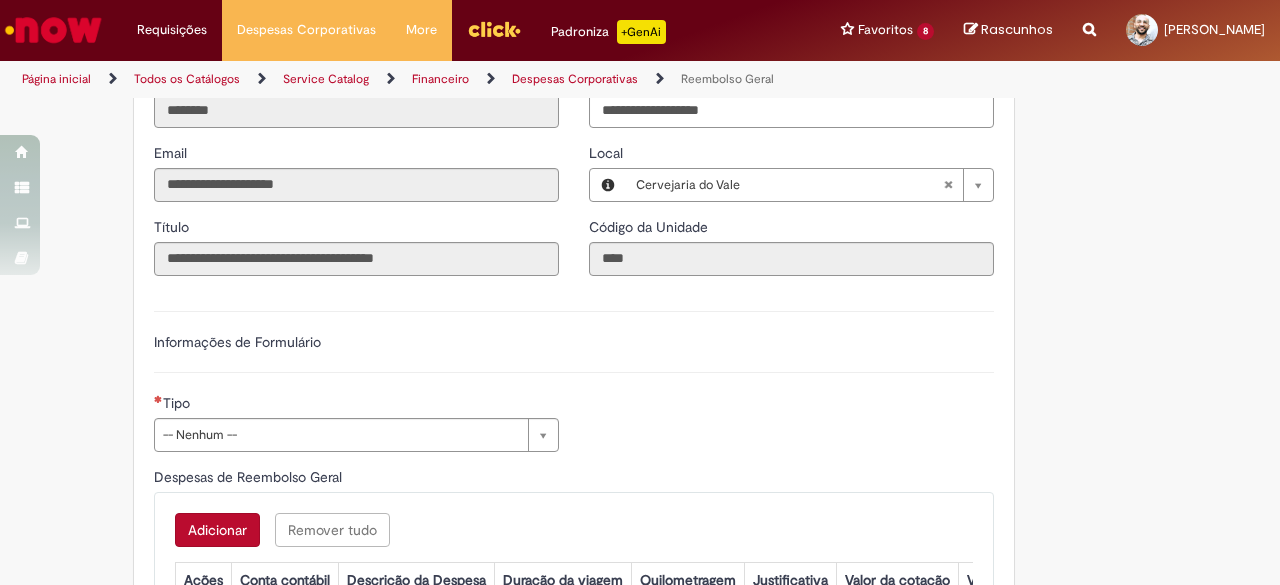 scroll, scrollTop: 500, scrollLeft: 0, axis: vertical 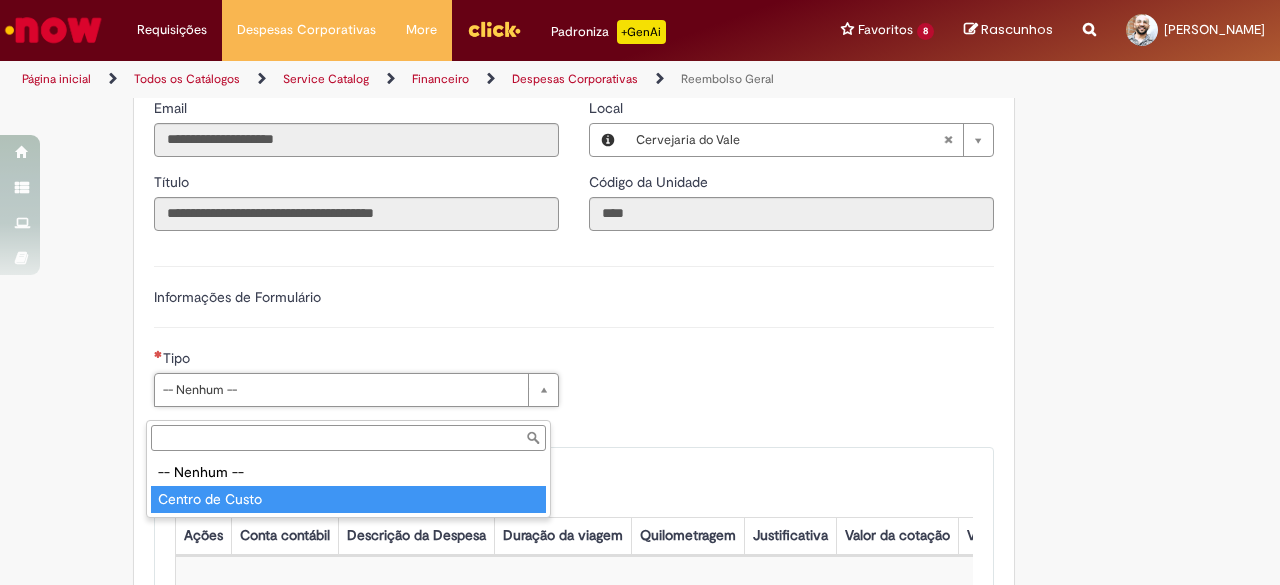 type on "**********" 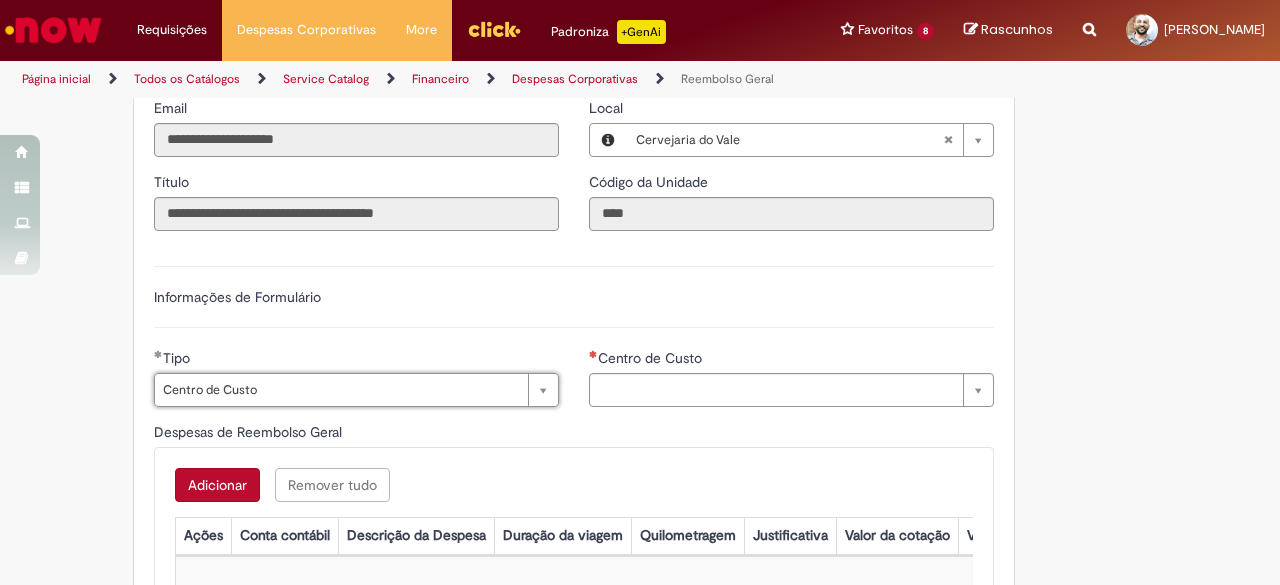 type on "**********" 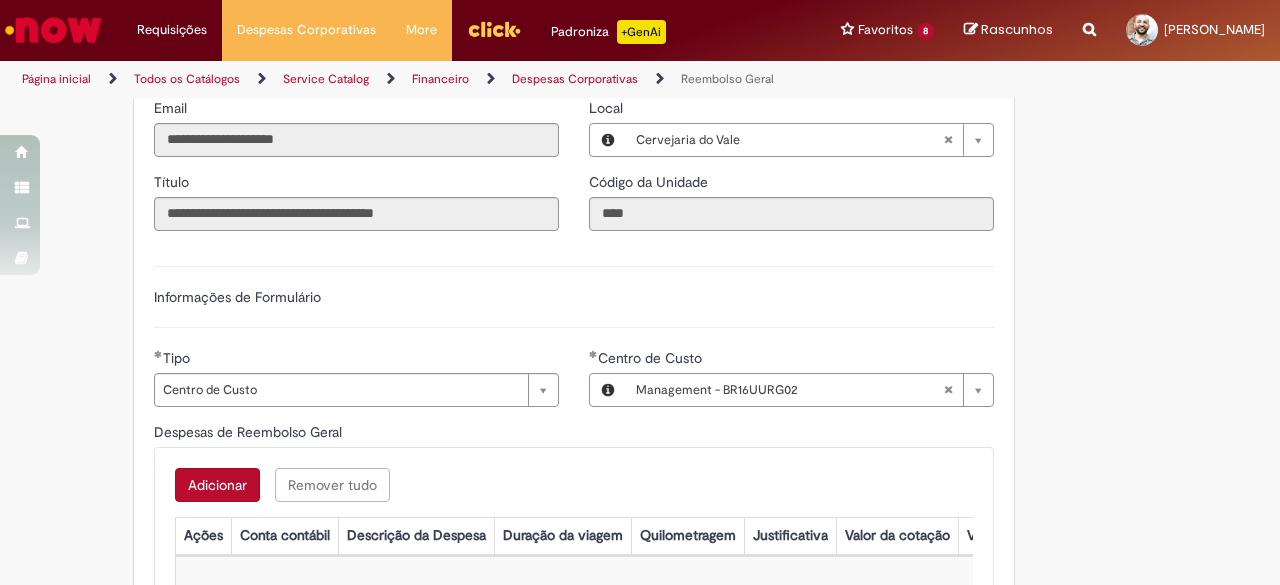 click on "Adicionar Remover tudo Despesas de Reembolso Geral Ações Conta contábil Descrição da Despesa Duração da viagem Quilometragem Justificativa Valor da cotação Valor por Litro Combustível Data da Despesa Moeda Valor Gasto em €/US Valor Total R$ ID Interno CC sap_a_integrar Sem dados para exibir" at bounding box center (574, 533) 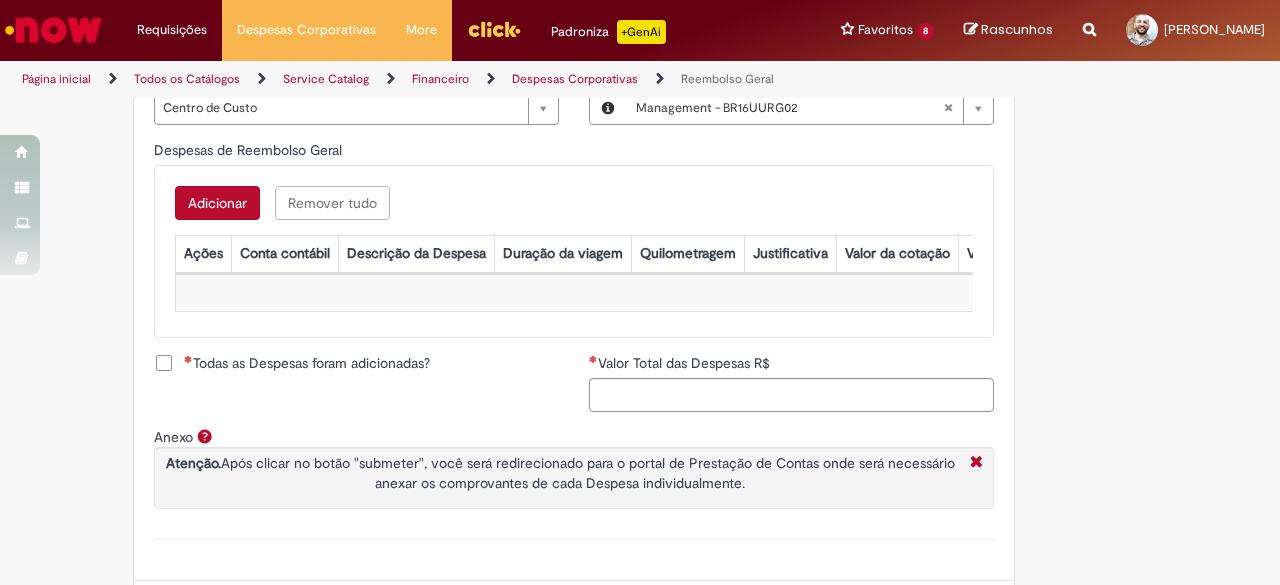 scroll, scrollTop: 800, scrollLeft: 0, axis: vertical 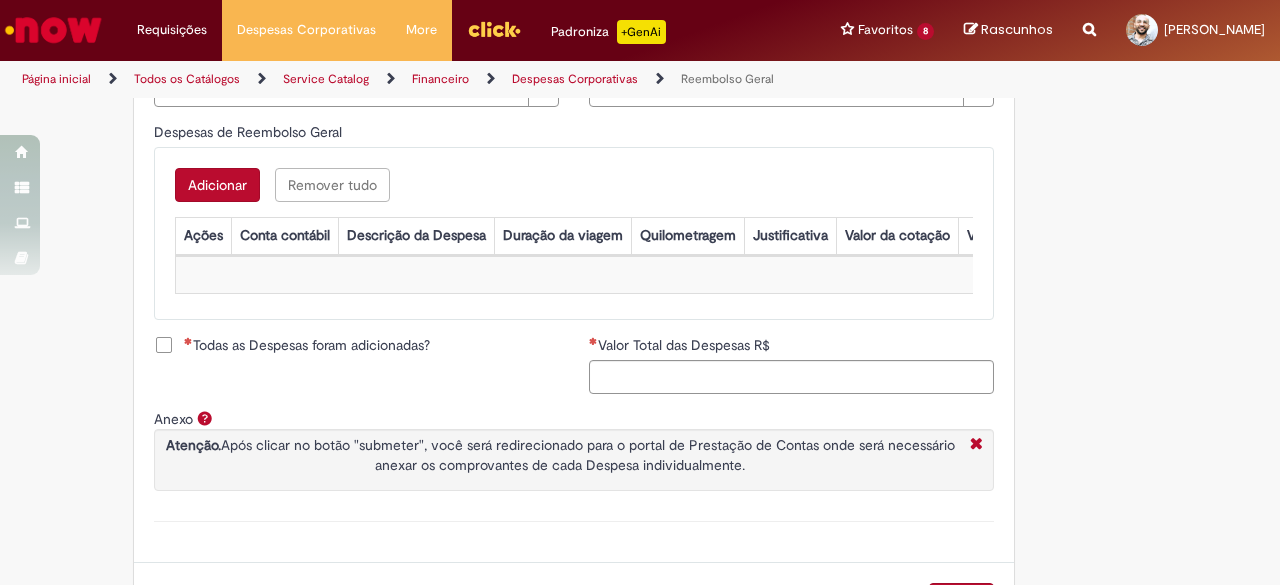 click on "Adicionar" at bounding box center (217, 185) 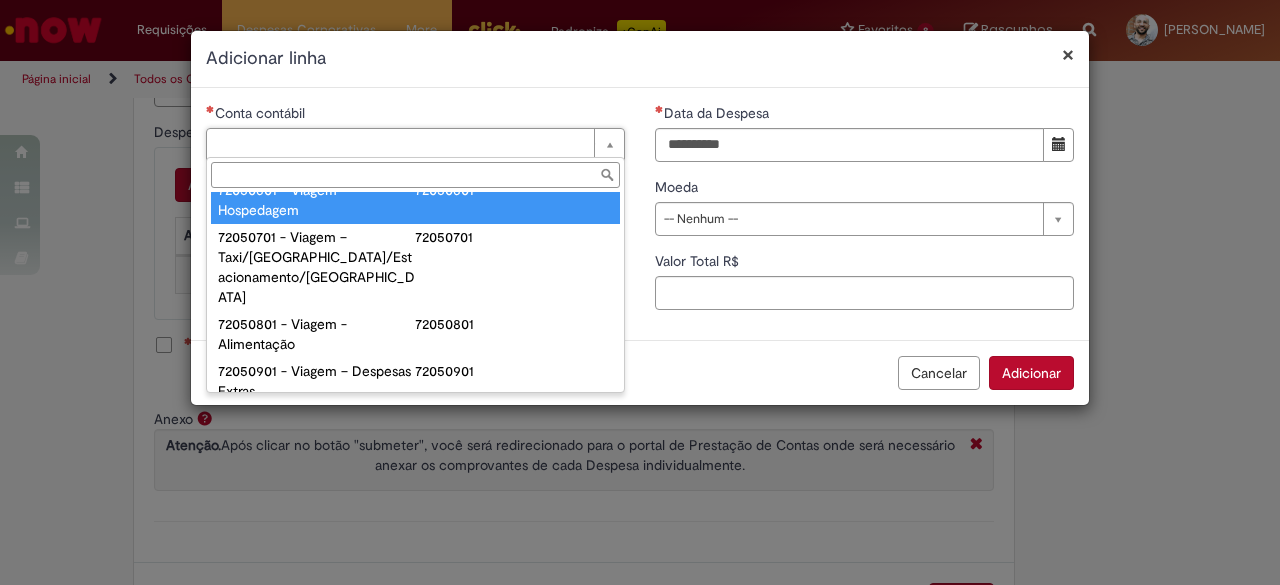 scroll, scrollTop: 1200, scrollLeft: 0, axis: vertical 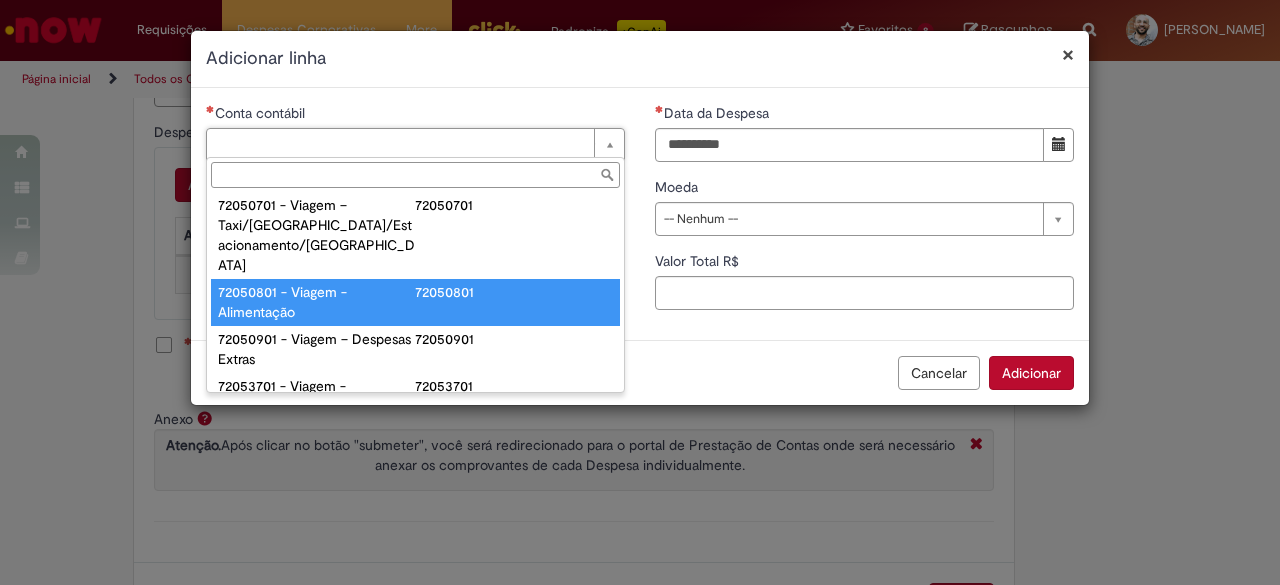 type on "**********" 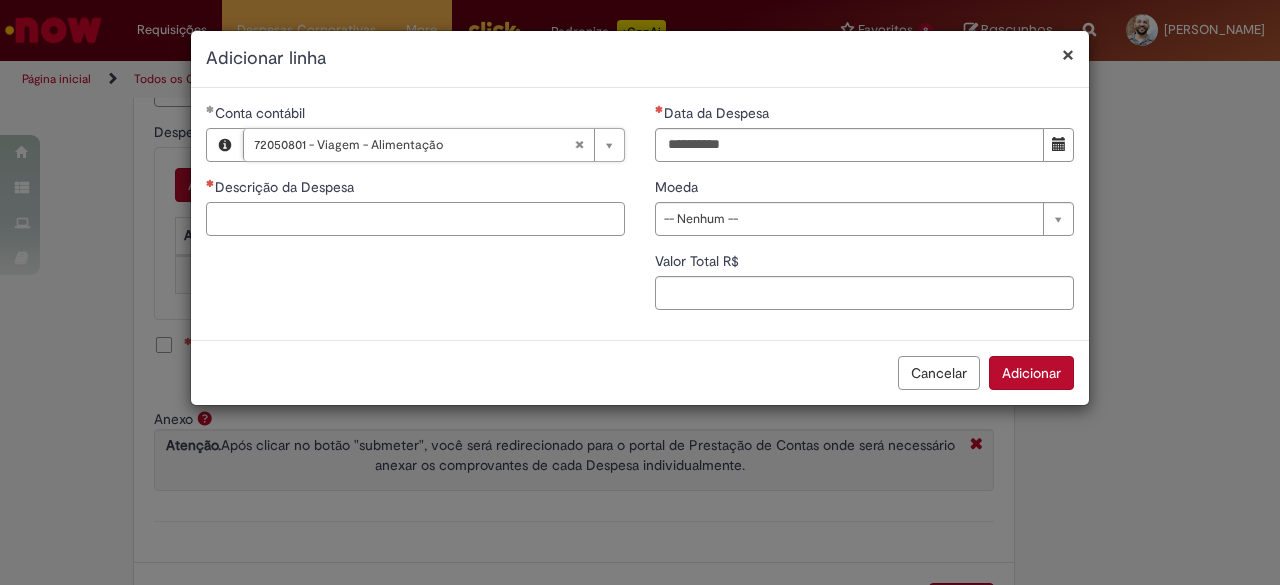 click on "Descrição da Despesa" at bounding box center (415, 219) 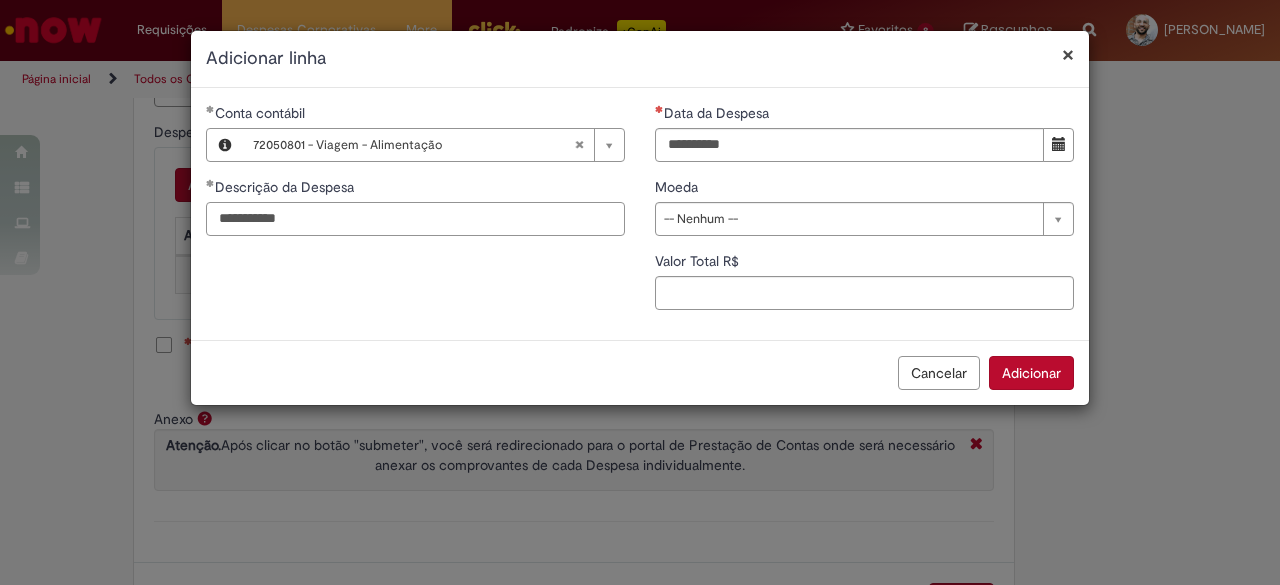 click on "**********" at bounding box center [415, 219] 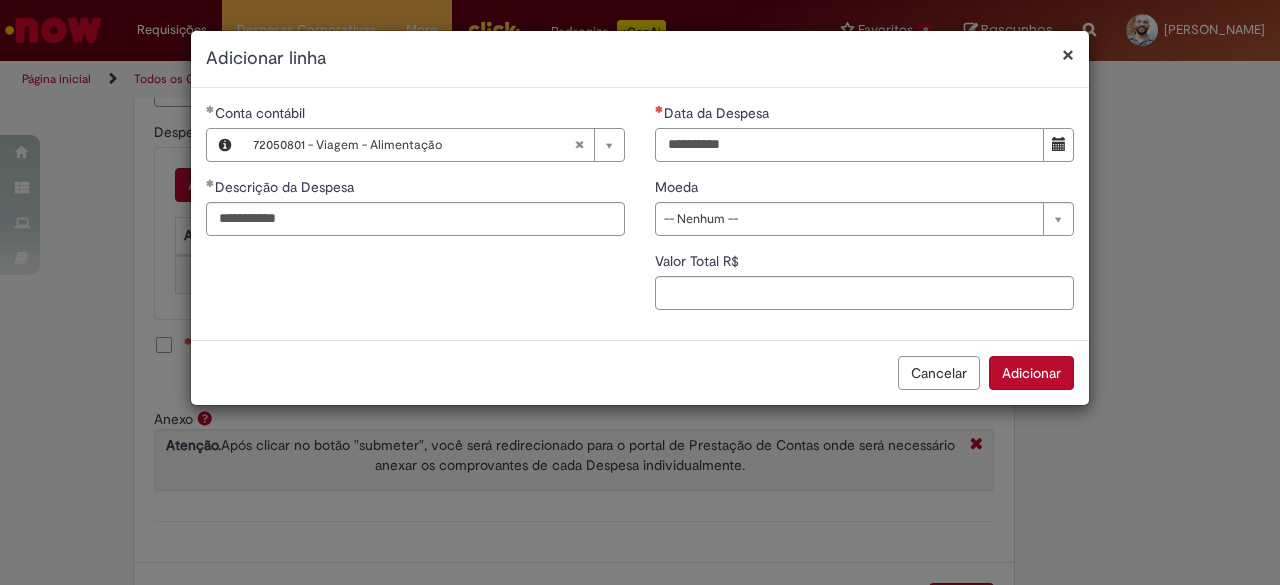 click on "Data da Despesa" at bounding box center [849, 145] 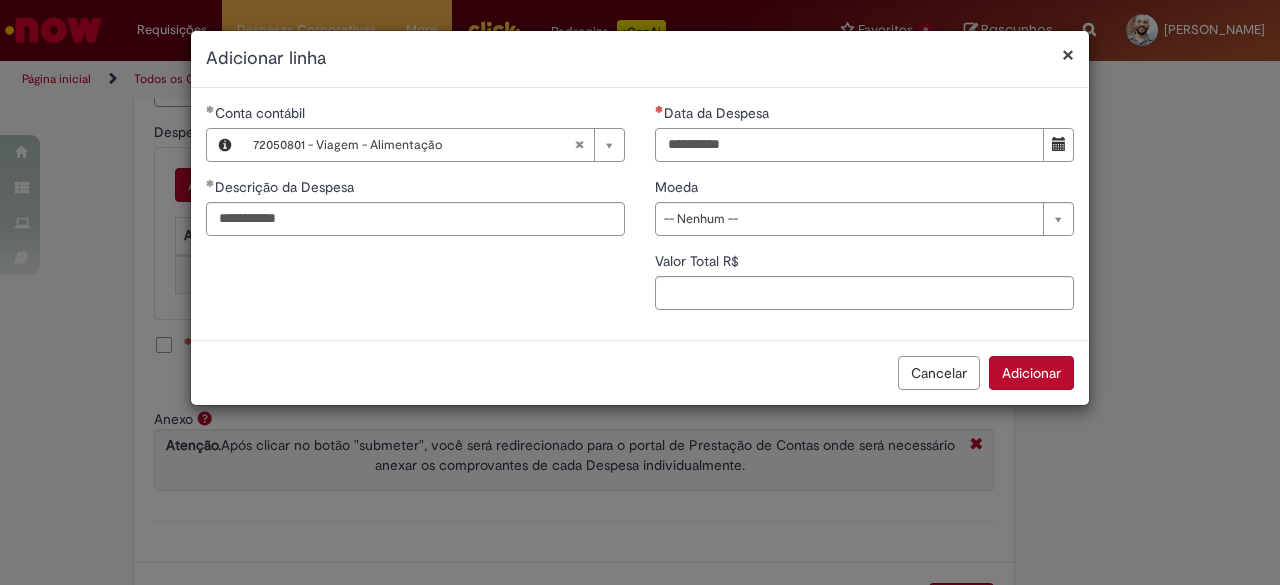 type on "**********" 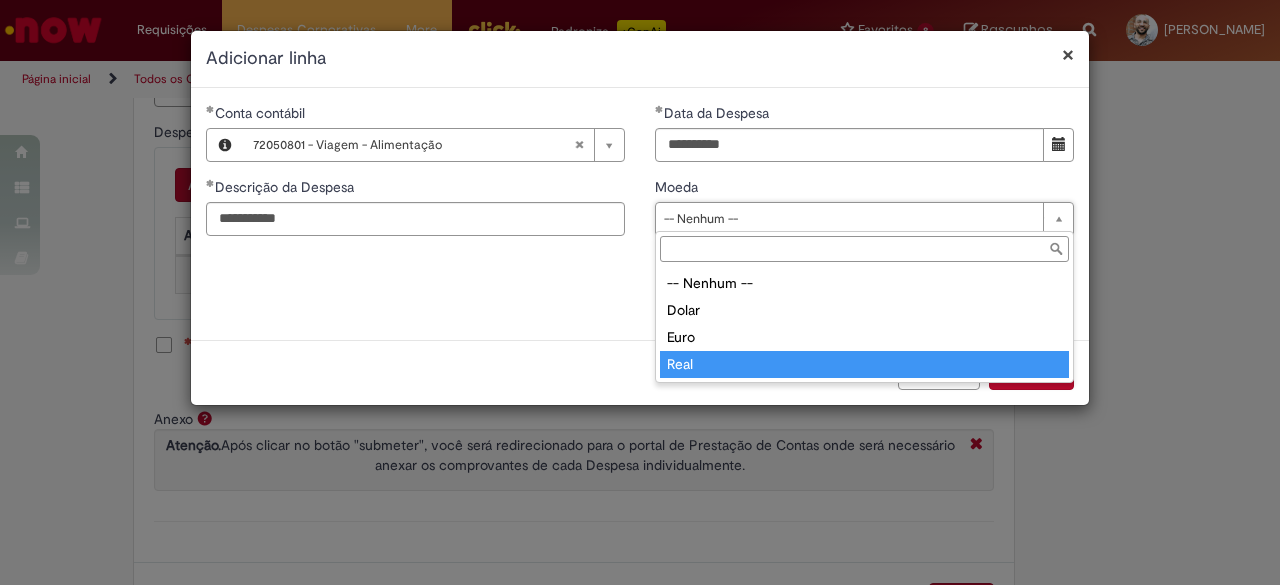 type on "****" 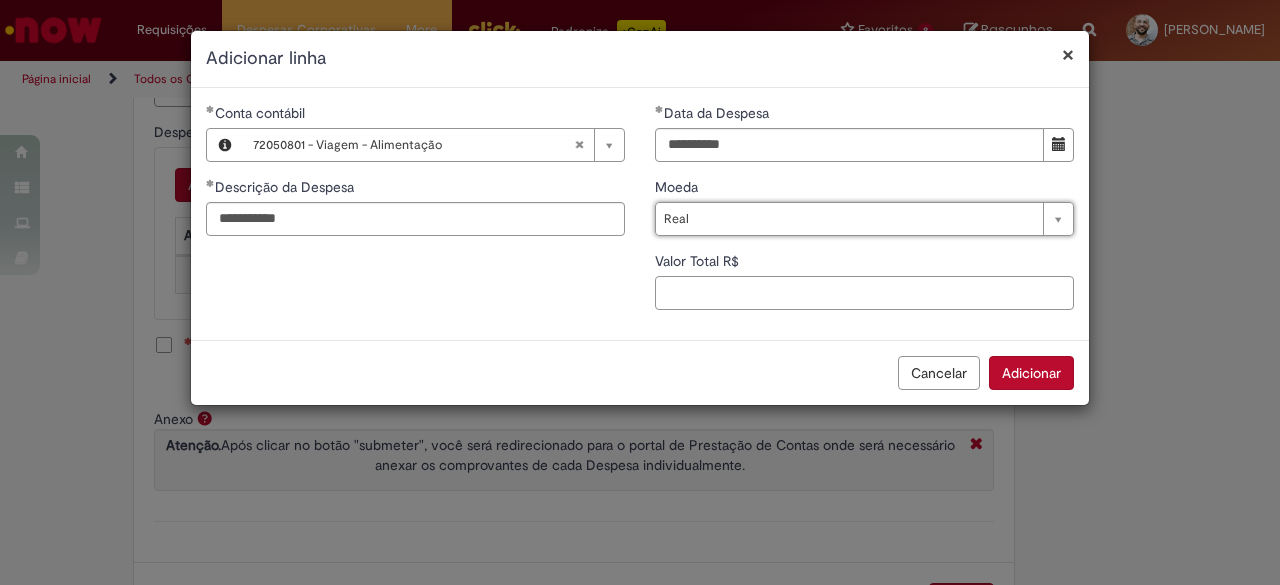click on "Valor Total R$" at bounding box center (864, 293) 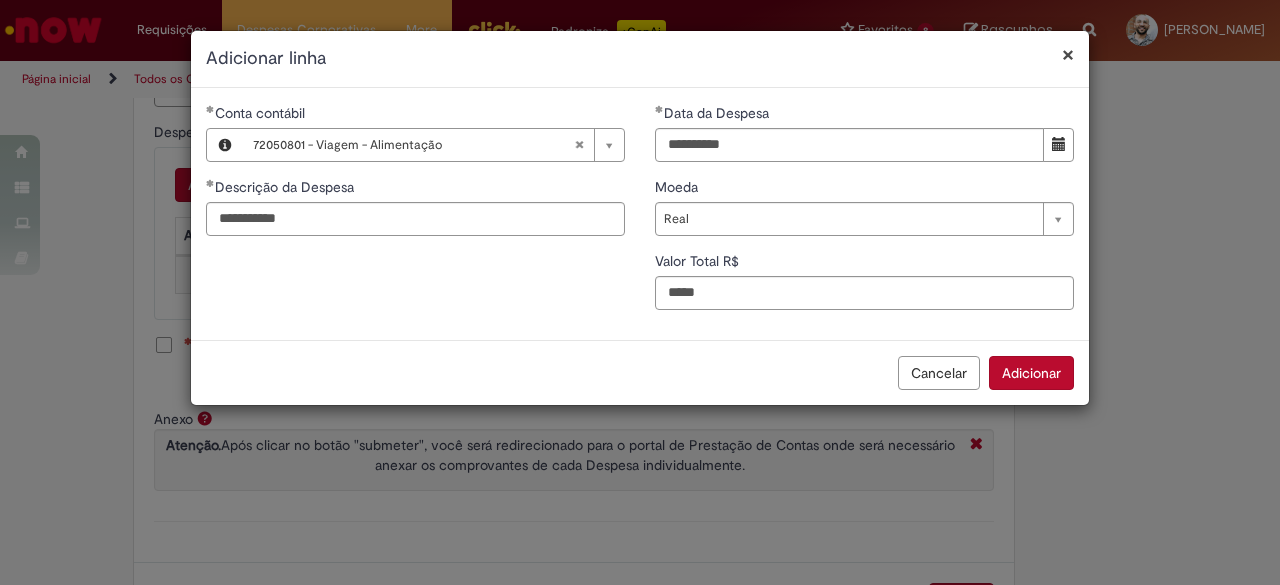 type on "*****" 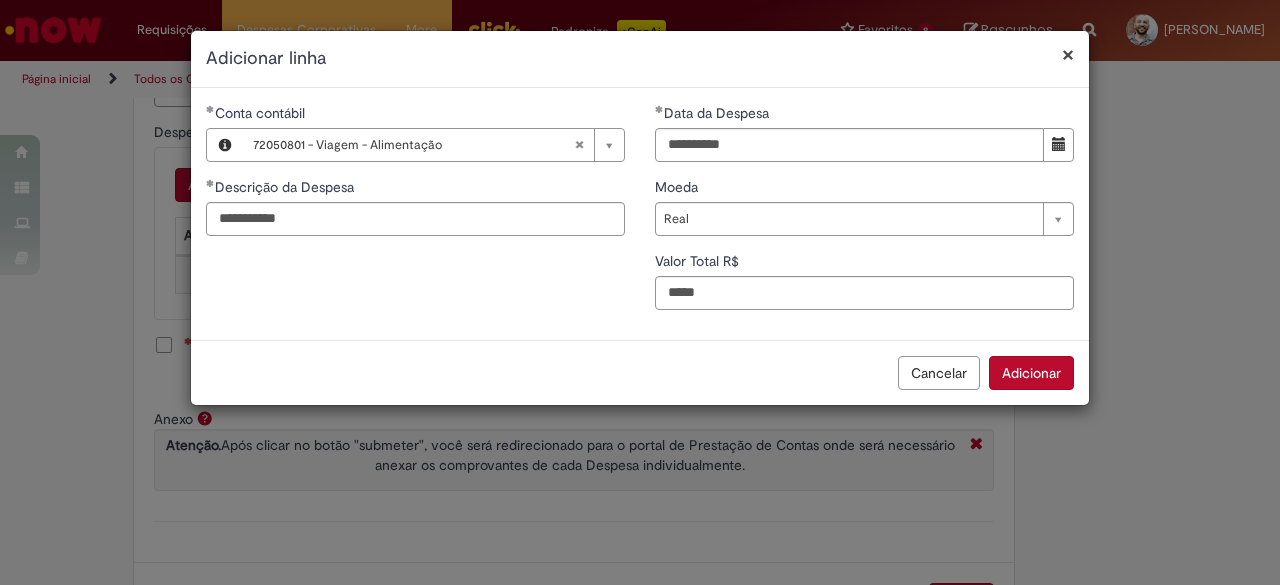 click on "Adicionar" at bounding box center (1031, 373) 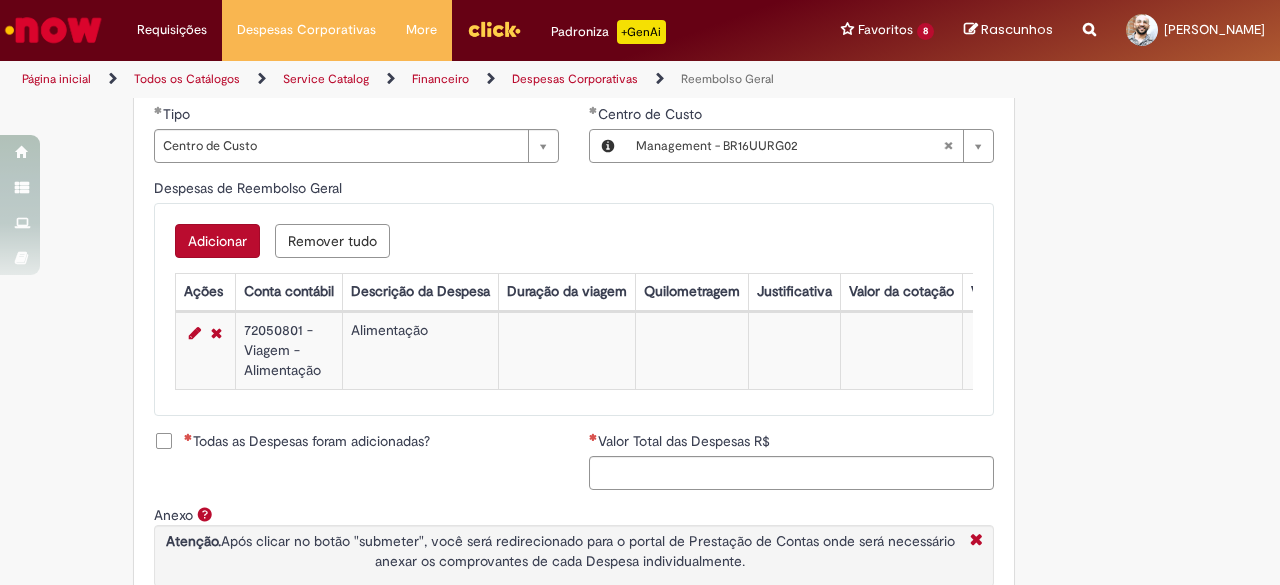 scroll, scrollTop: 700, scrollLeft: 0, axis: vertical 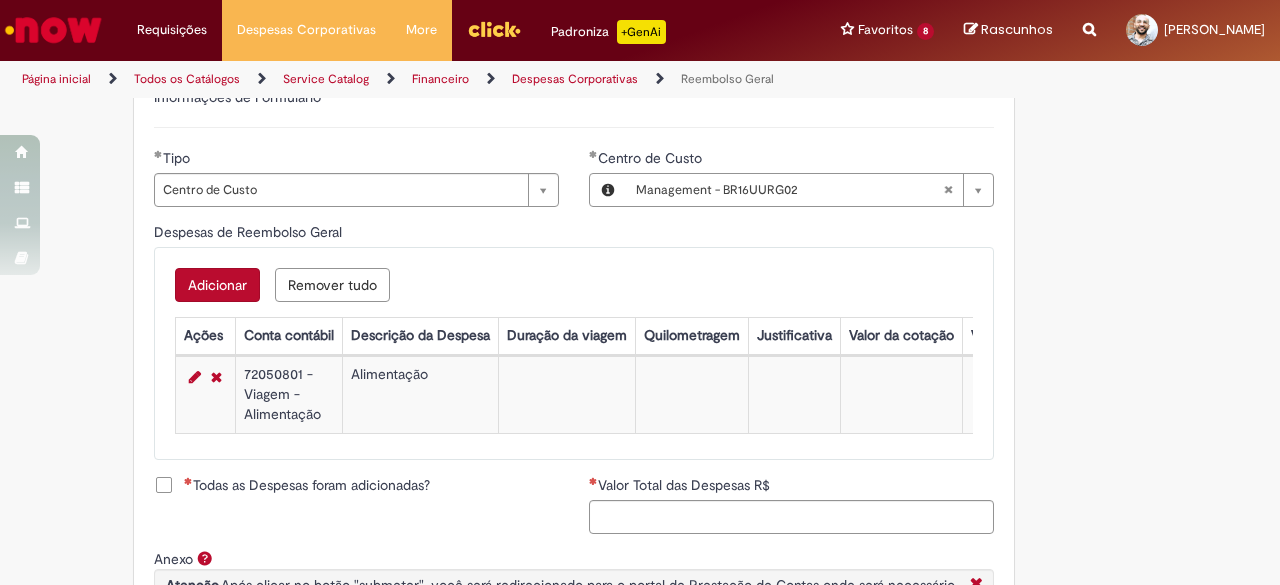 click on "Adicionar" at bounding box center (217, 285) 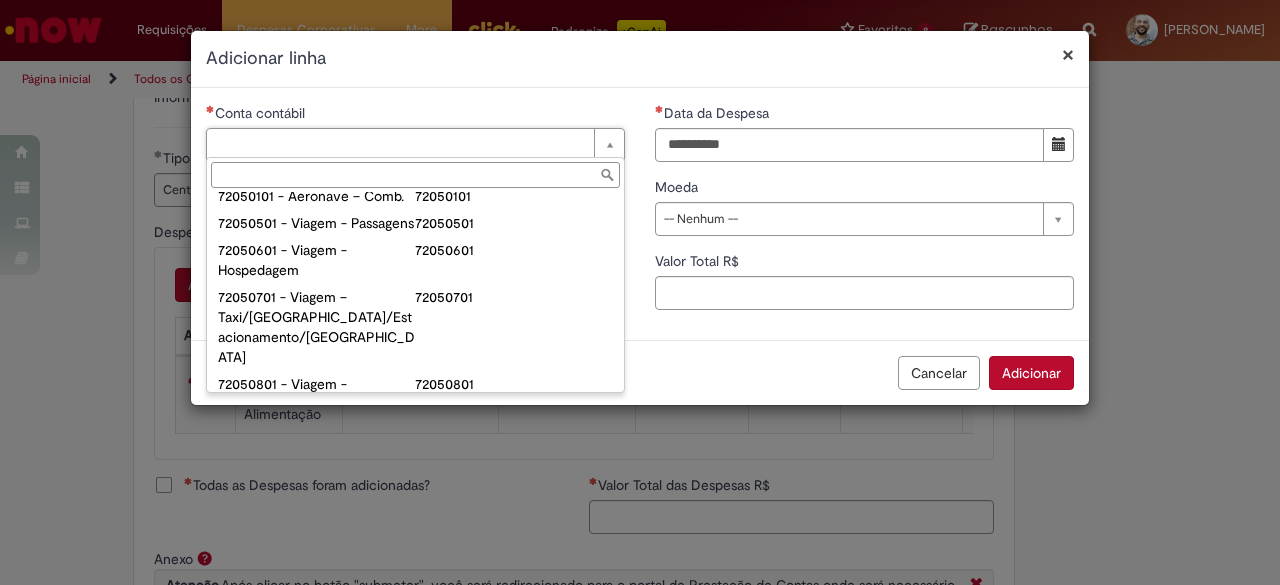scroll, scrollTop: 1198, scrollLeft: 0, axis: vertical 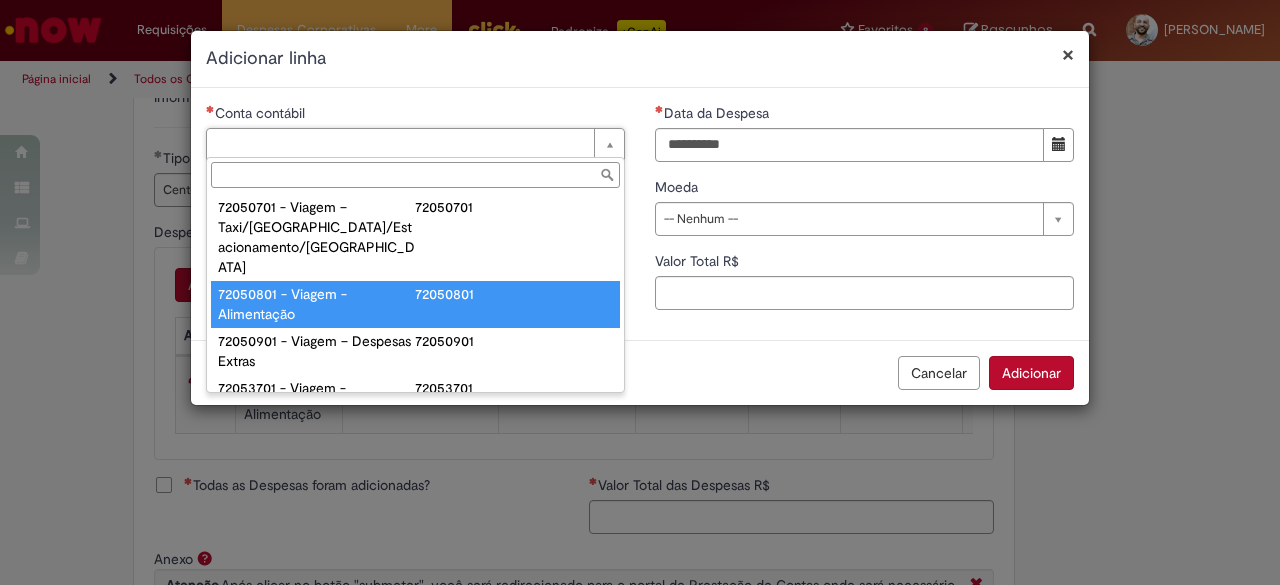 type on "**********" 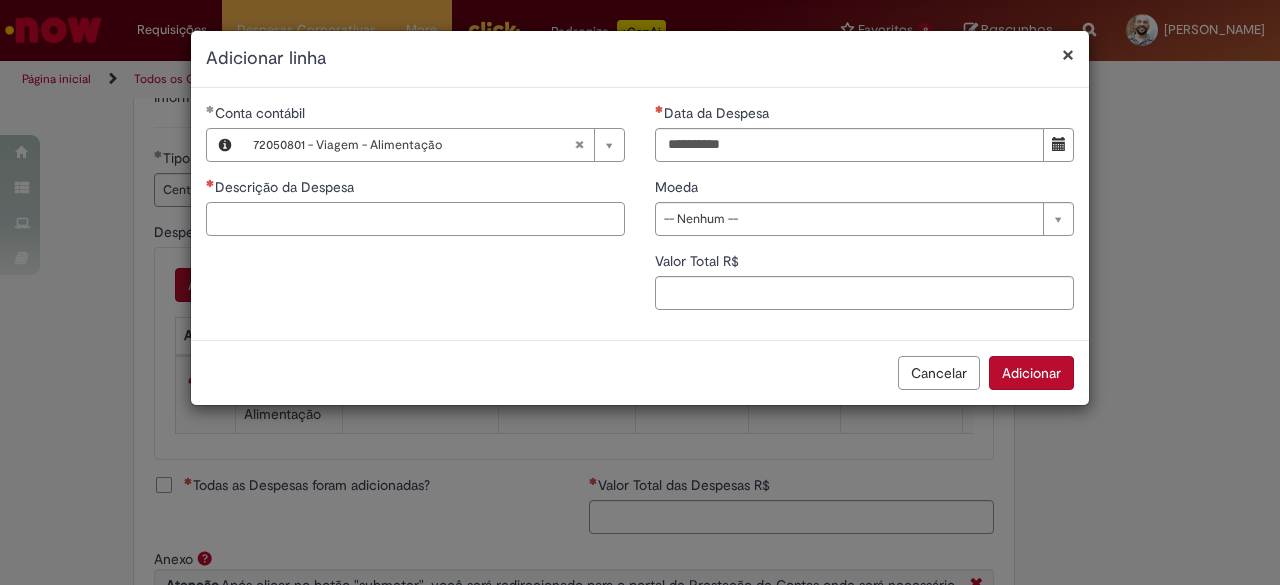 click on "Descrição da Despesa" at bounding box center [415, 219] 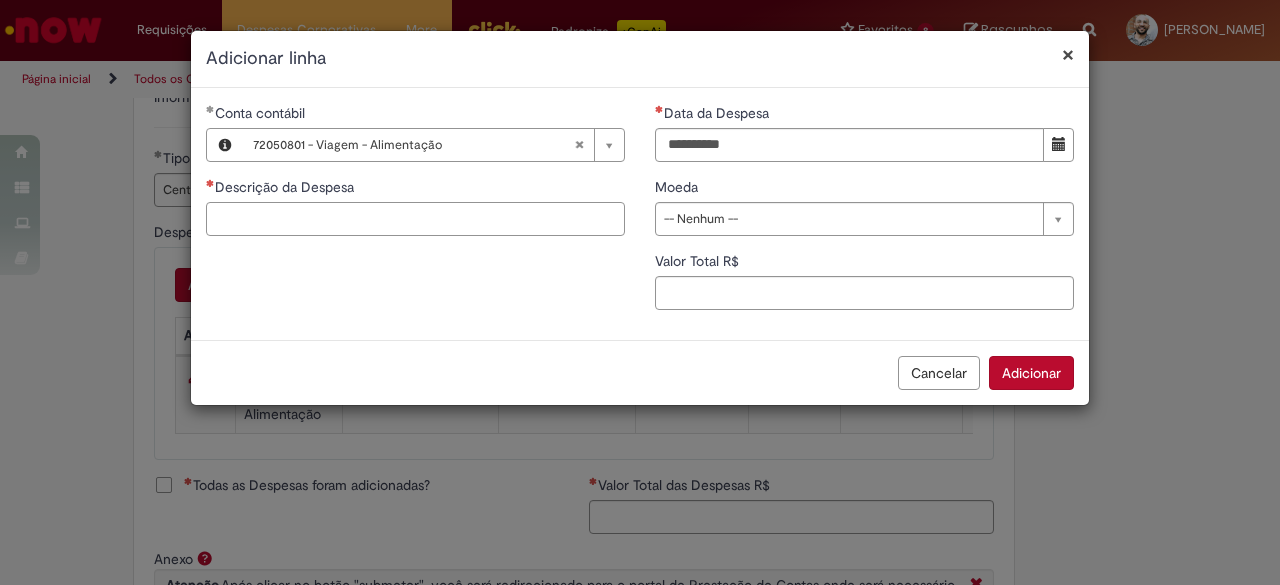 paste on "**********" 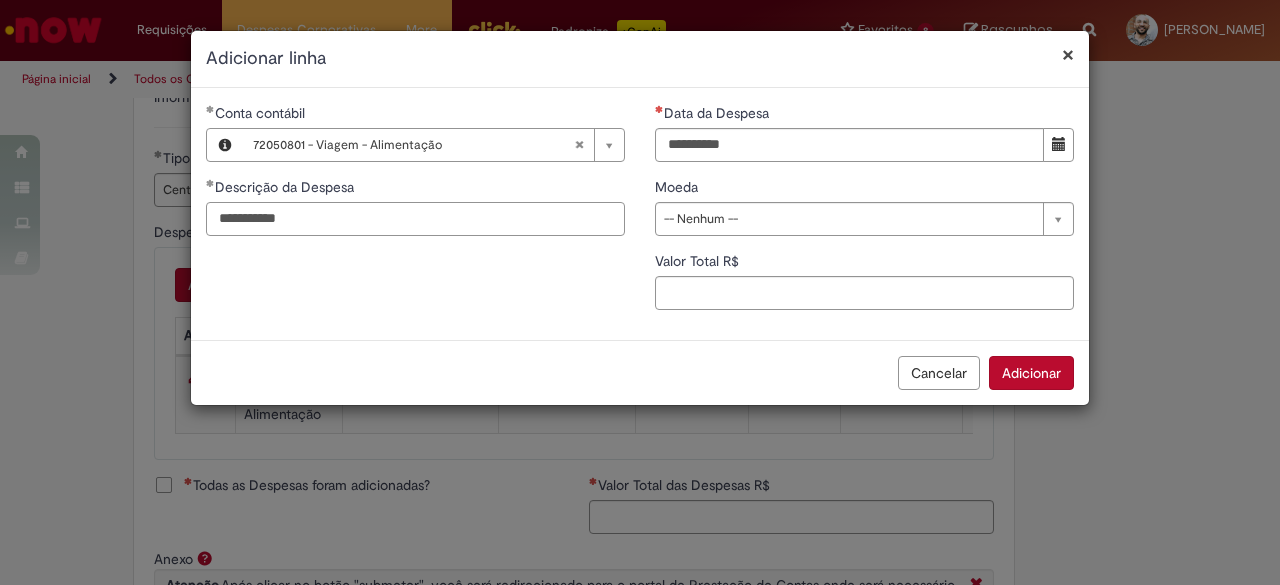 type on "**********" 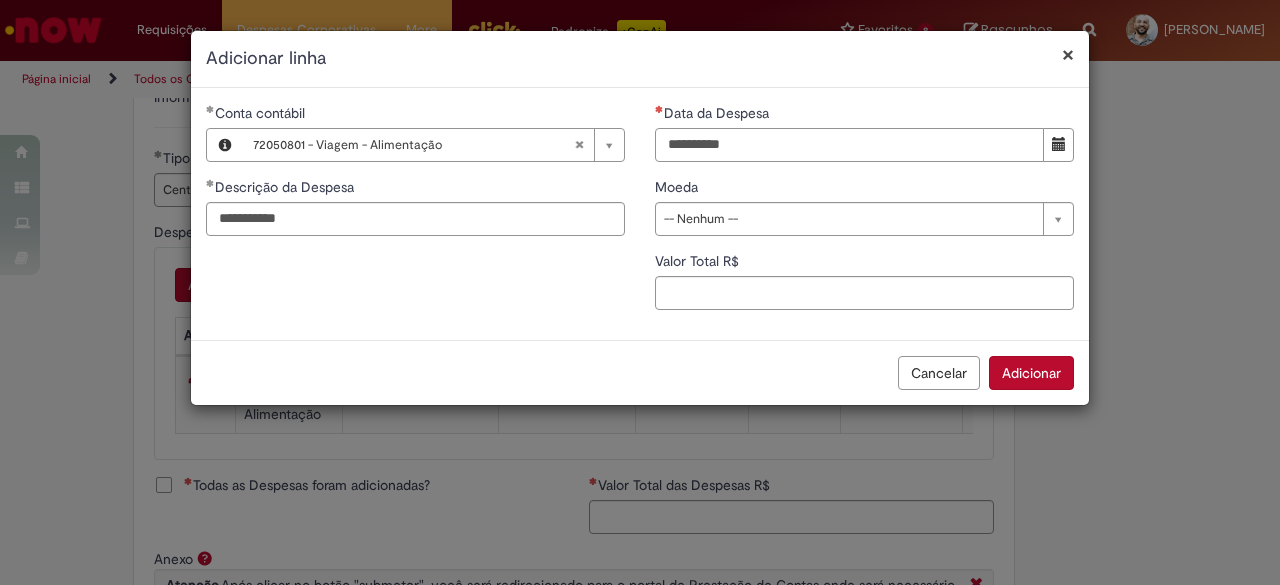click on "Data da Despesa" at bounding box center [849, 145] 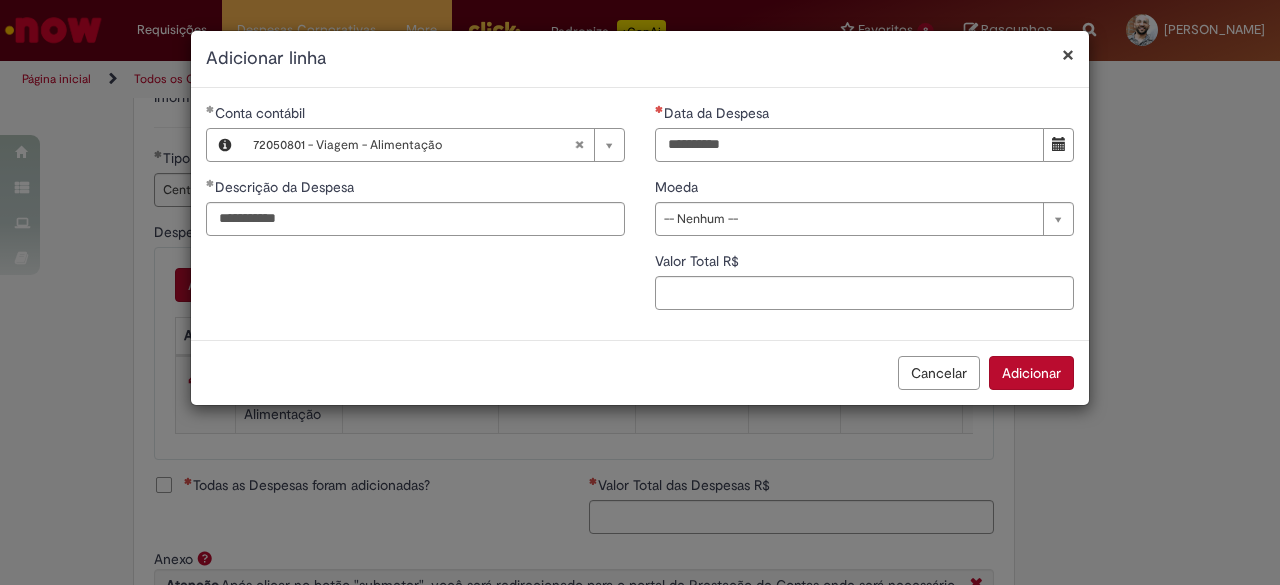 type on "**********" 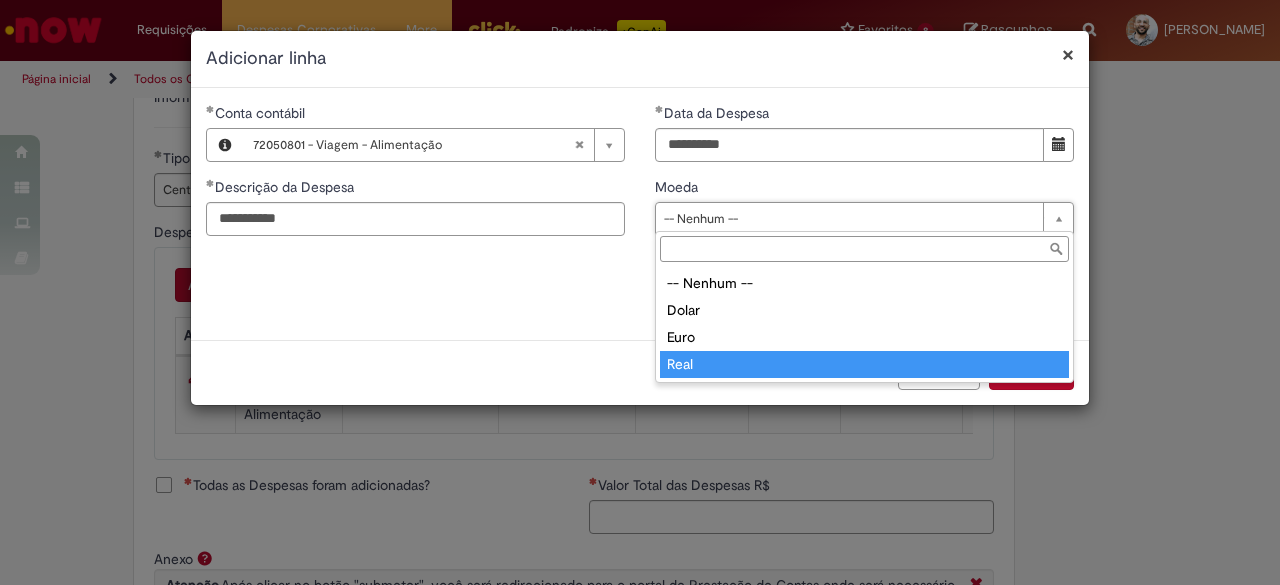 type on "****" 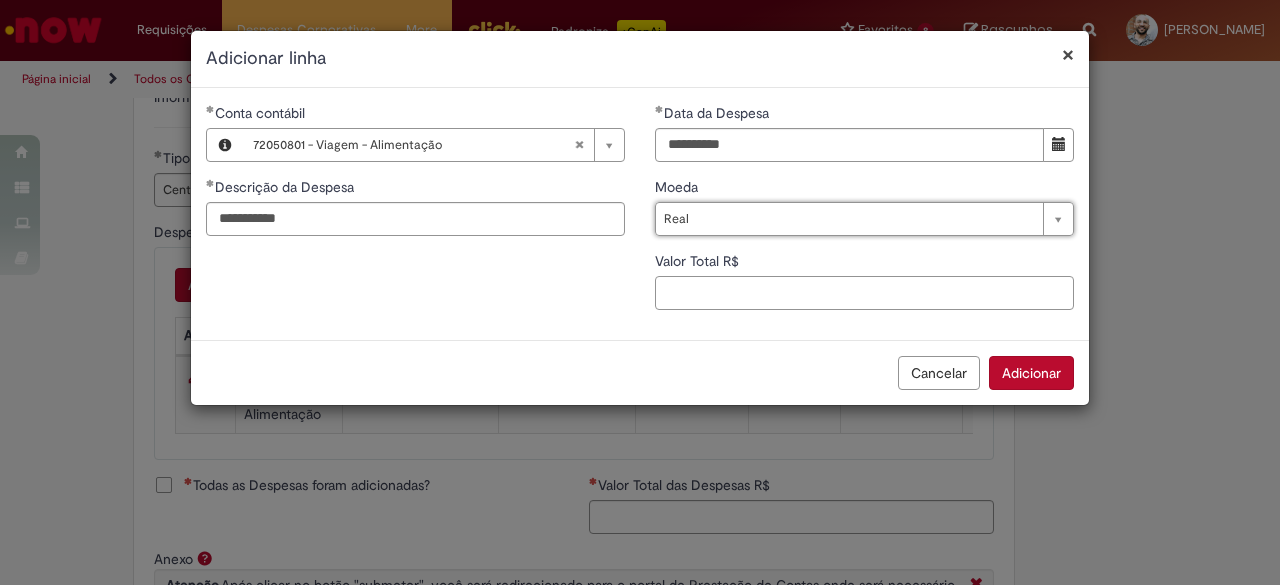 click on "Valor Total R$" at bounding box center [864, 293] 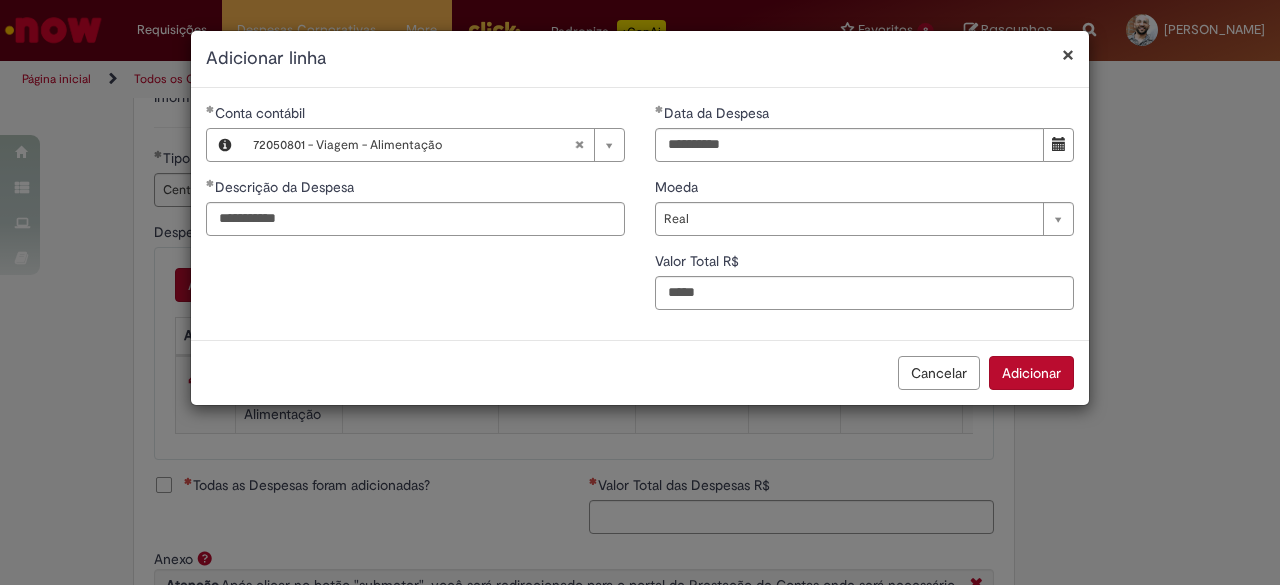 type on "****" 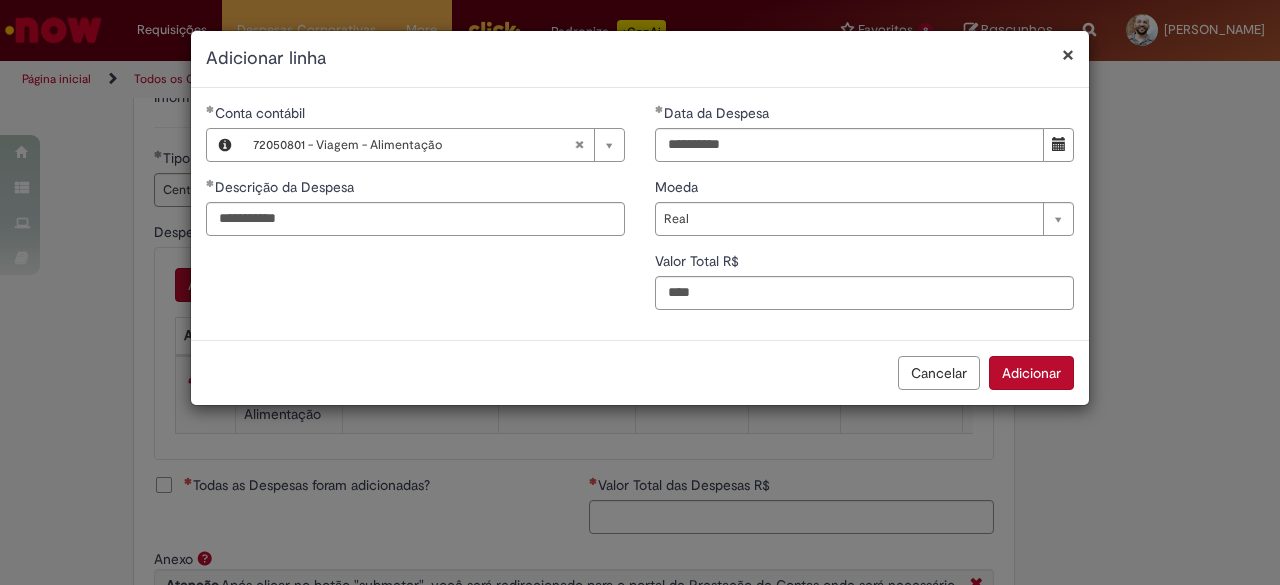 click on "Adicionar" at bounding box center (1031, 373) 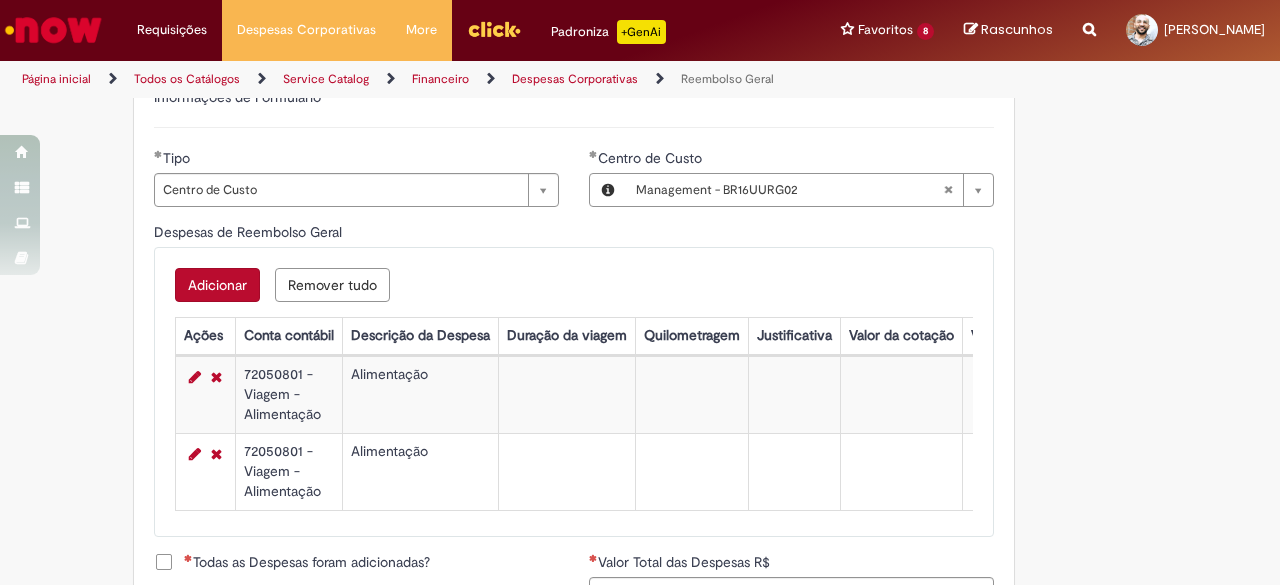 click on "Adicionar" at bounding box center [217, 285] 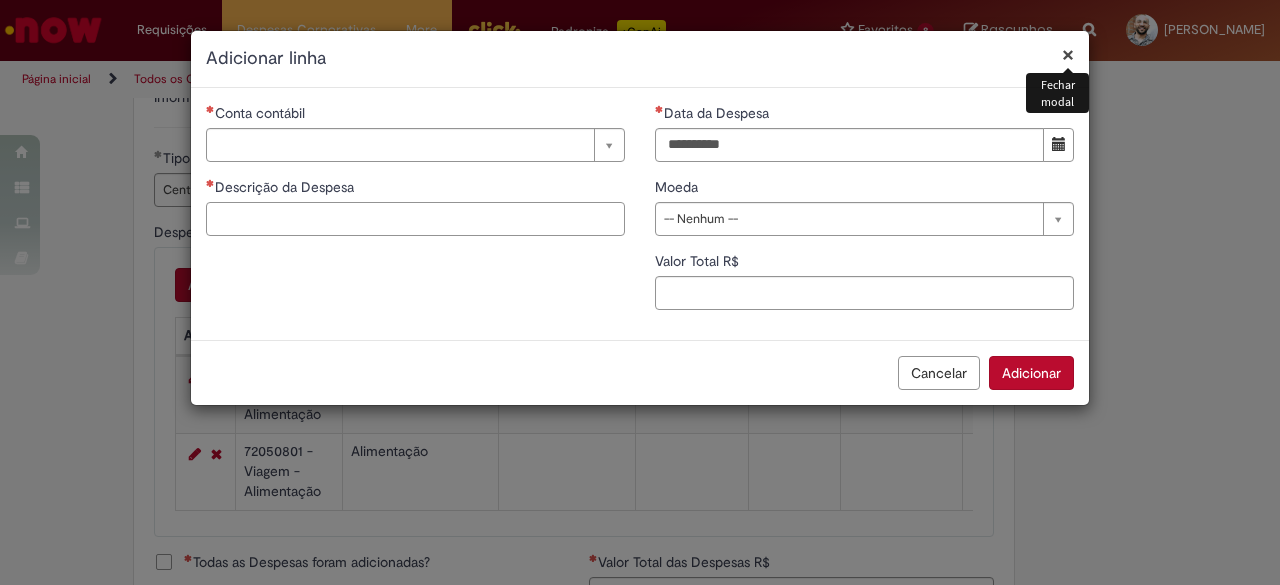 click on "Descrição da Despesa" at bounding box center (415, 219) 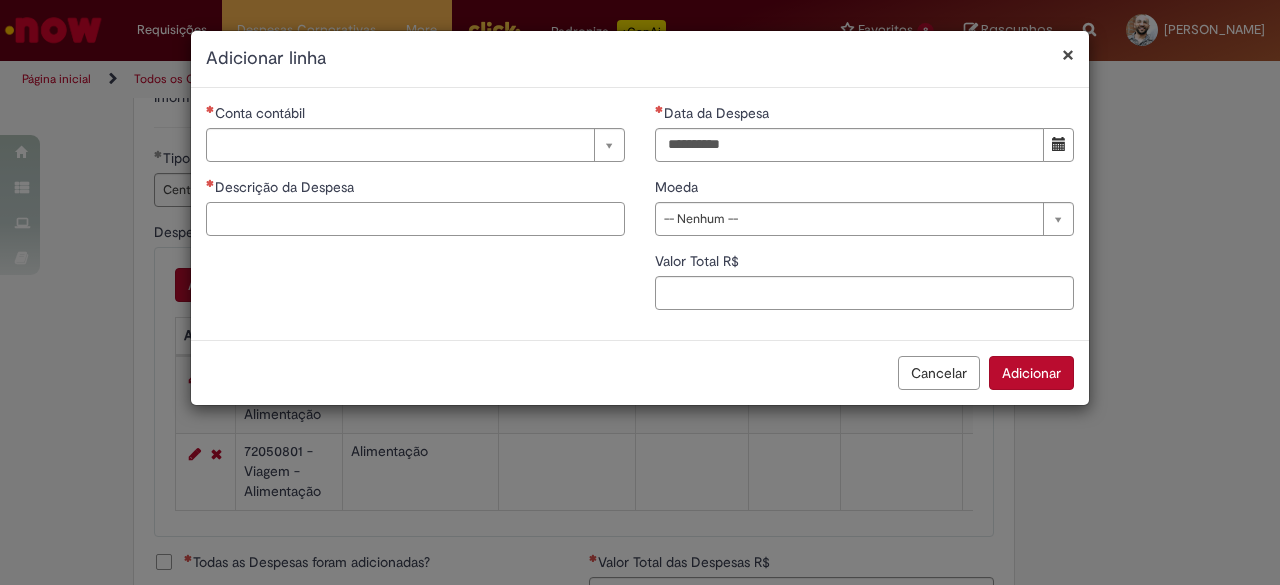 paste on "**********" 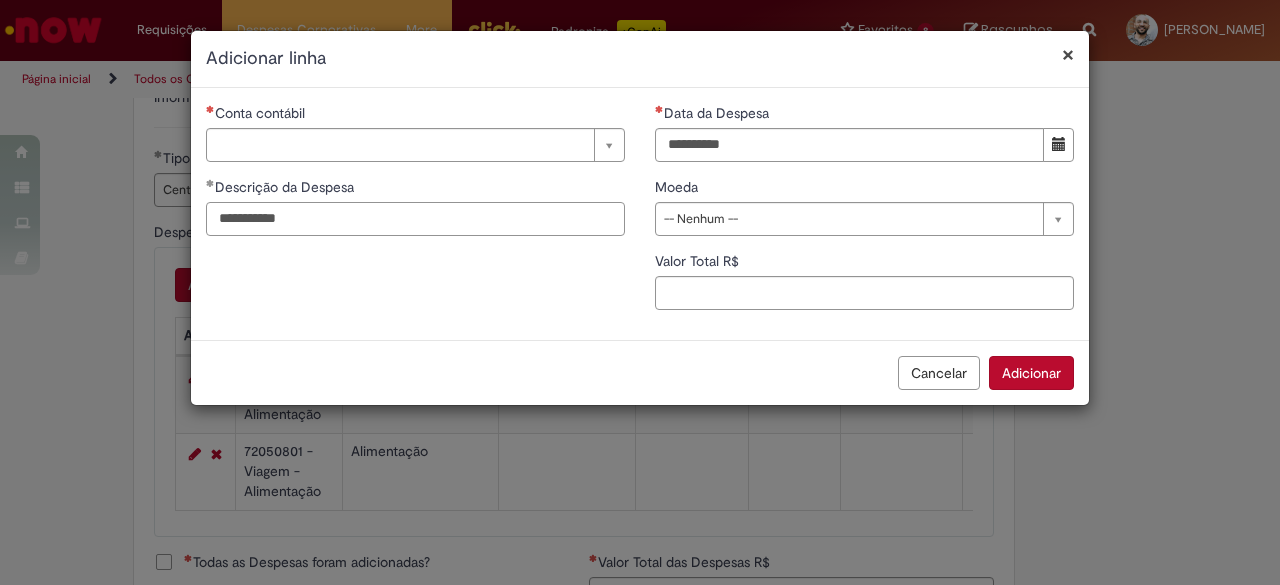 type on "**********" 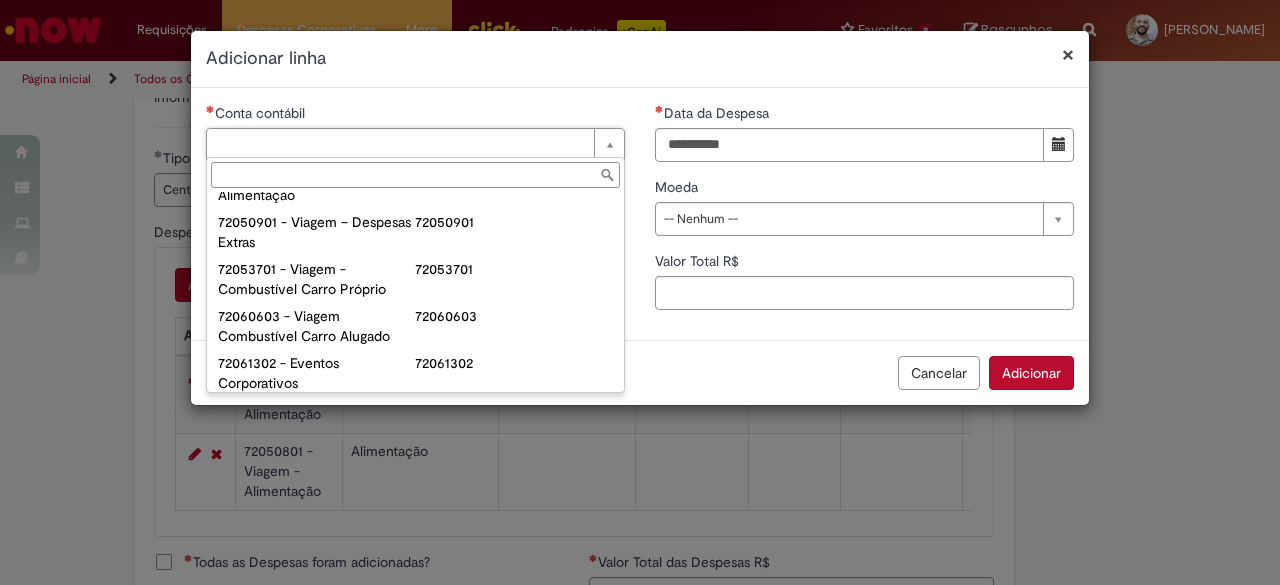 scroll, scrollTop: 1274, scrollLeft: 0, axis: vertical 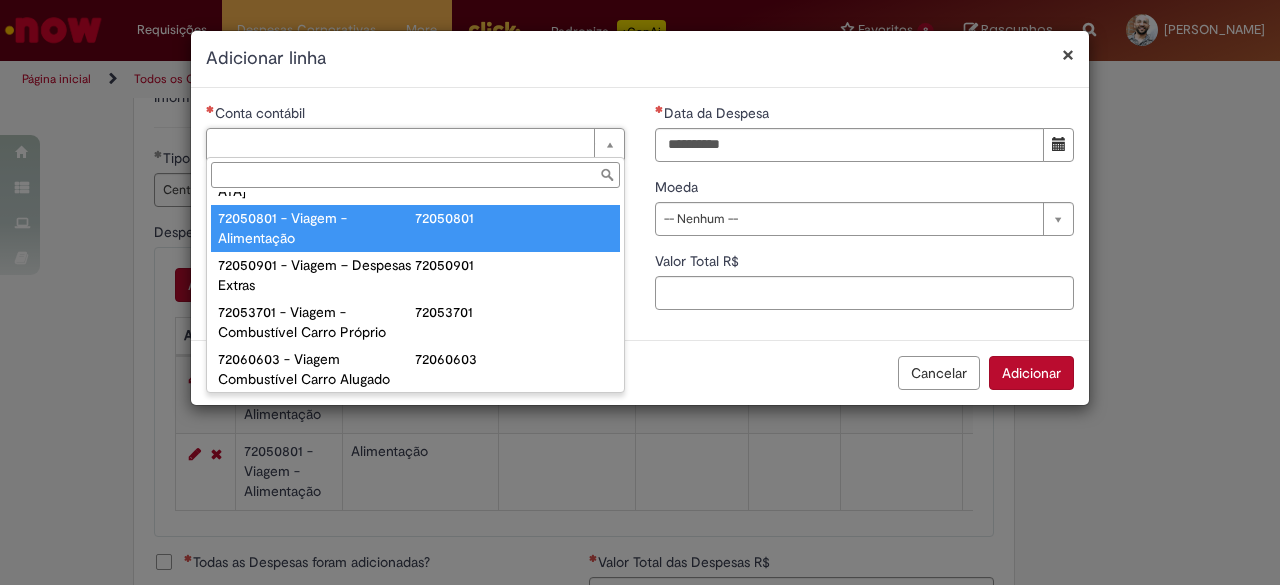 type on "**********" 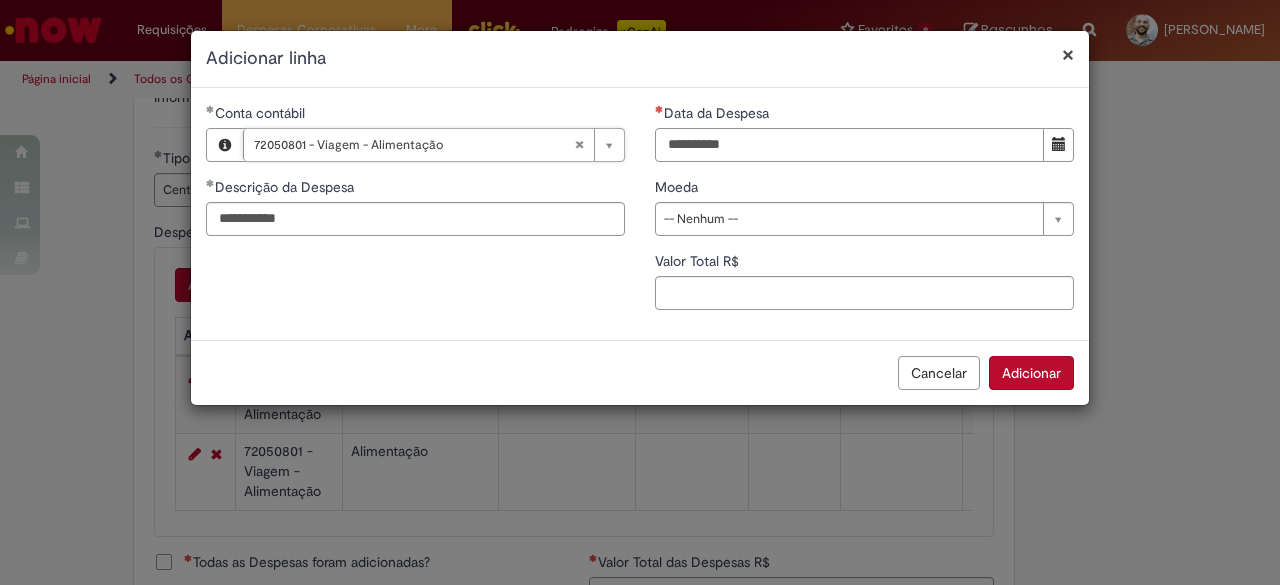 click on "Data da Despesa" at bounding box center [849, 145] 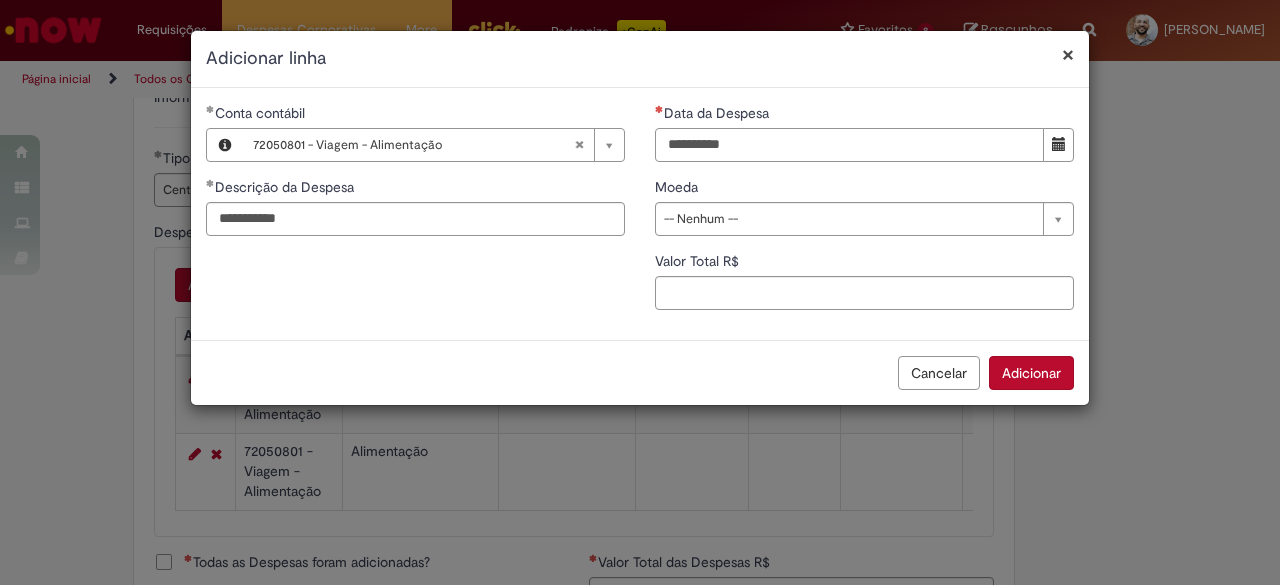 click on "Data da Despesa" at bounding box center [849, 145] 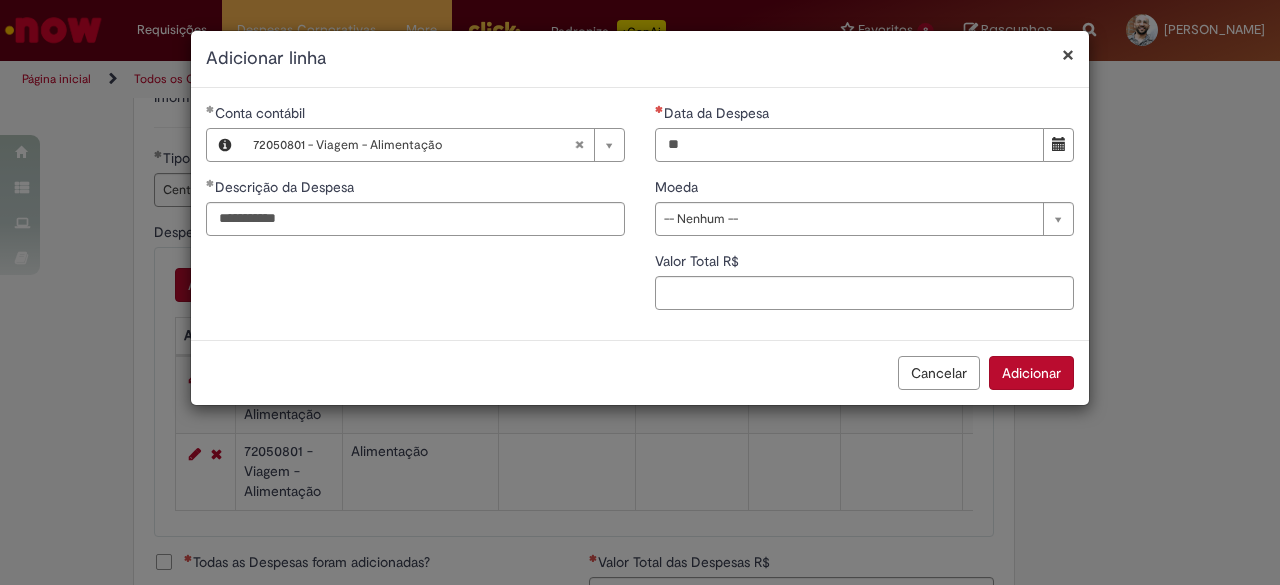 type on "**********" 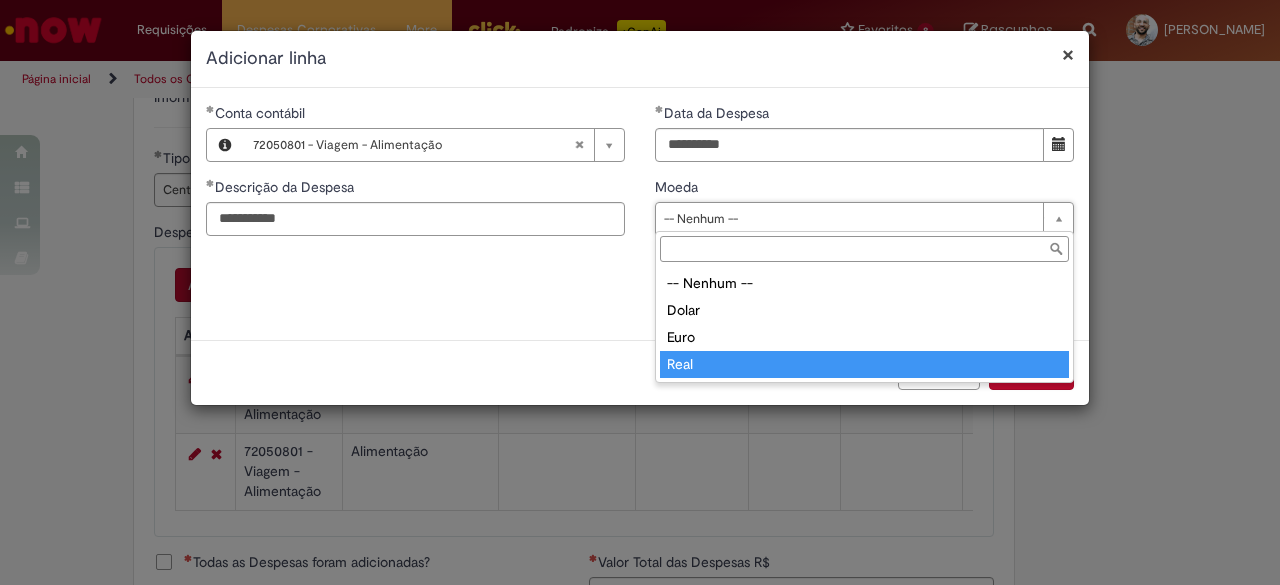 type on "****" 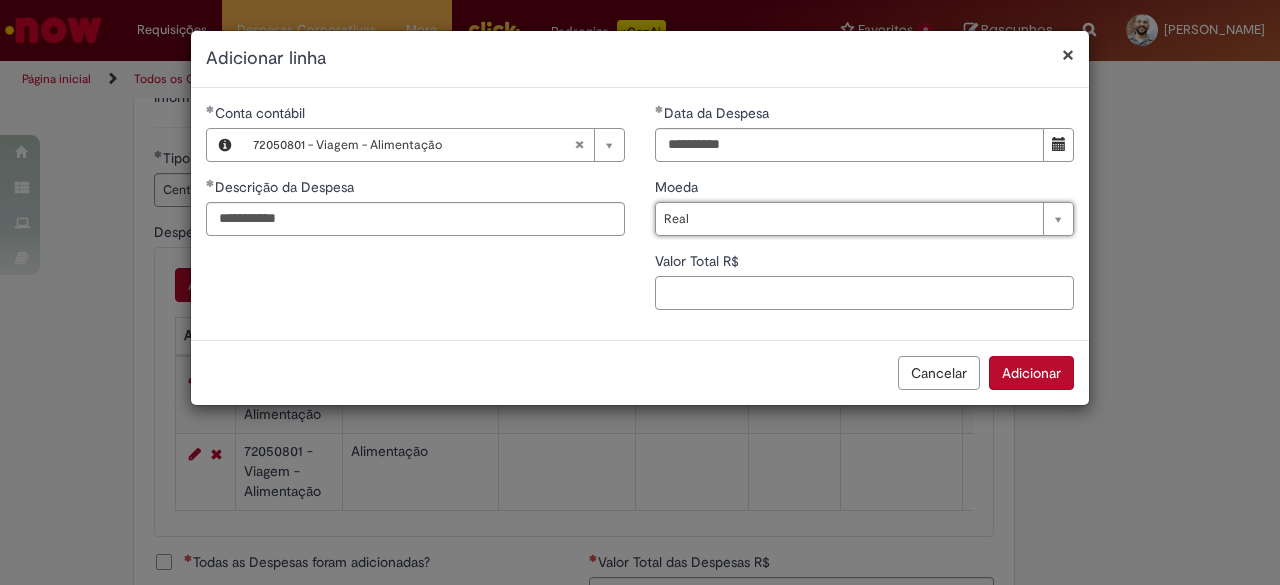 click on "Valor Total R$" at bounding box center (864, 293) 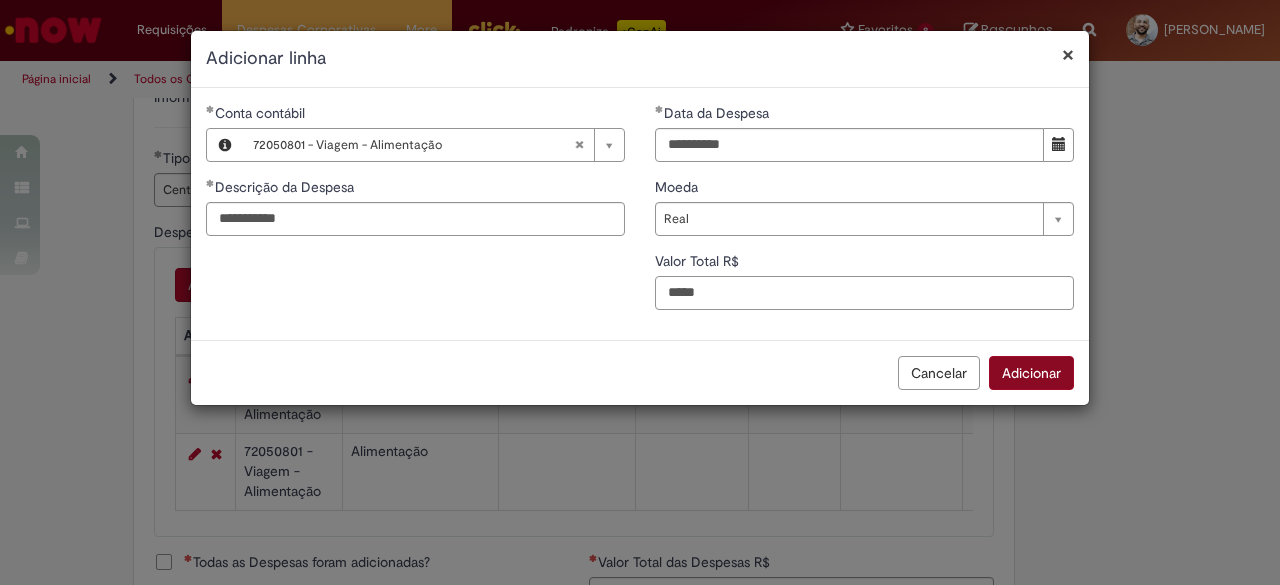 type on "*****" 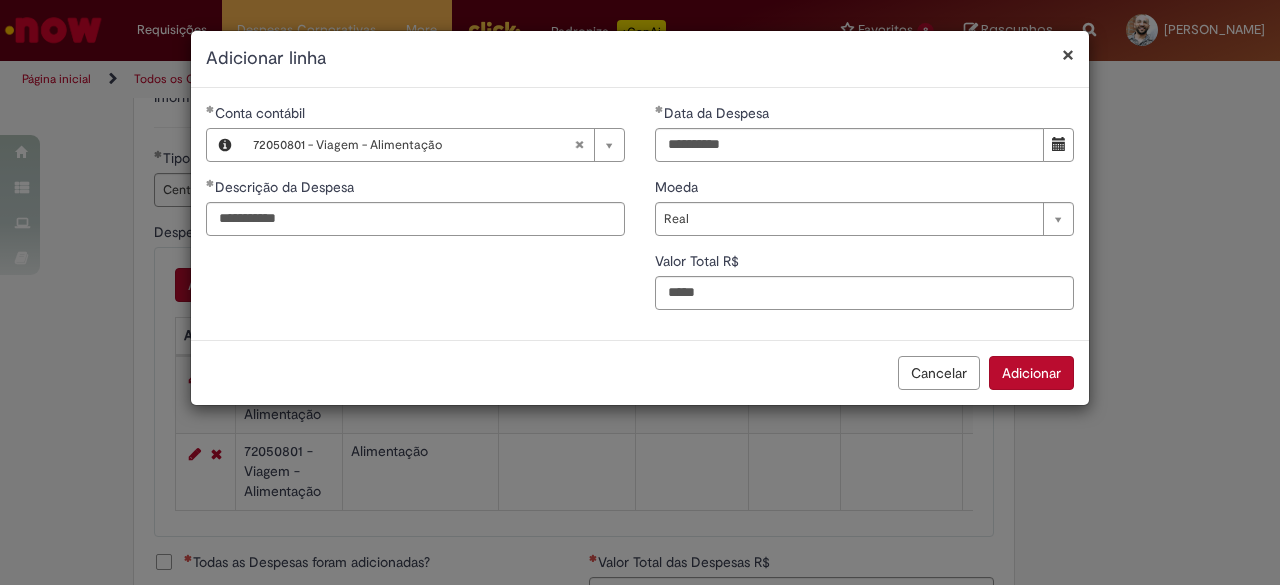 click on "Adicionar" at bounding box center [1031, 373] 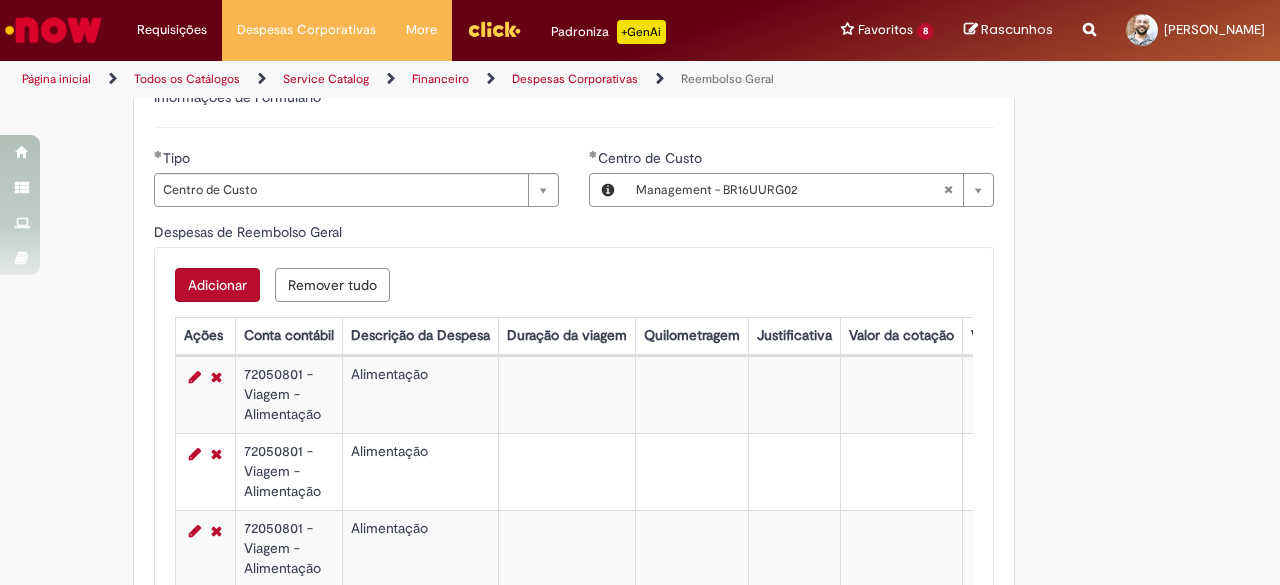 click on "Adicionar" at bounding box center (217, 285) 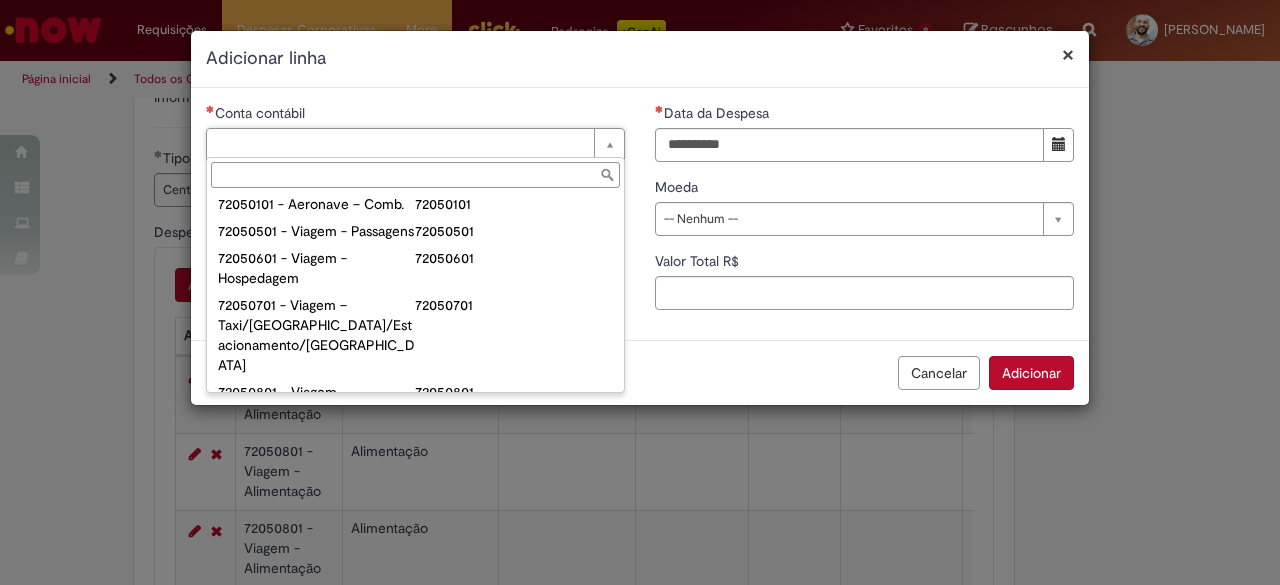 scroll, scrollTop: 1200, scrollLeft: 0, axis: vertical 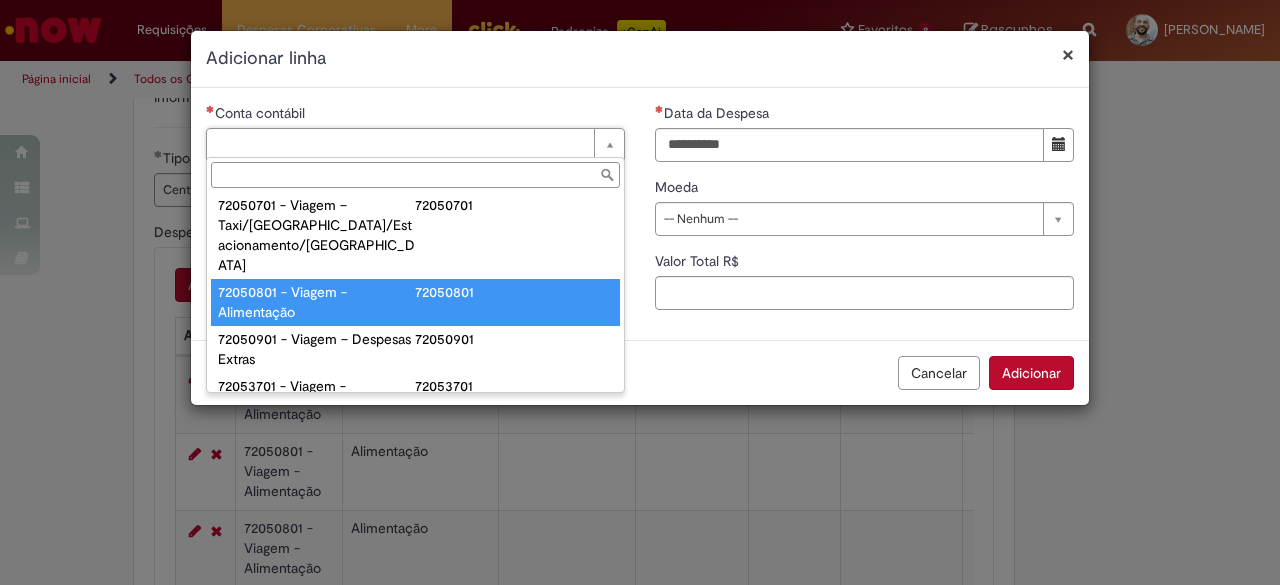type on "**********" 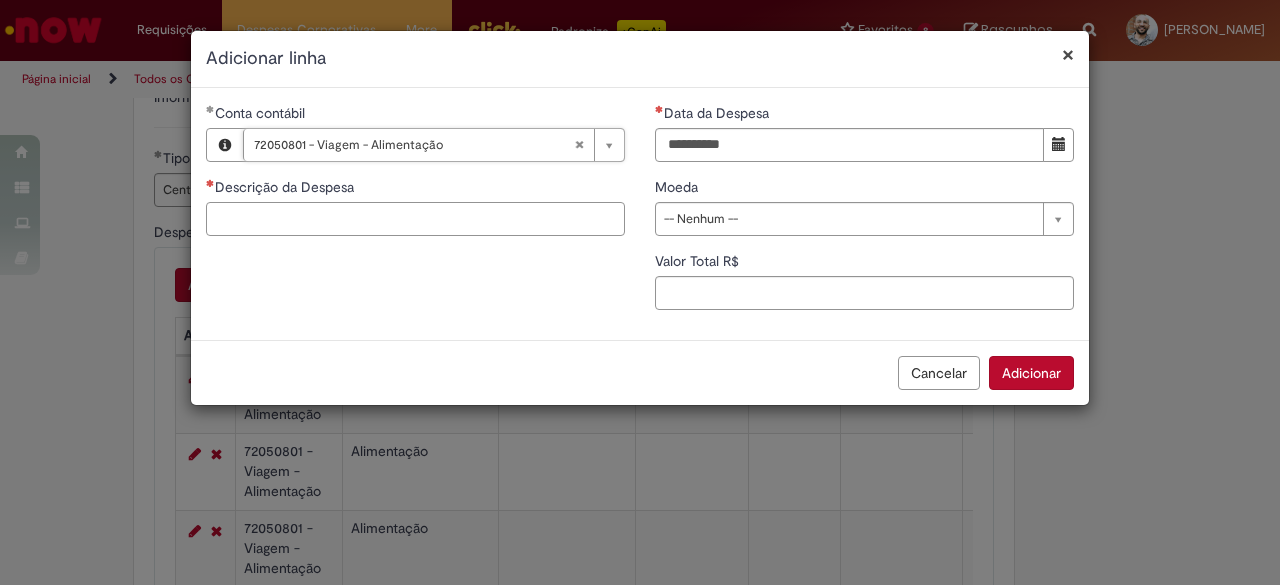 click on "Descrição da Despesa" at bounding box center [415, 219] 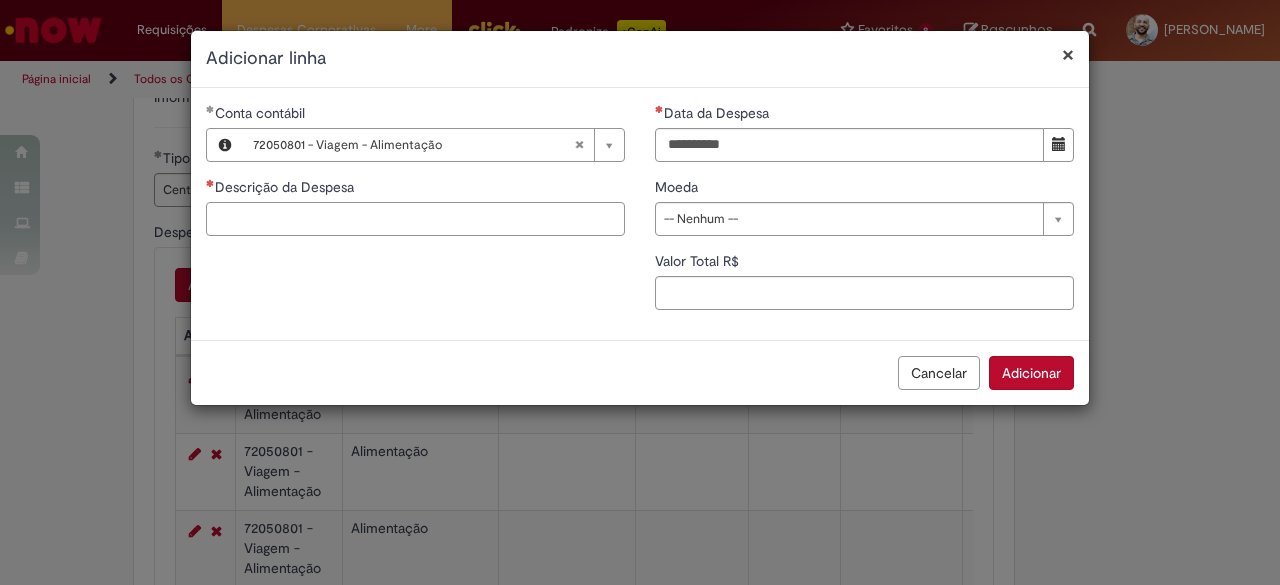 paste on "**********" 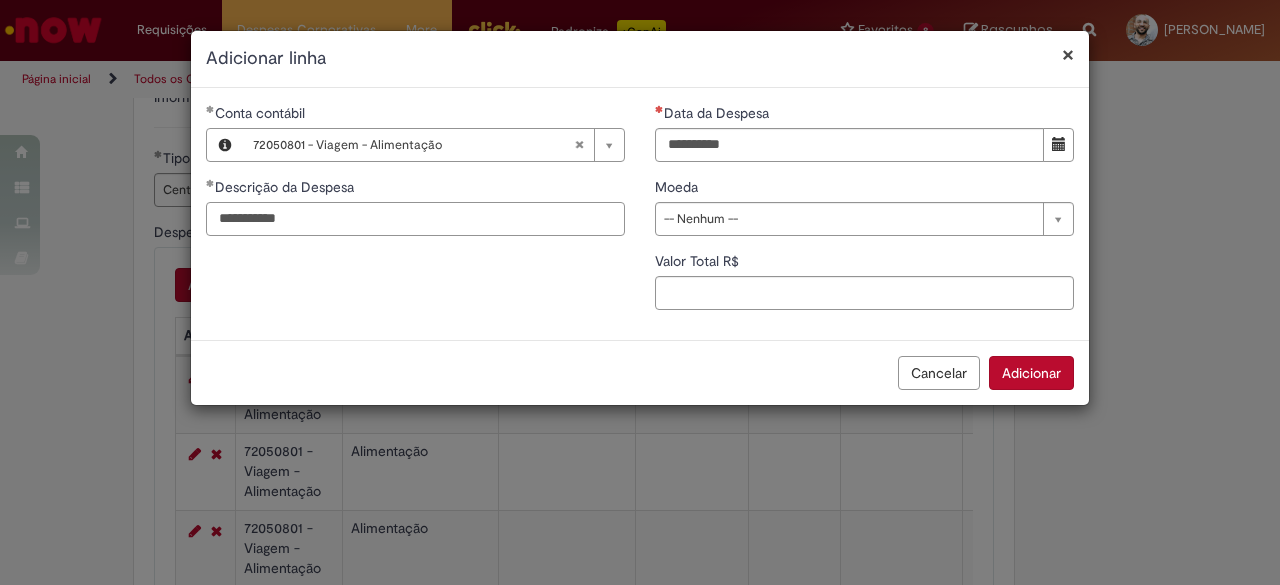 type on "**********" 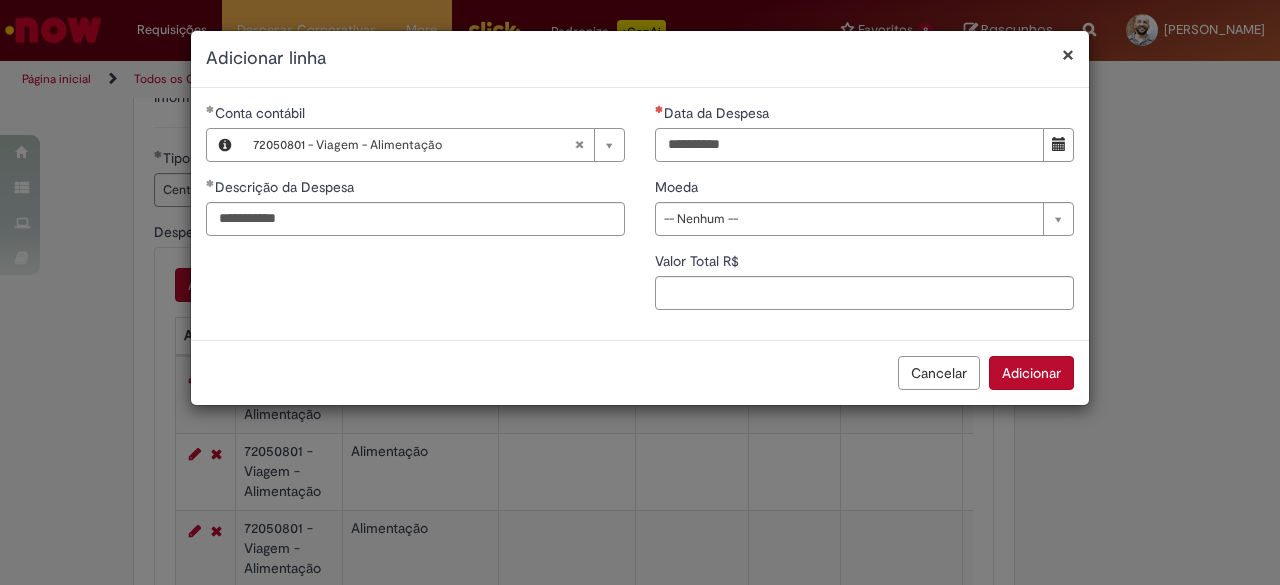 click on "Data da Despesa" at bounding box center [849, 145] 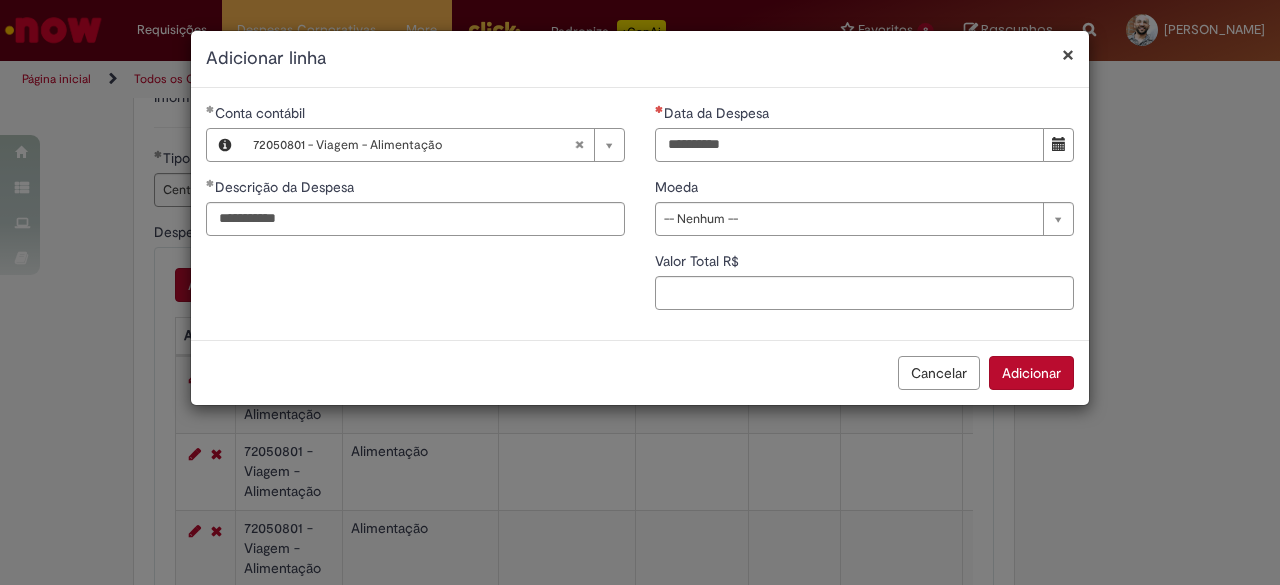 click on "Data da Despesa" at bounding box center [849, 145] 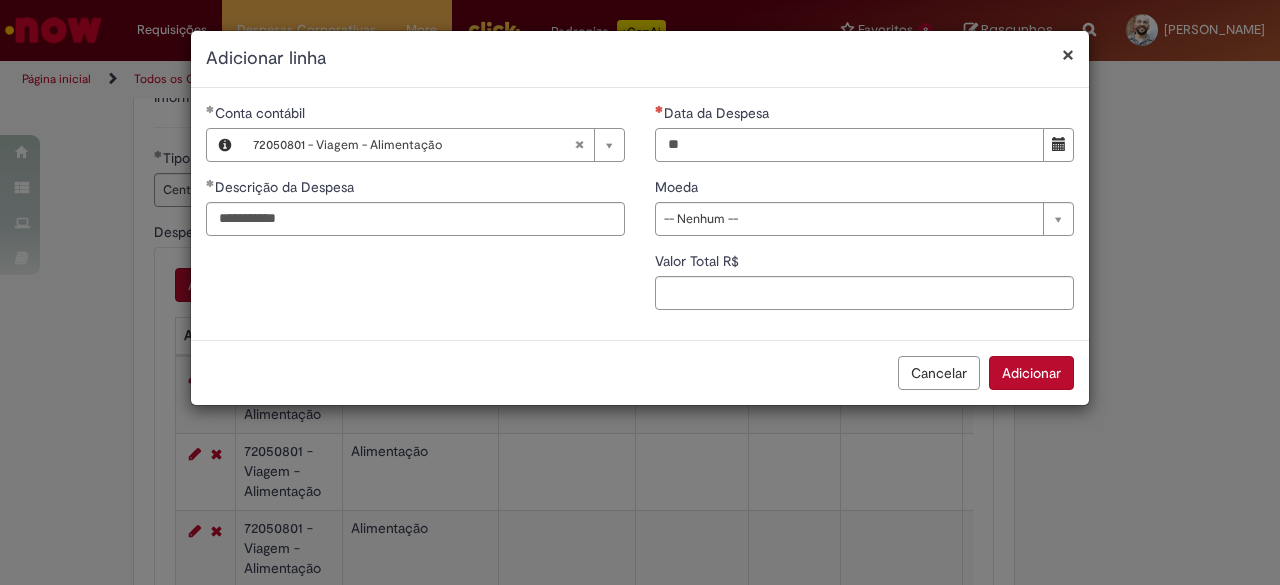 type on "**********" 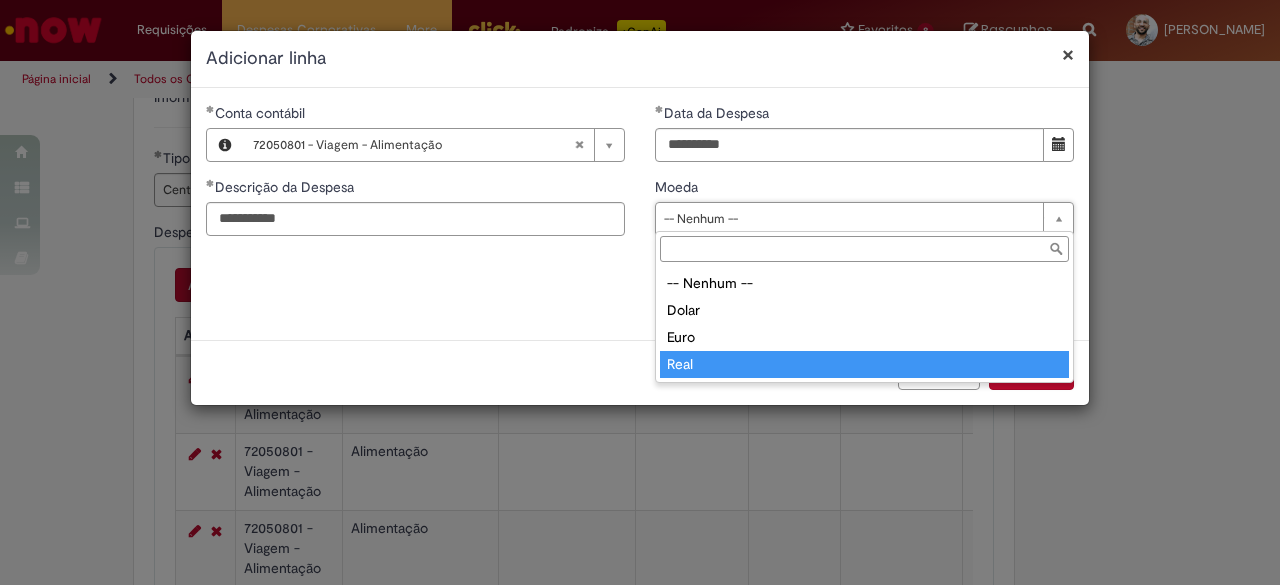 type on "****" 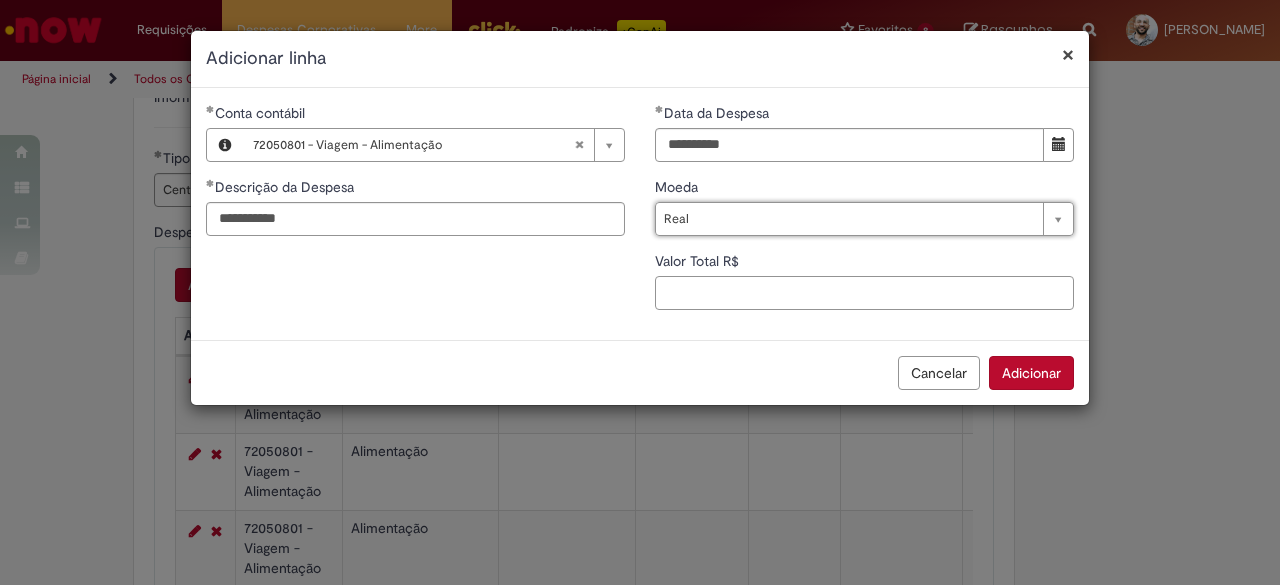 click on "Valor Total R$" at bounding box center (864, 293) 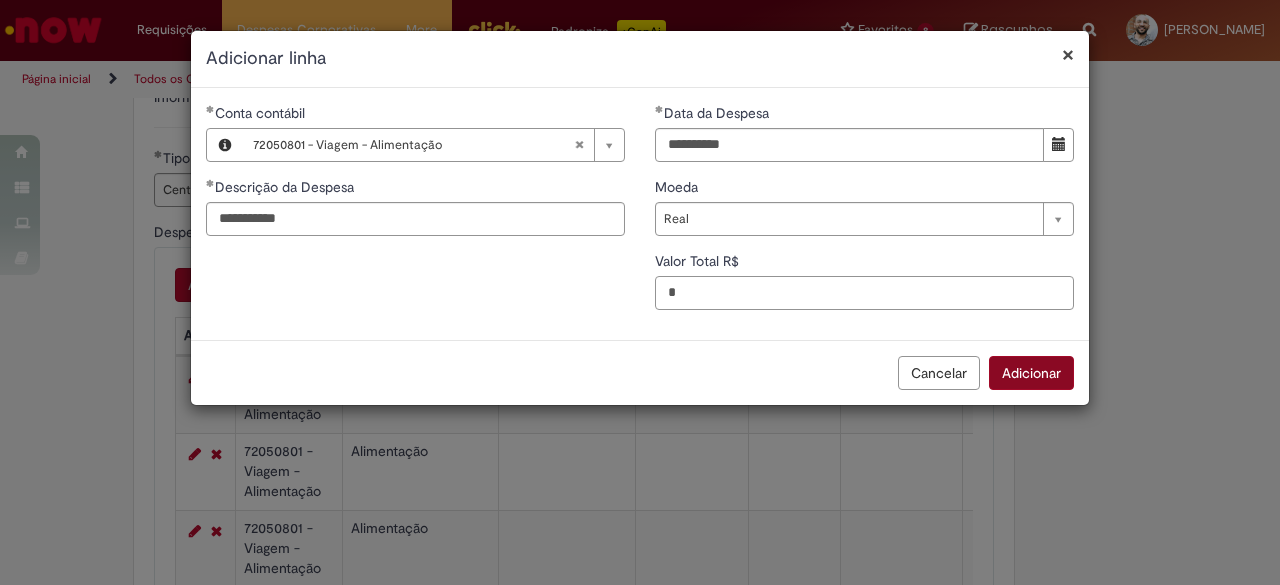 type on "*" 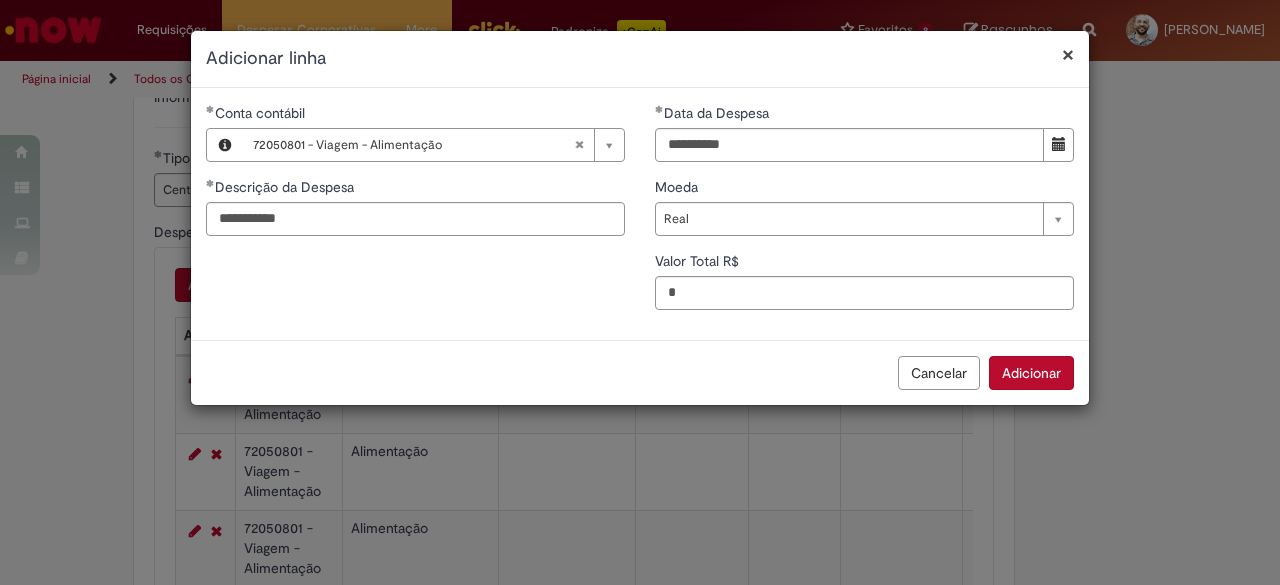 click on "Adicionar" at bounding box center [1031, 373] 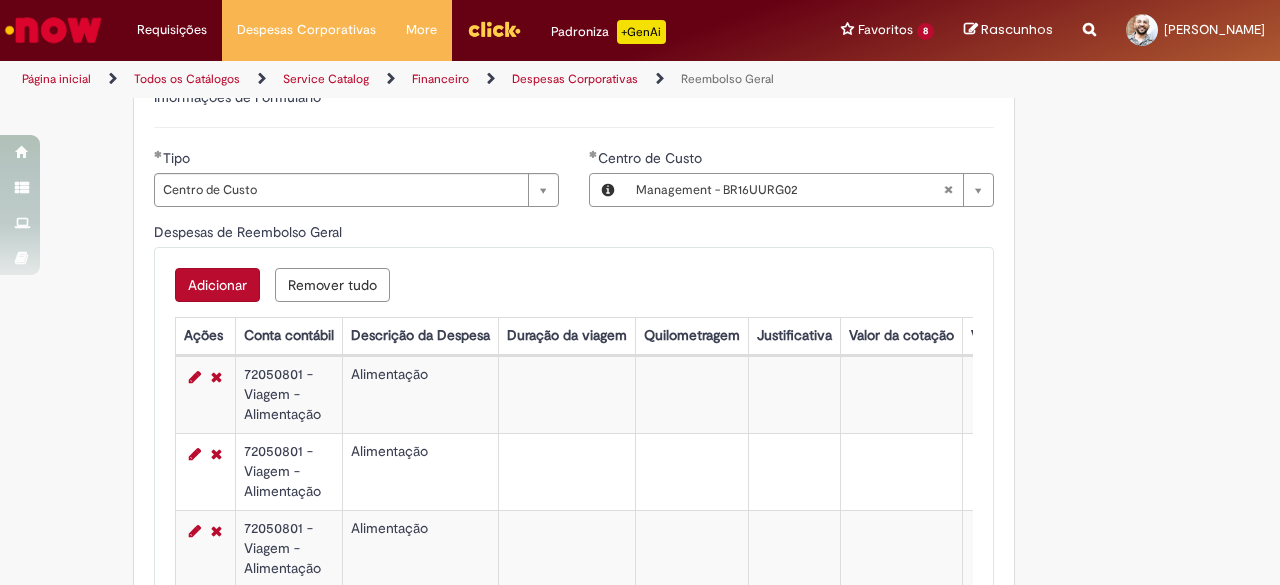 click on "Adicionar" at bounding box center (217, 285) 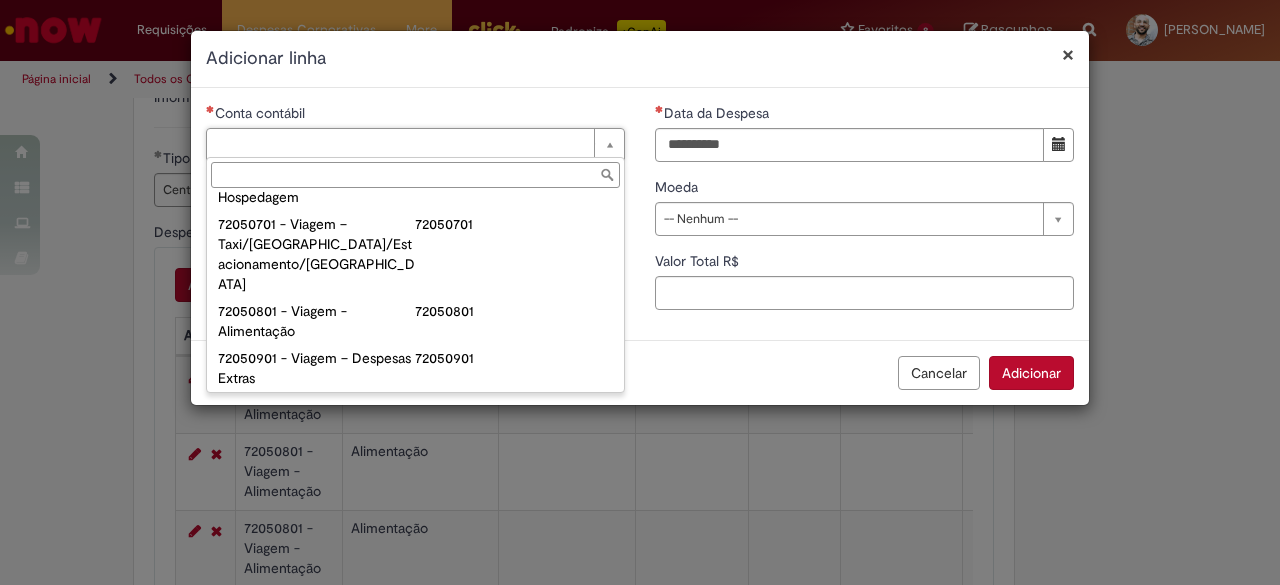 scroll, scrollTop: 1200, scrollLeft: 0, axis: vertical 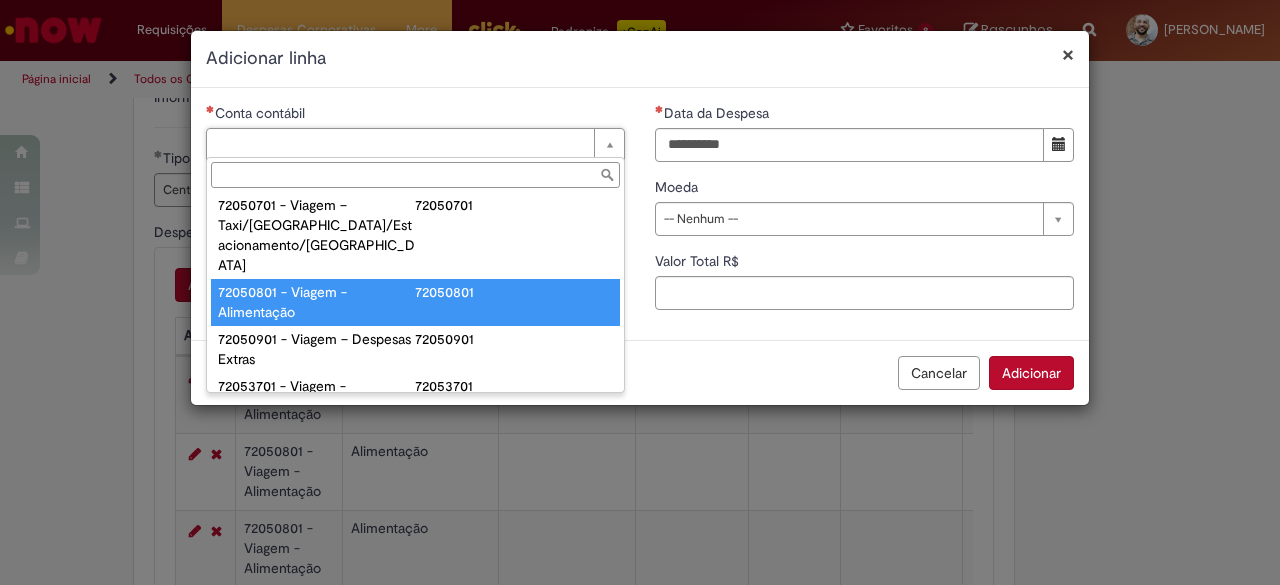 type on "**********" 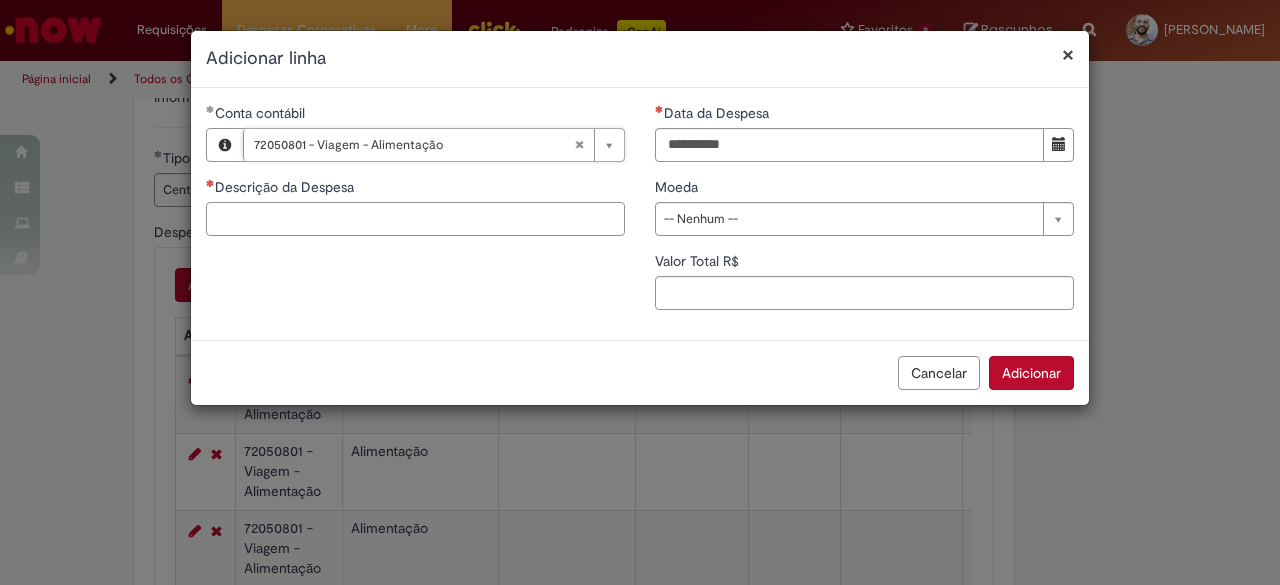click on "Descrição da Despesa" at bounding box center [415, 219] 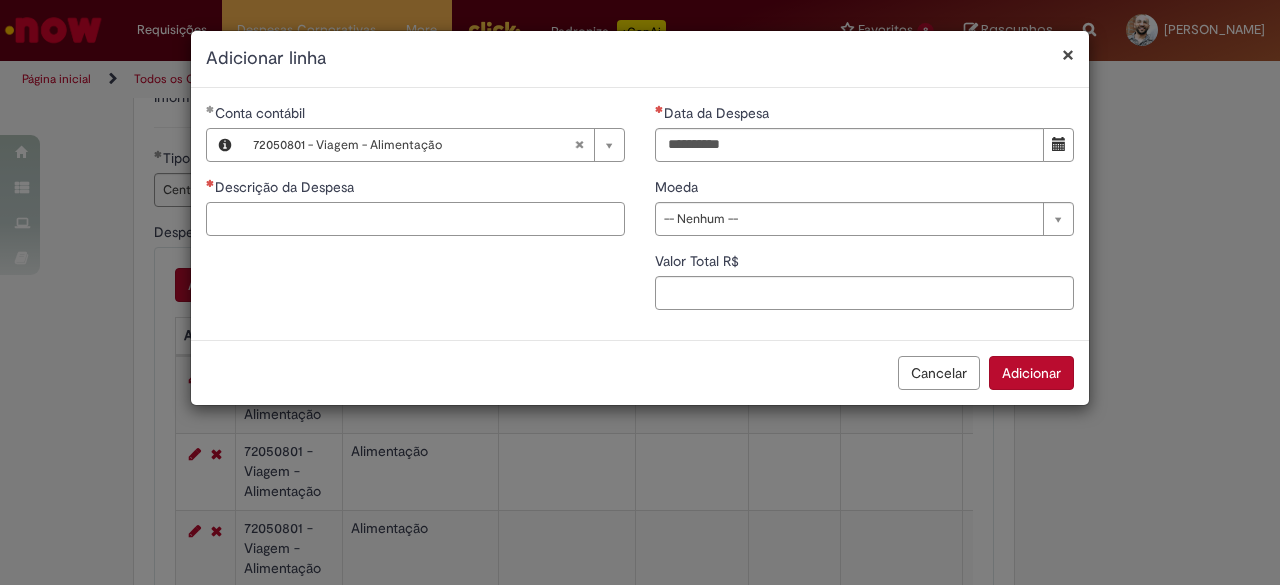 paste on "**********" 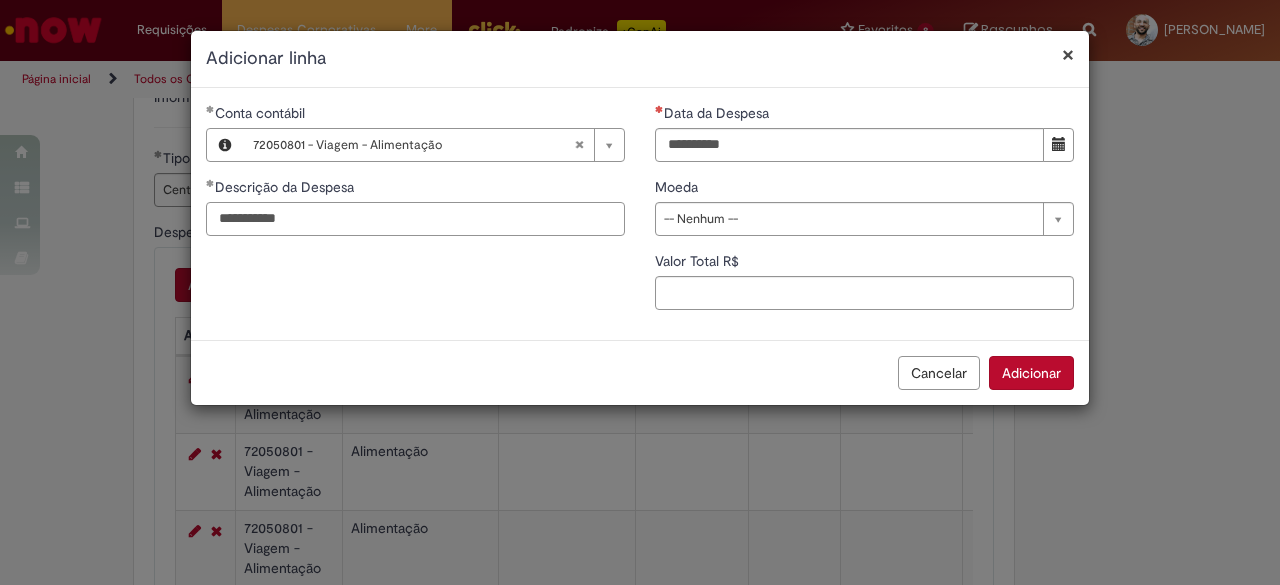 type on "**********" 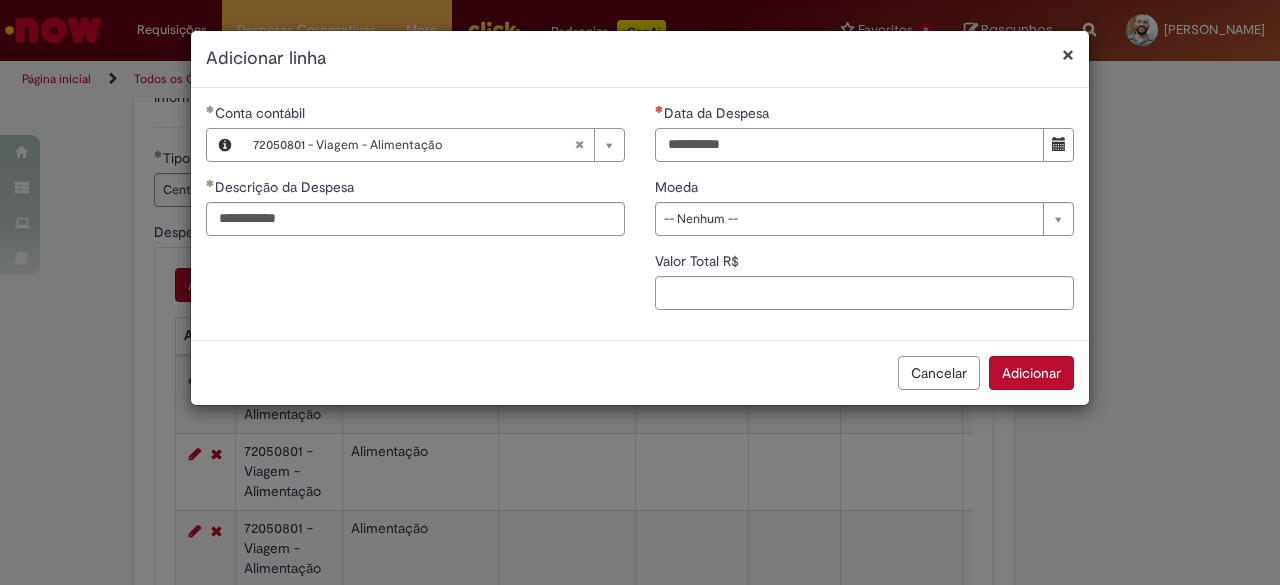 click on "Data da Despesa" at bounding box center (849, 145) 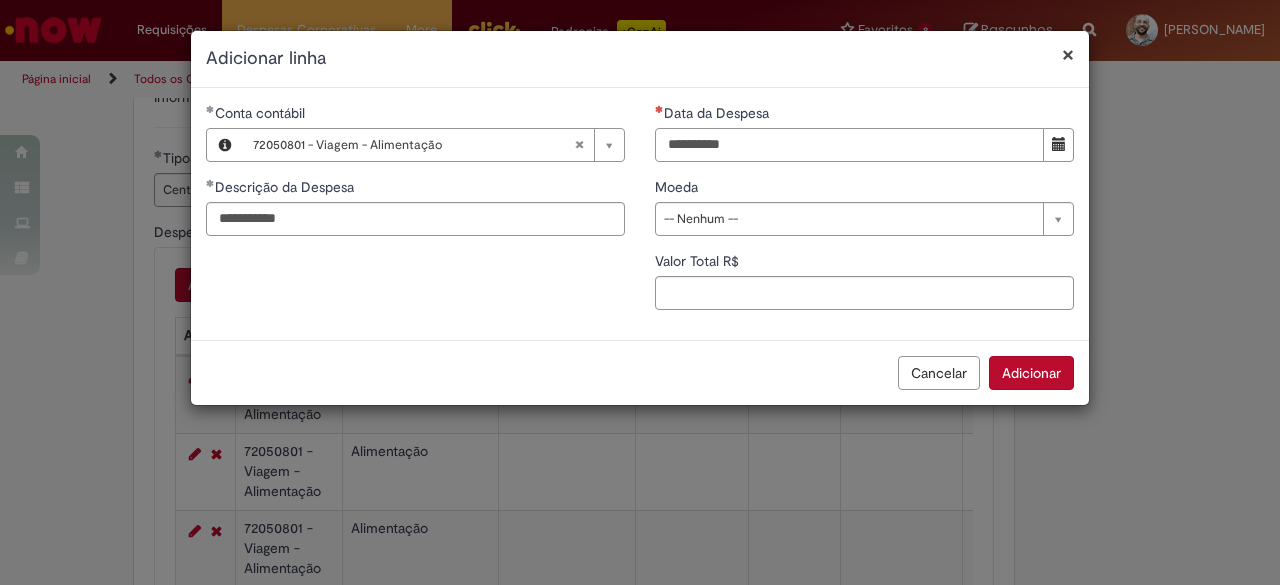 type on "**********" 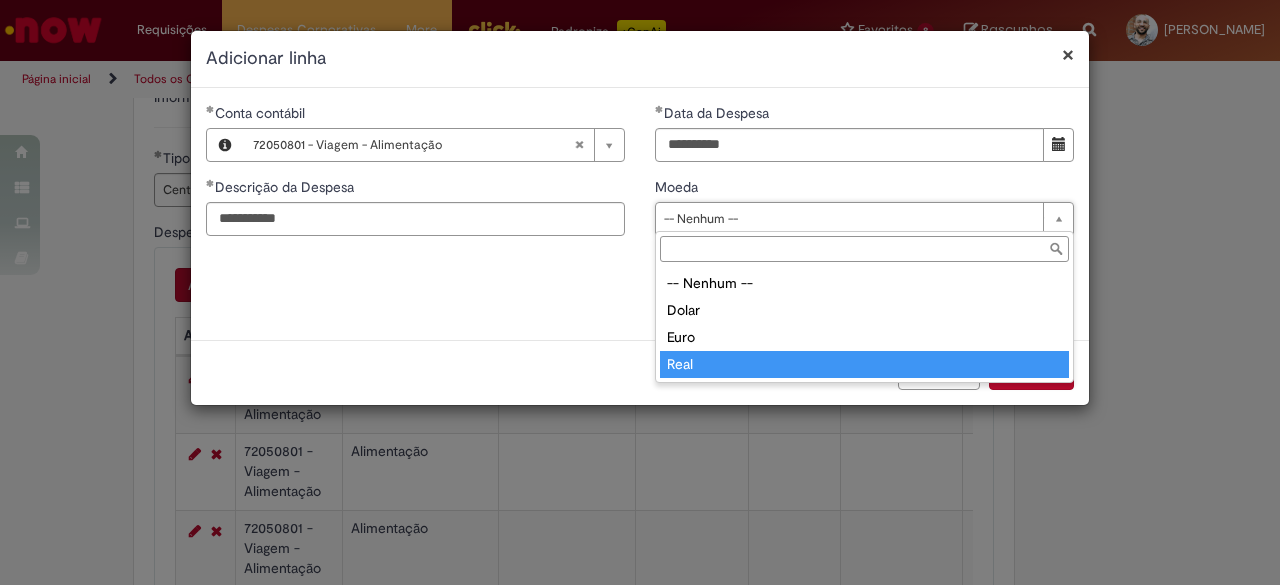 drag, startPoint x: 717, startPoint y: 359, endPoint x: 727, endPoint y: 320, distance: 40.261642 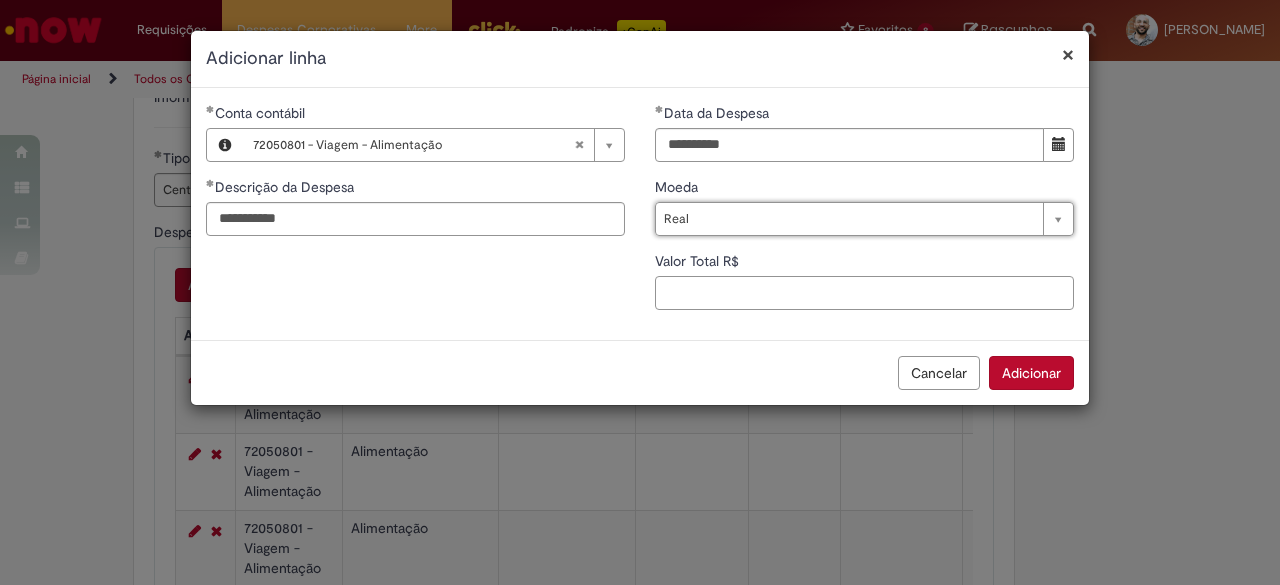 click on "Valor Total R$" at bounding box center [864, 293] 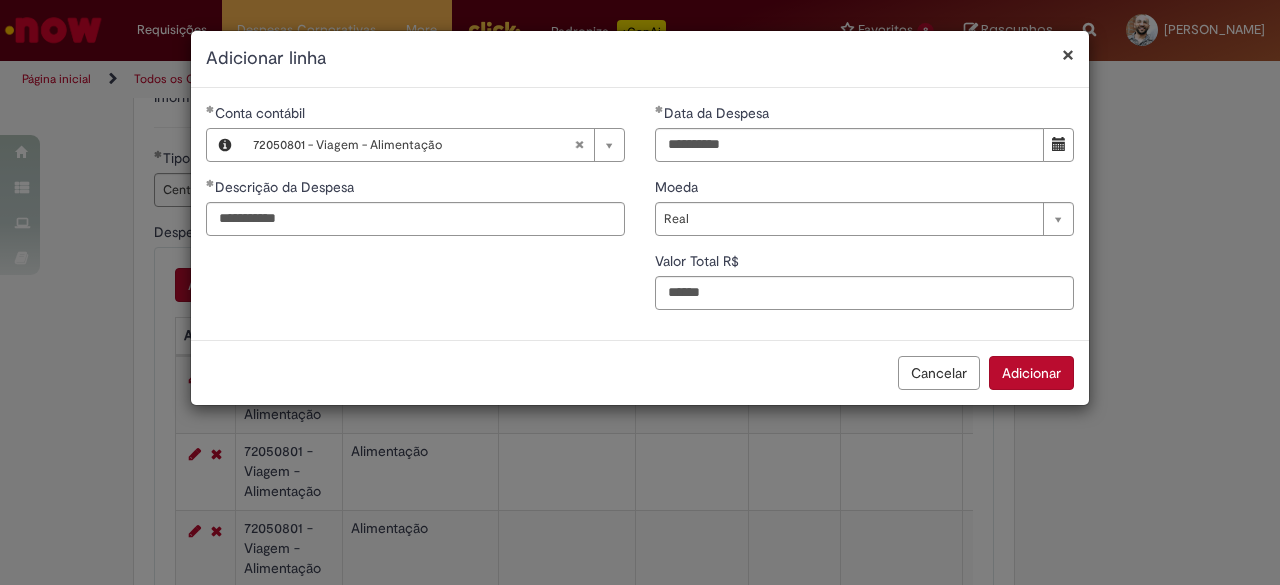 type on "******" 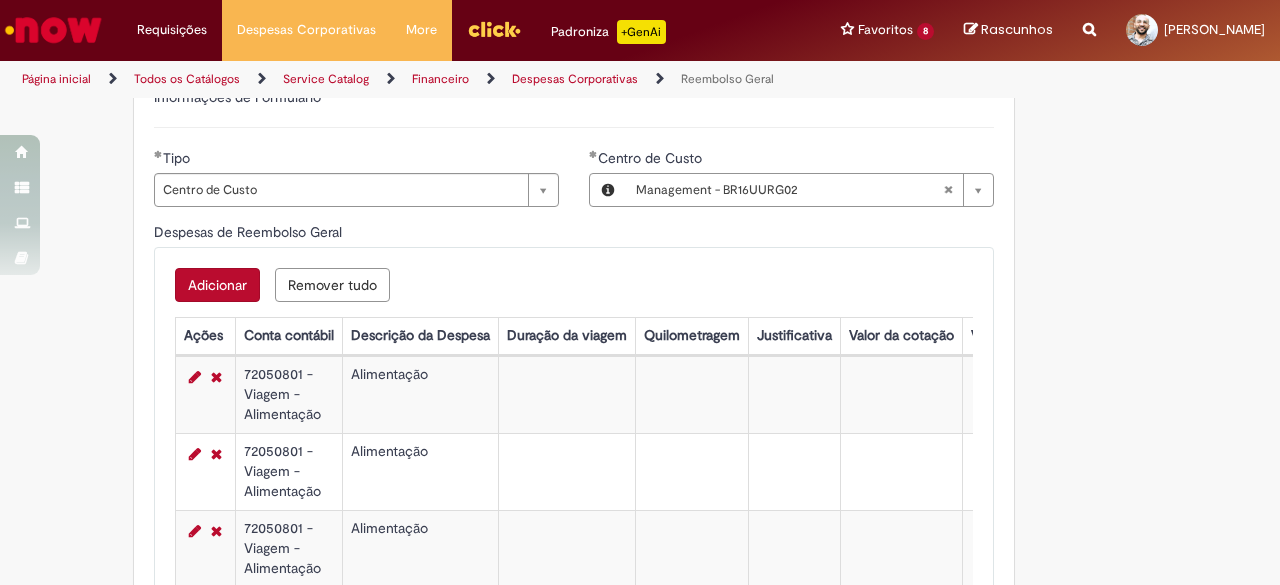type 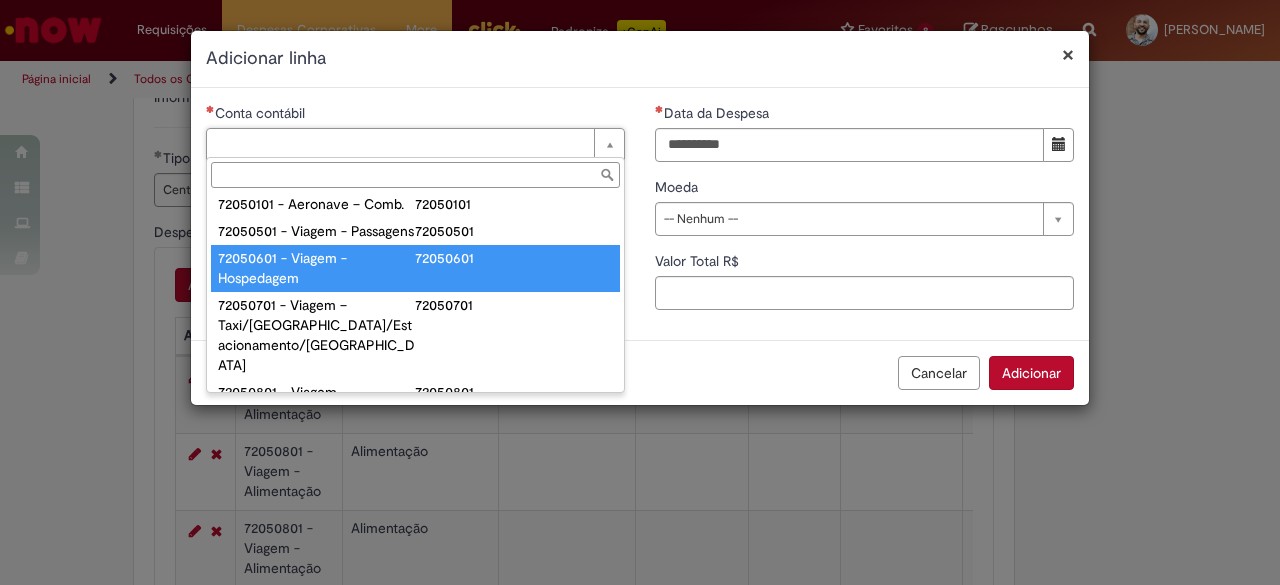 scroll, scrollTop: 1200, scrollLeft: 0, axis: vertical 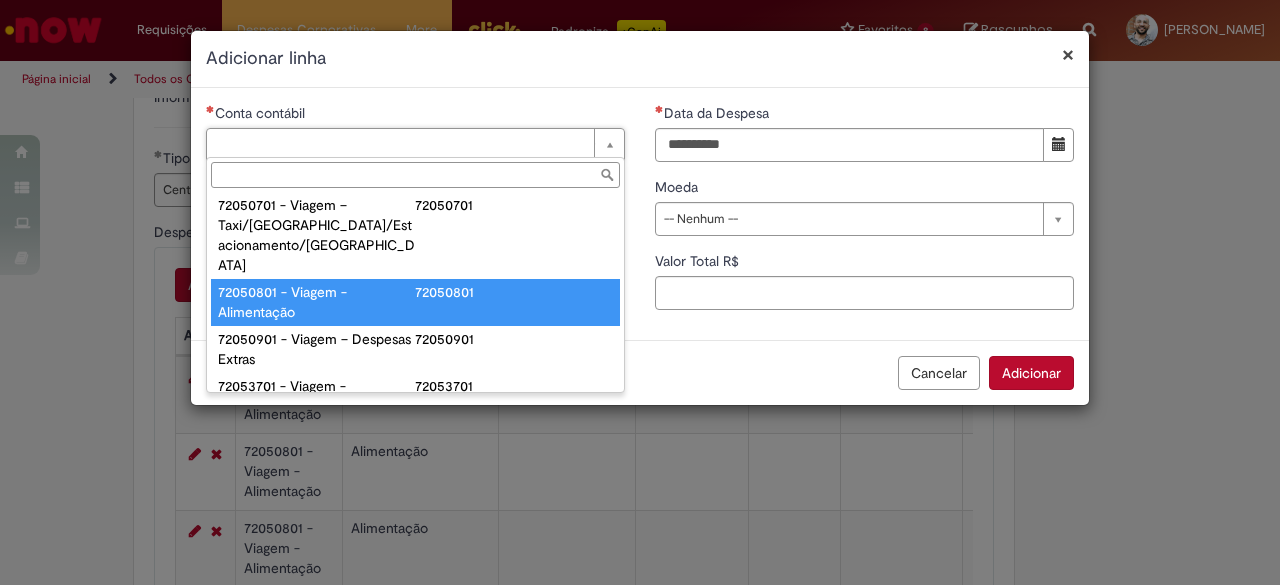 type on "**********" 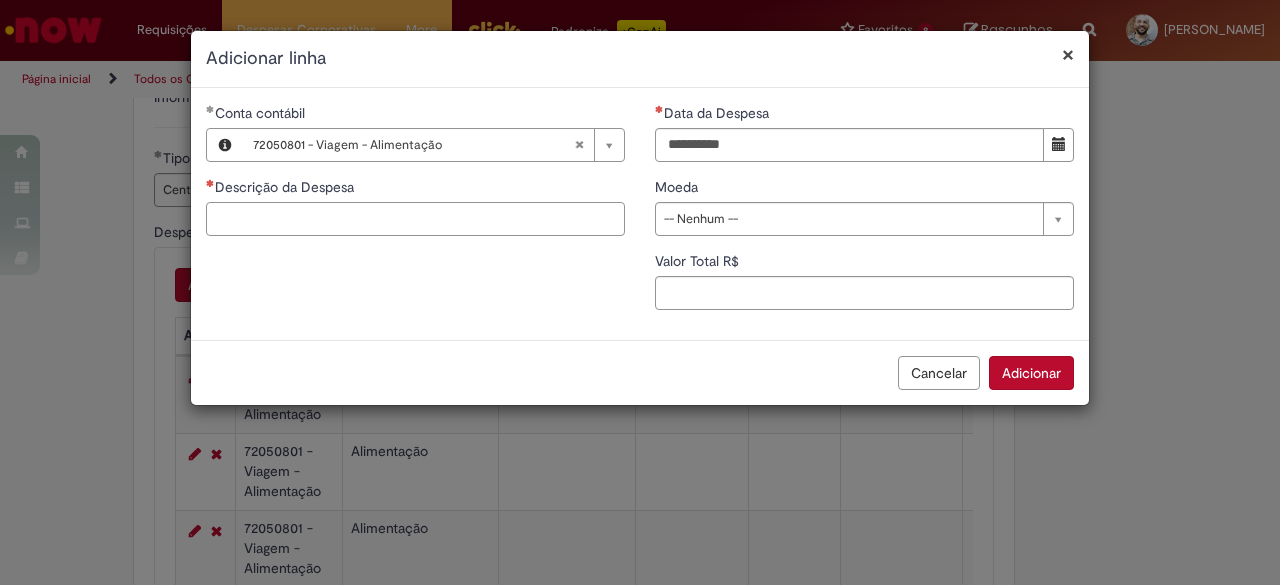 click on "Descrição da Despesa" at bounding box center [415, 219] 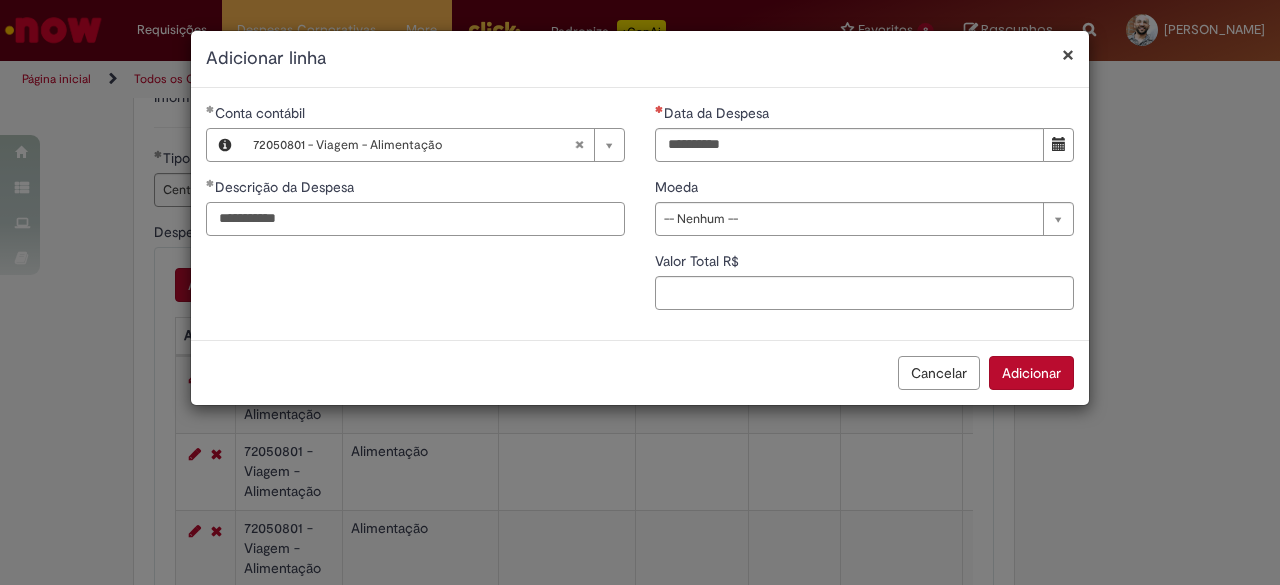 type on "**********" 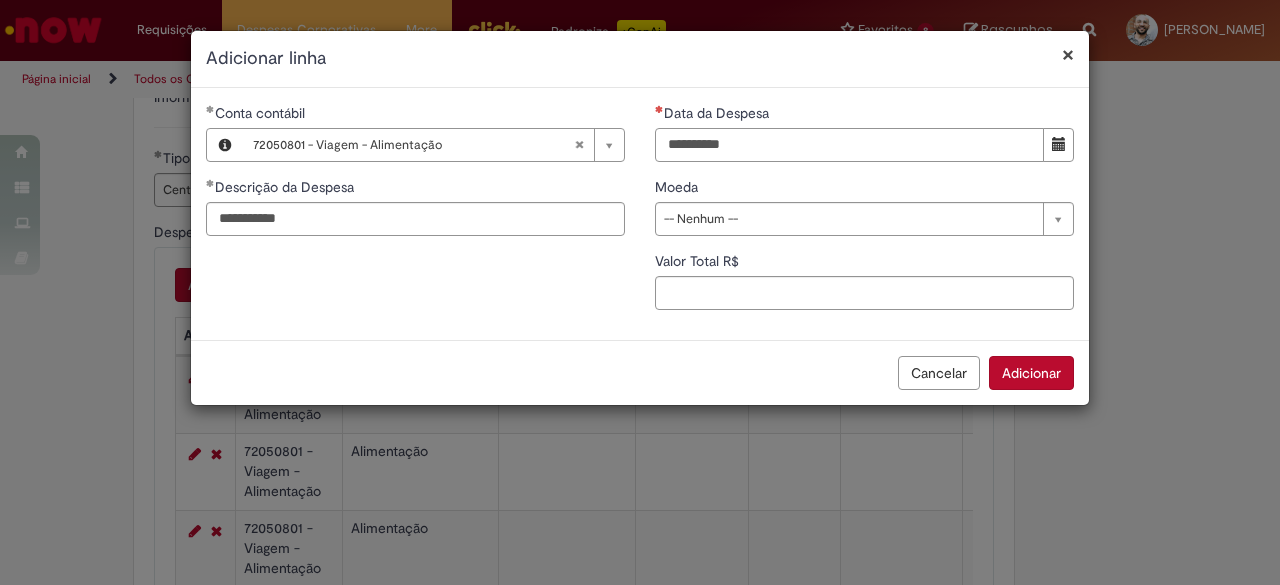 click on "Data da Despesa" at bounding box center (849, 145) 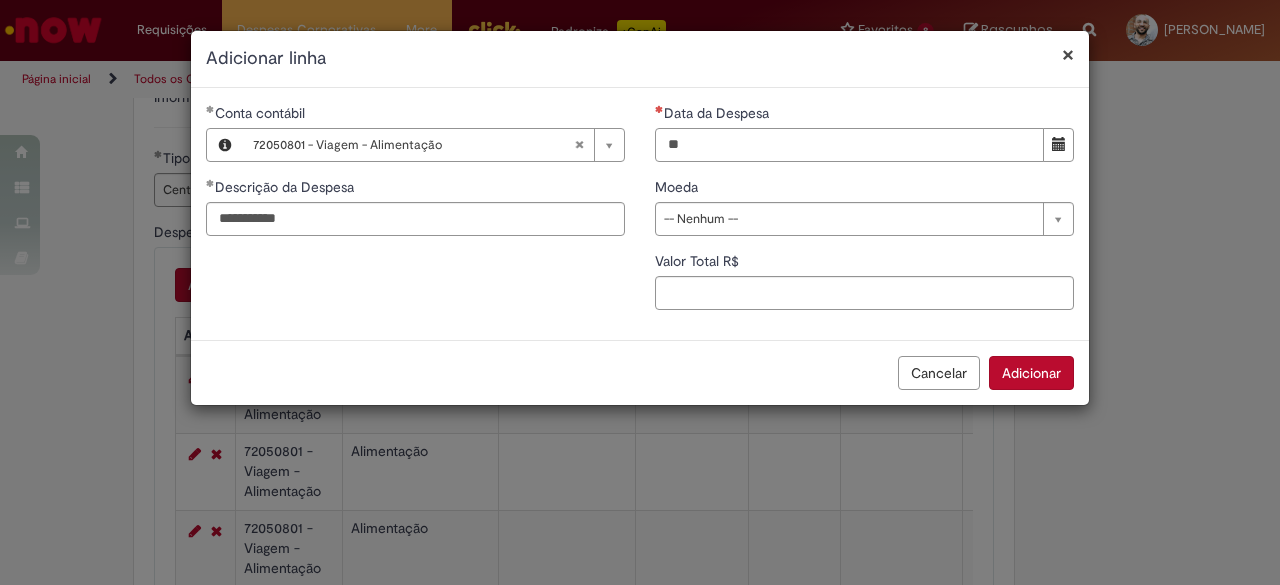 type on "**********" 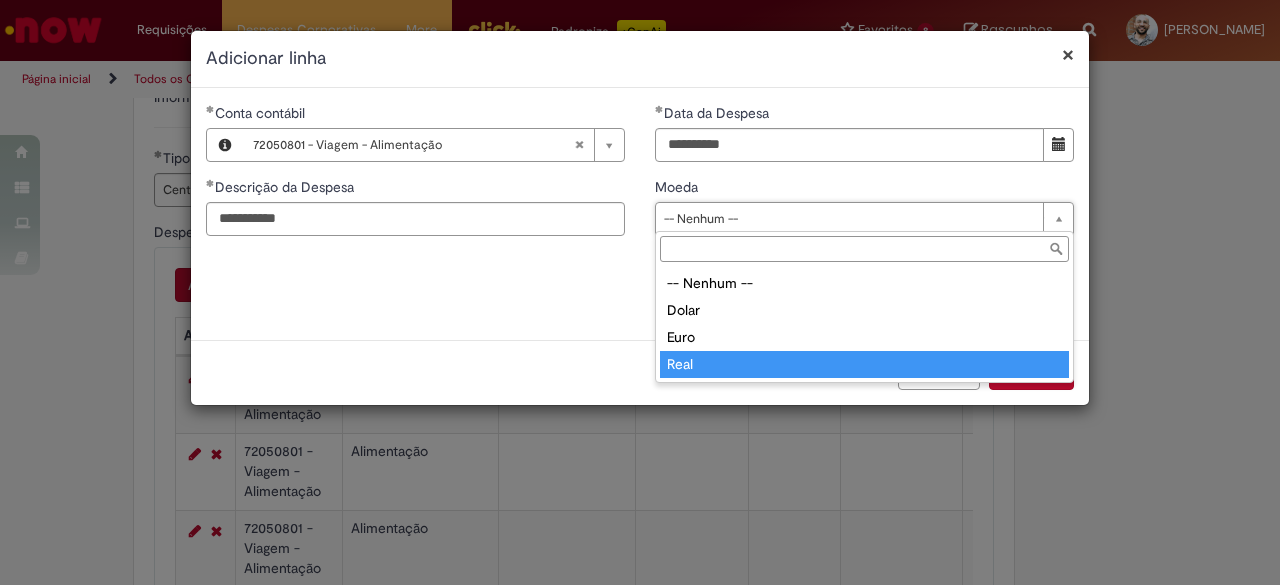 type on "****" 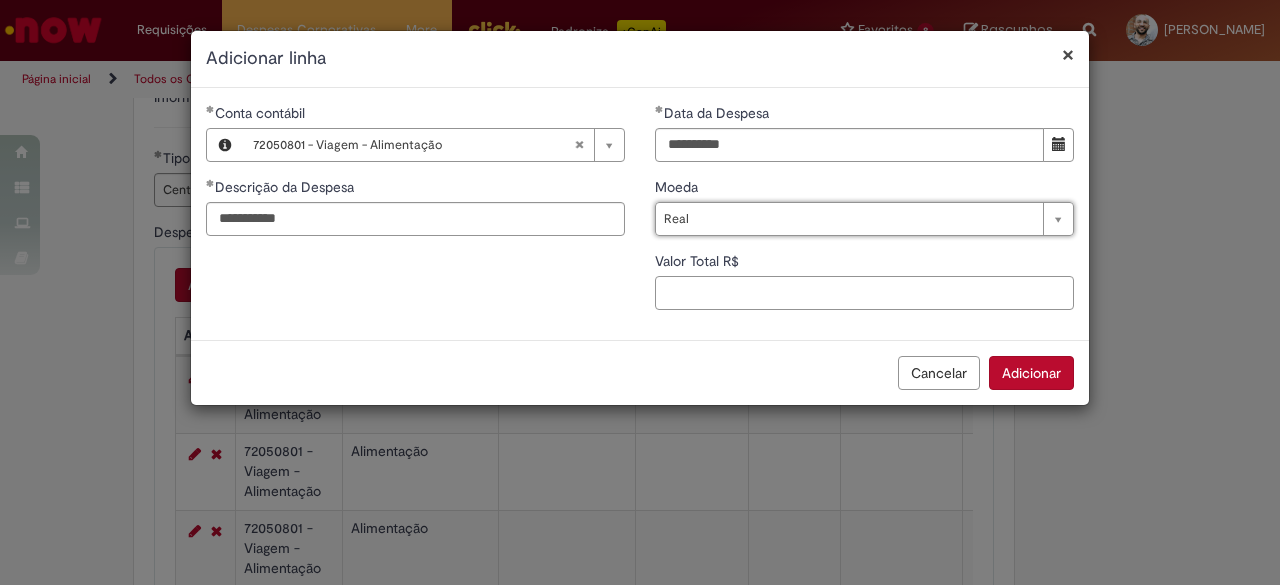 click on "Valor Total R$" at bounding box center [864, 293] 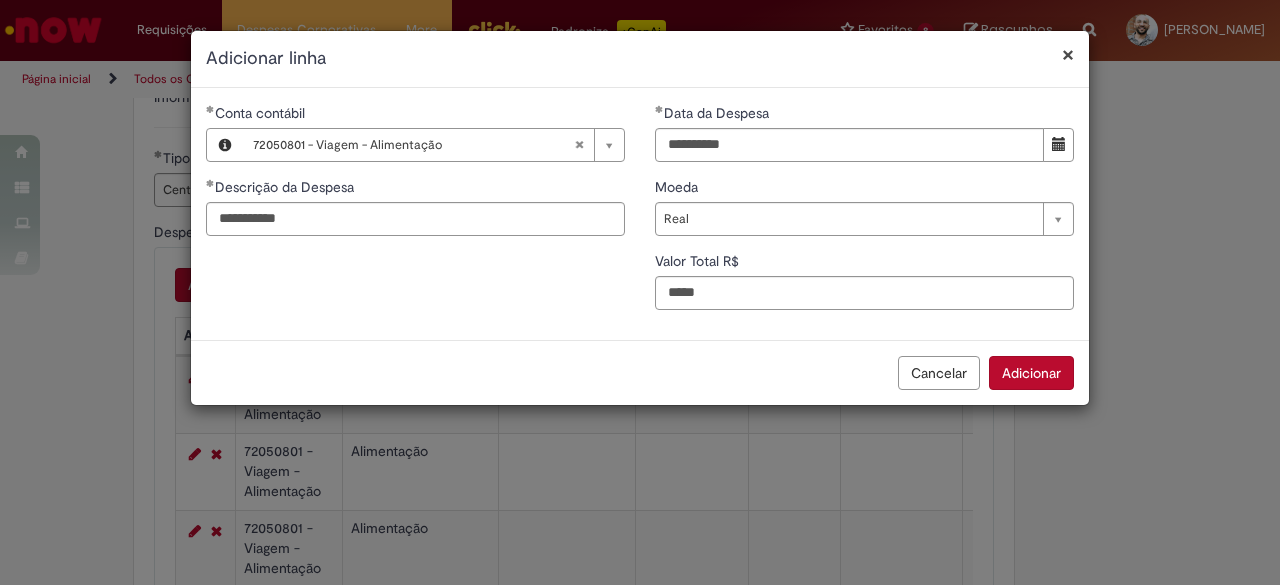 type on "****" 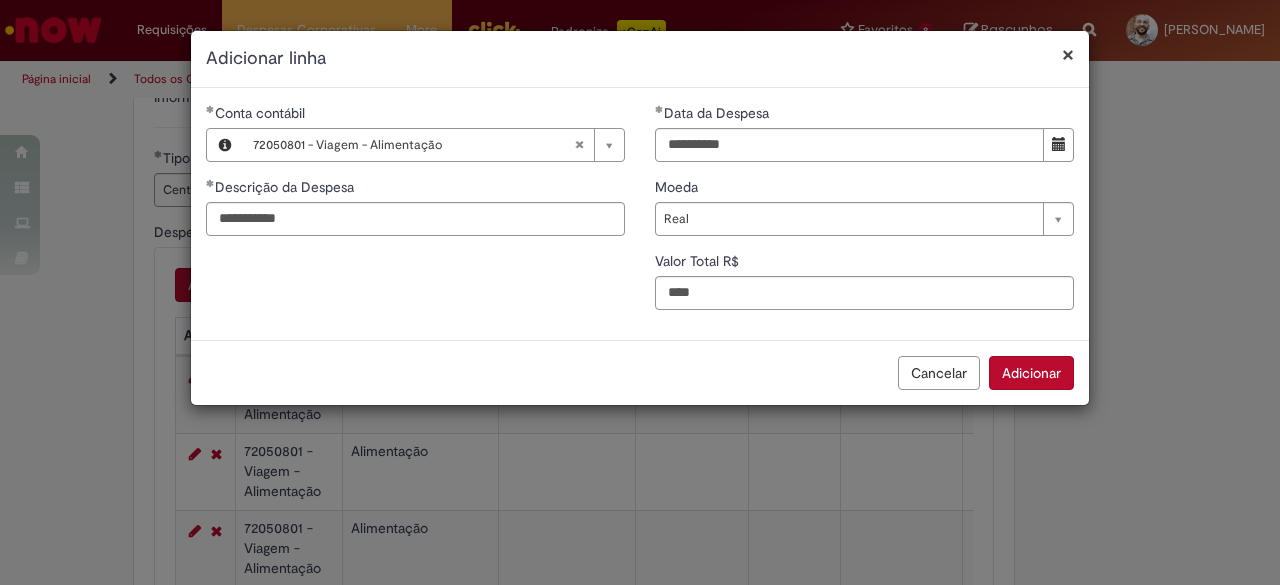 click on "Adicionar" at bounding box center (1031, 373) 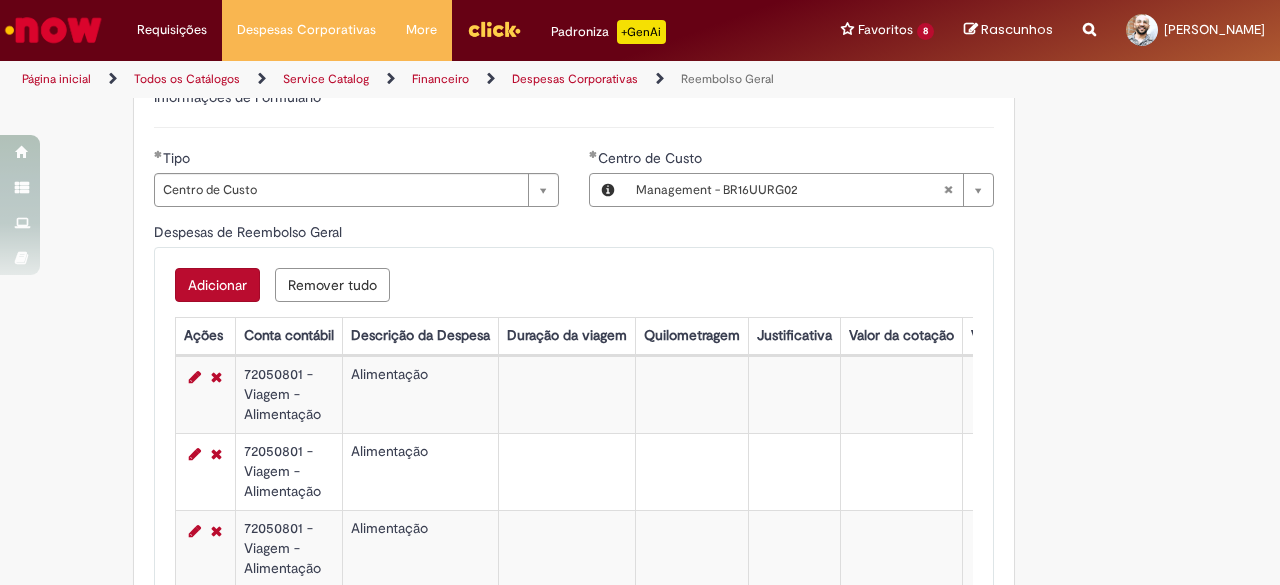 click on "Adicionar" at bounding box center [217, 285] 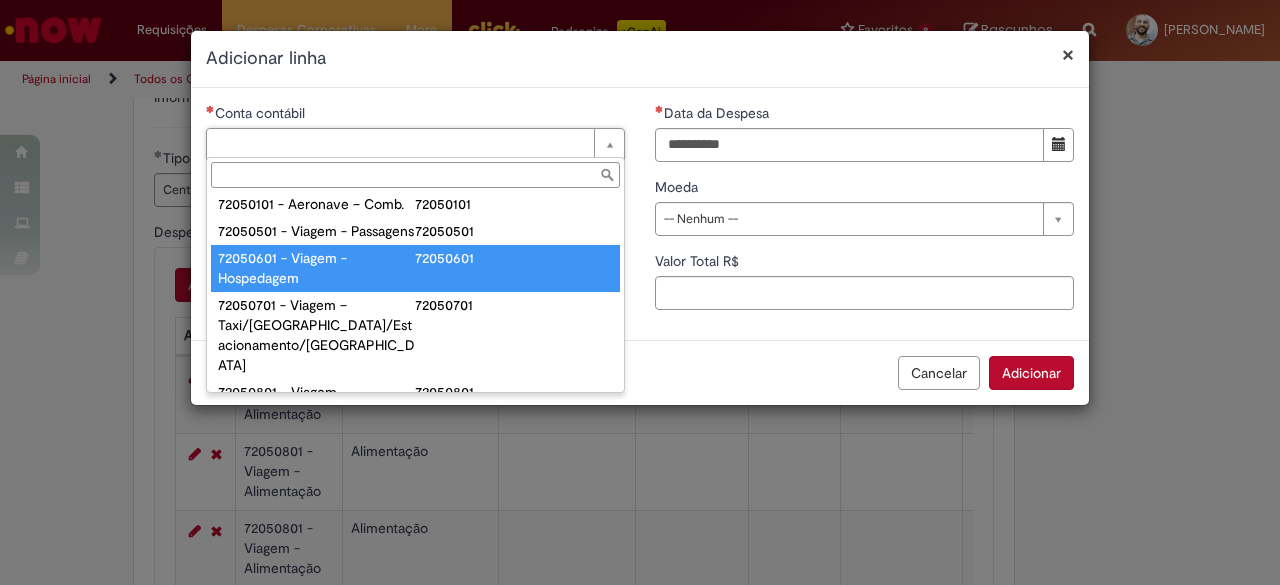 scroll, scrollTop: 1200, scrollLeft: 0, axis: vertical 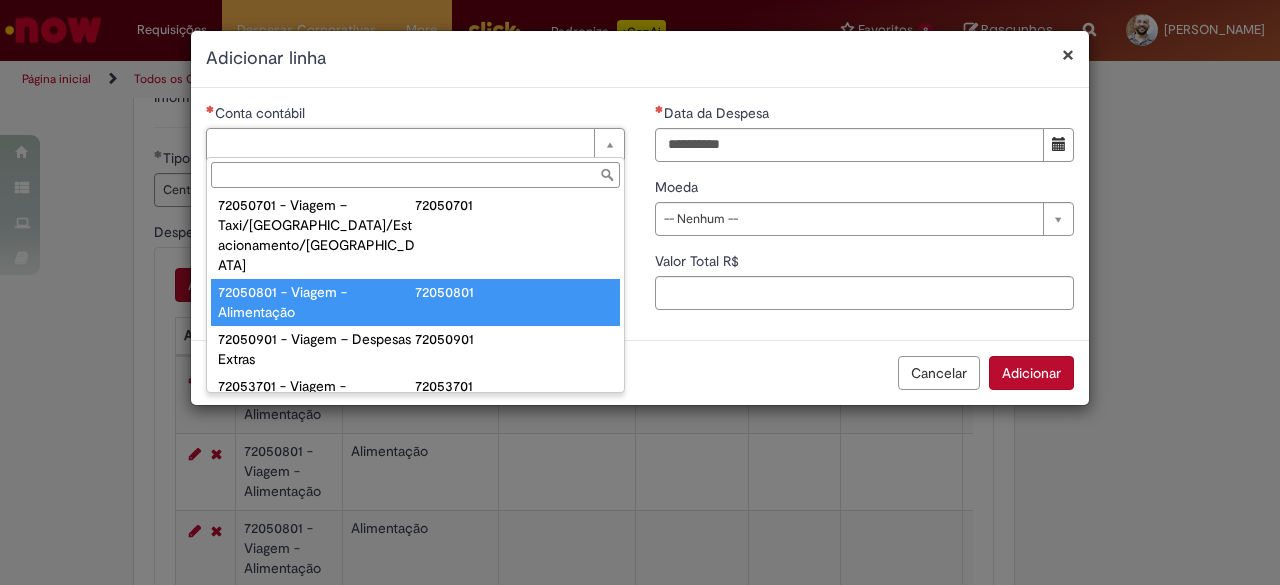 type on "**********" 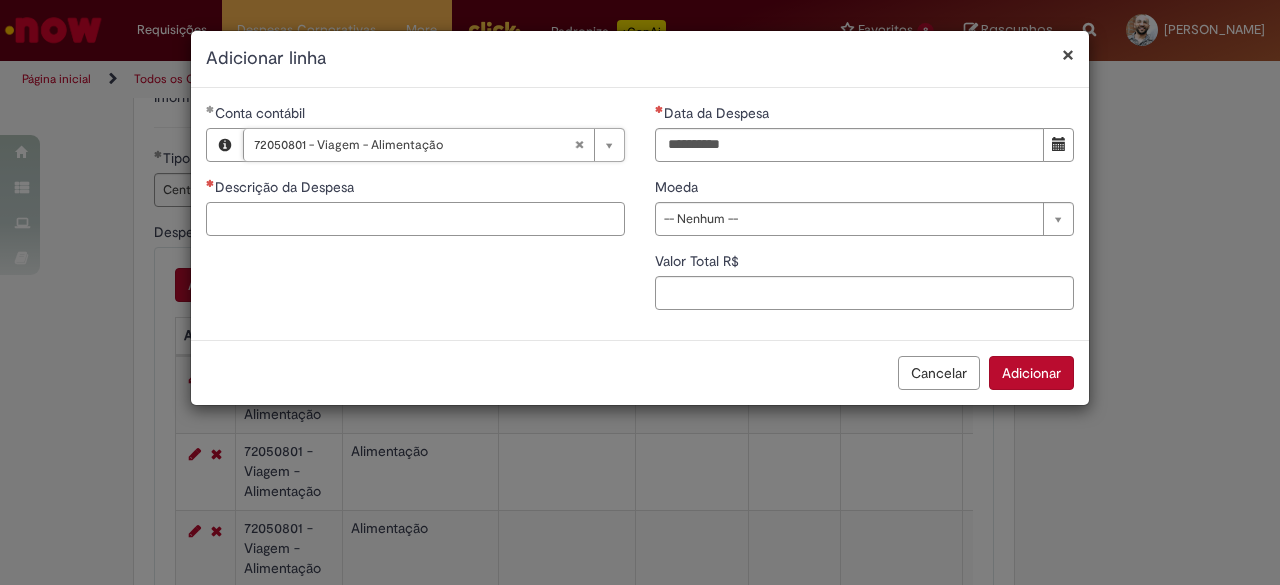 click on "Descrição da Despesa" at bounding box center [415, 219] 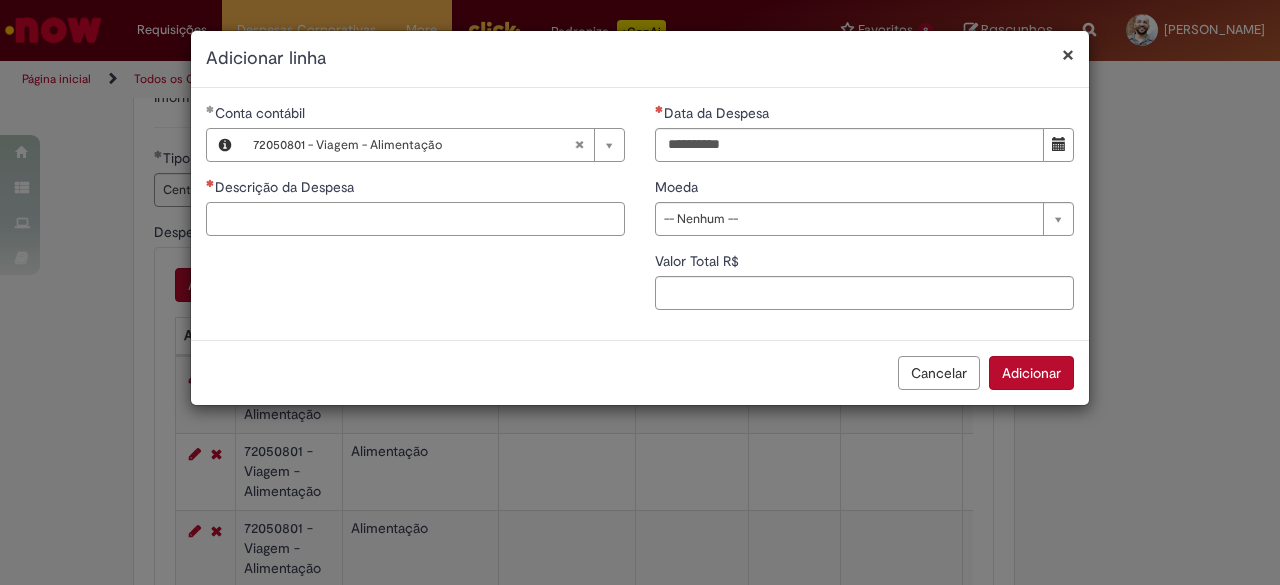 paste on "**********" 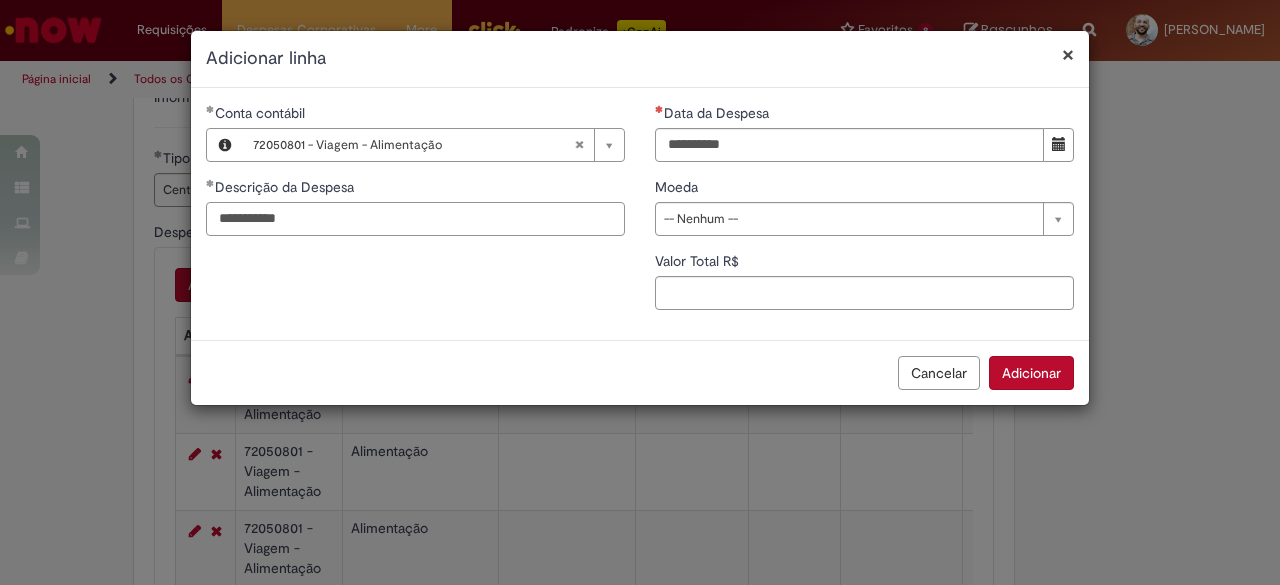 type on "**********" 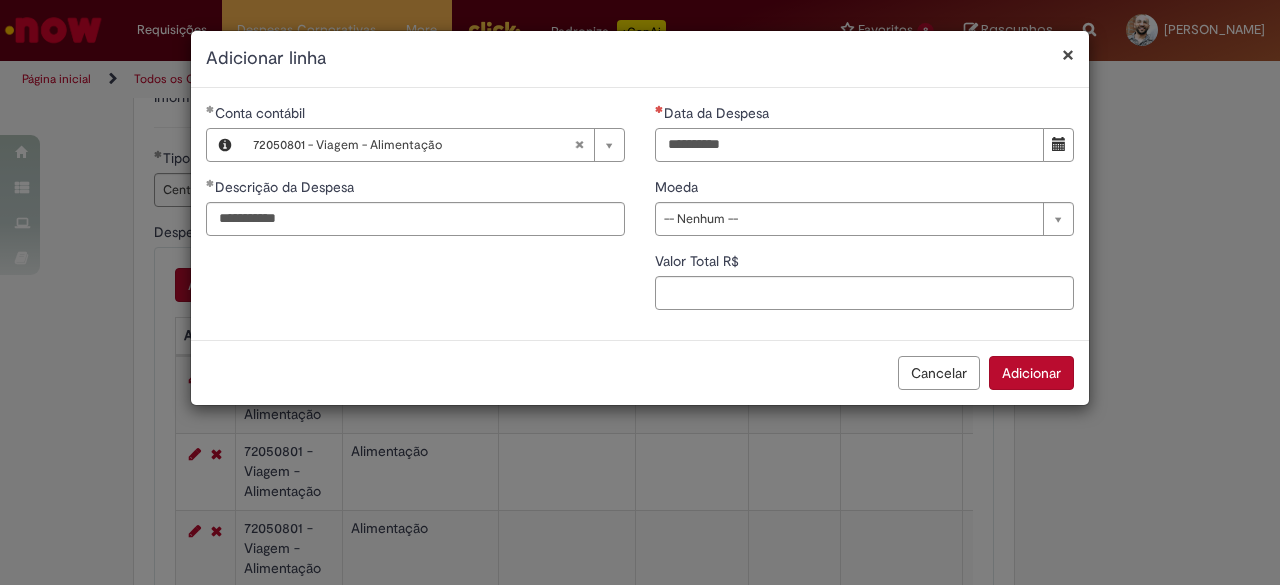 click on "Data da Despesa" at bounding box center [849, 145] 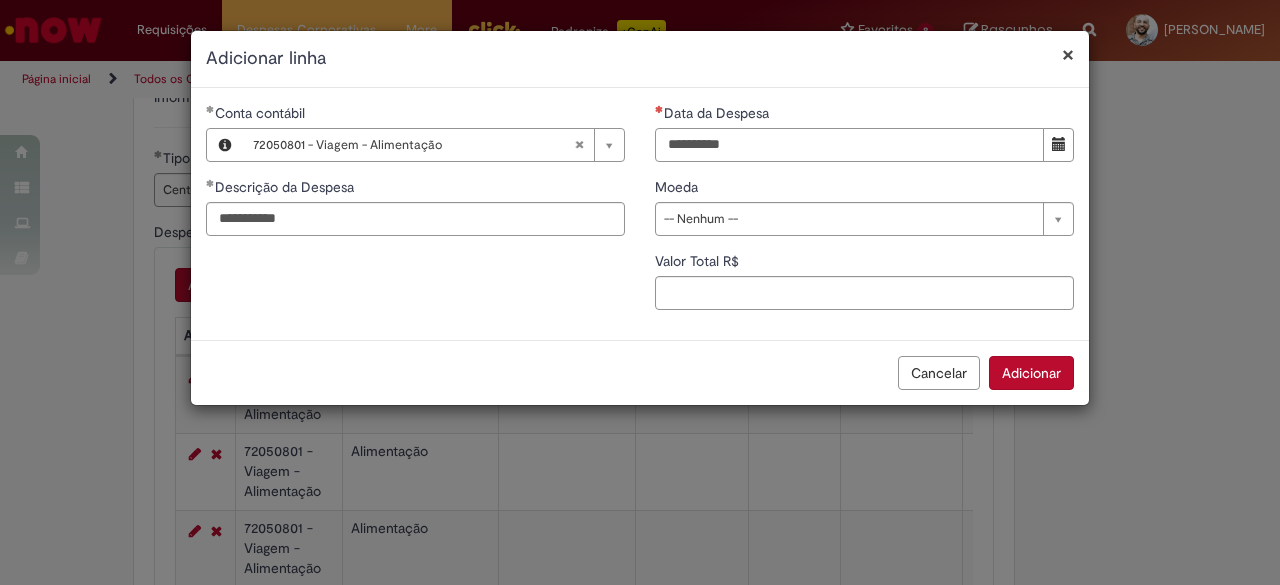 type on "**********" 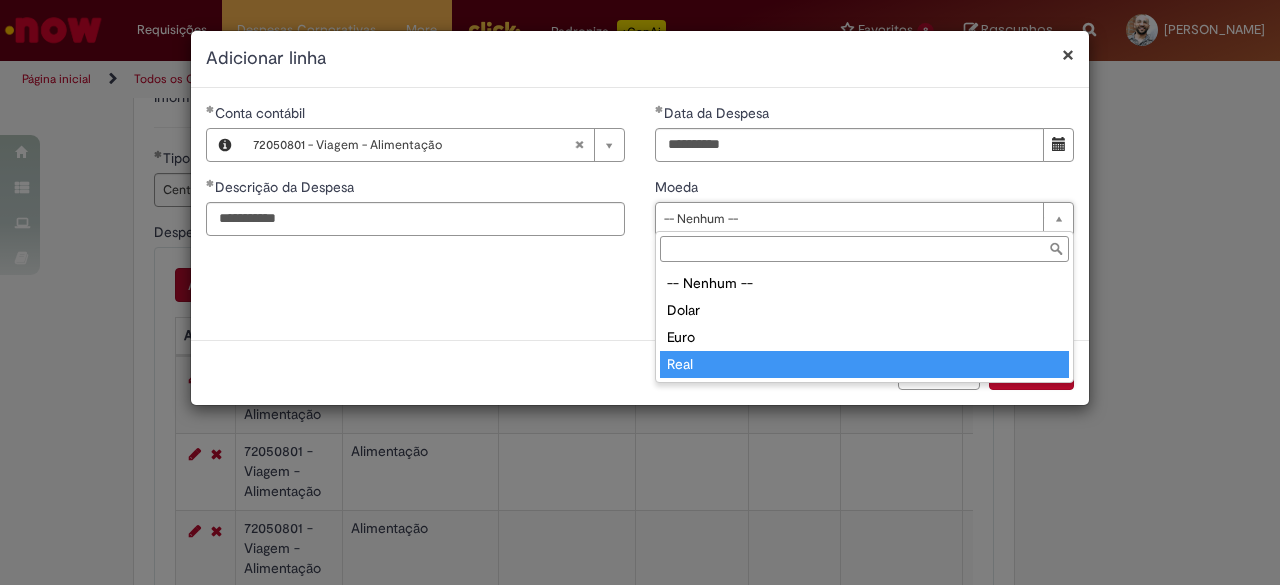type on "****" 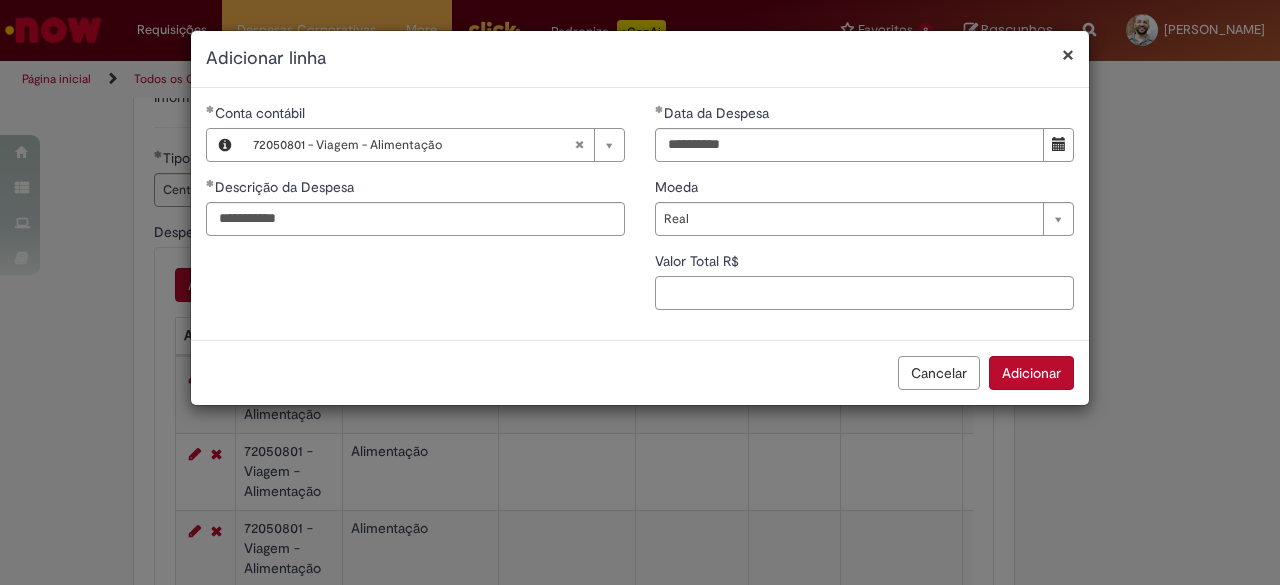 click on "Valor Total R$" at bounding box center [864, 293] 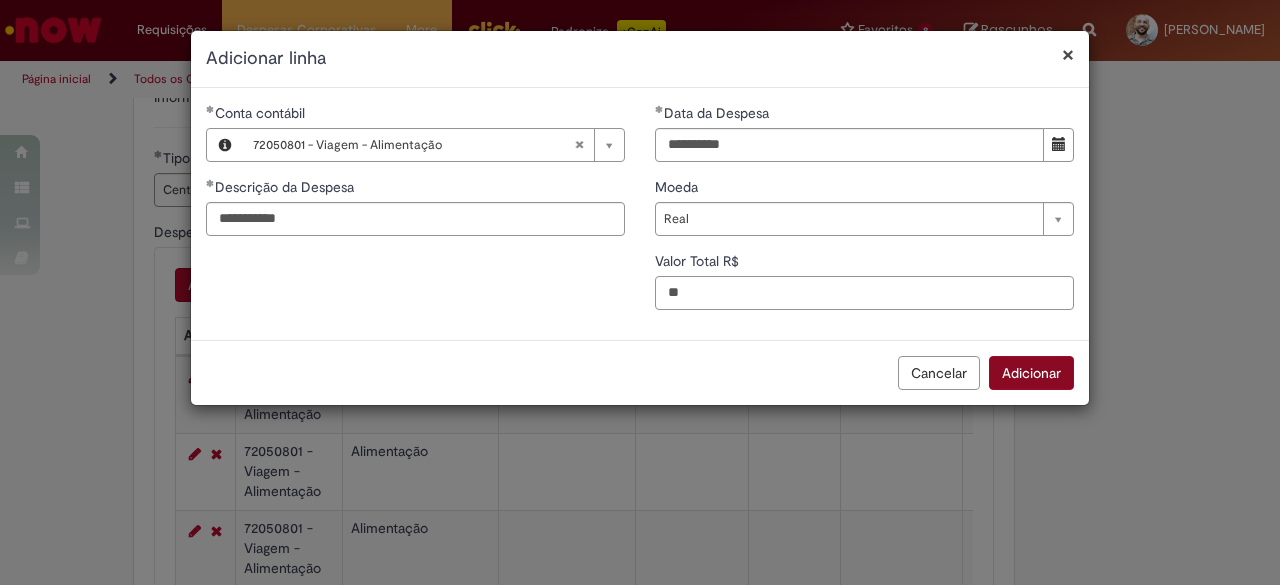 type on "**" 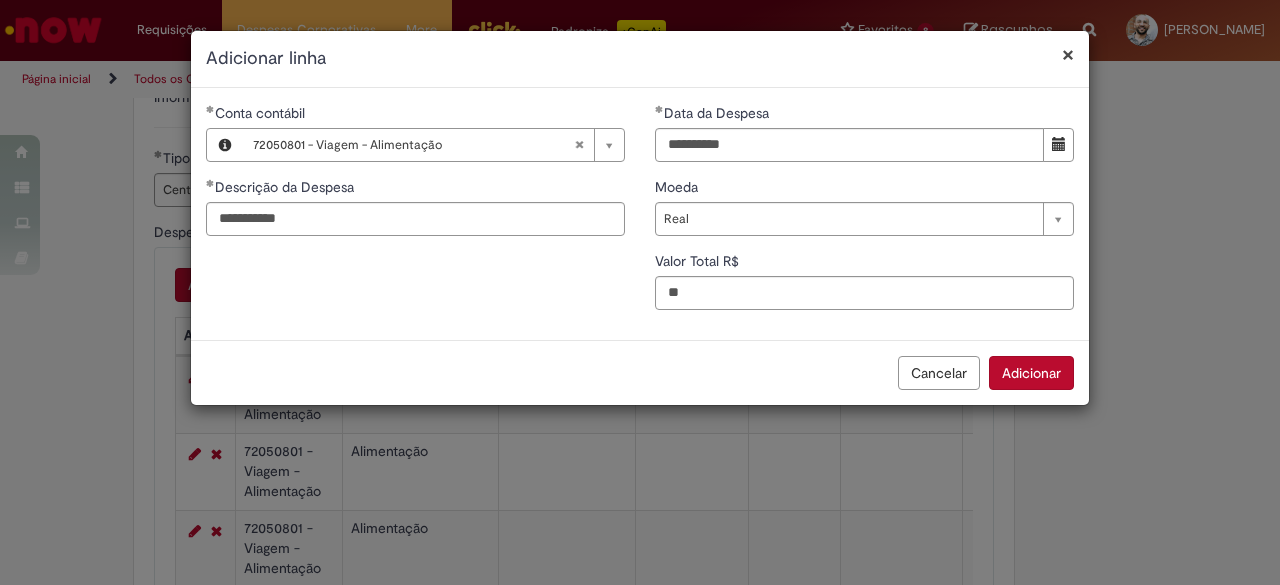 click on "Adicionar" at bounding box center (1031, 373) 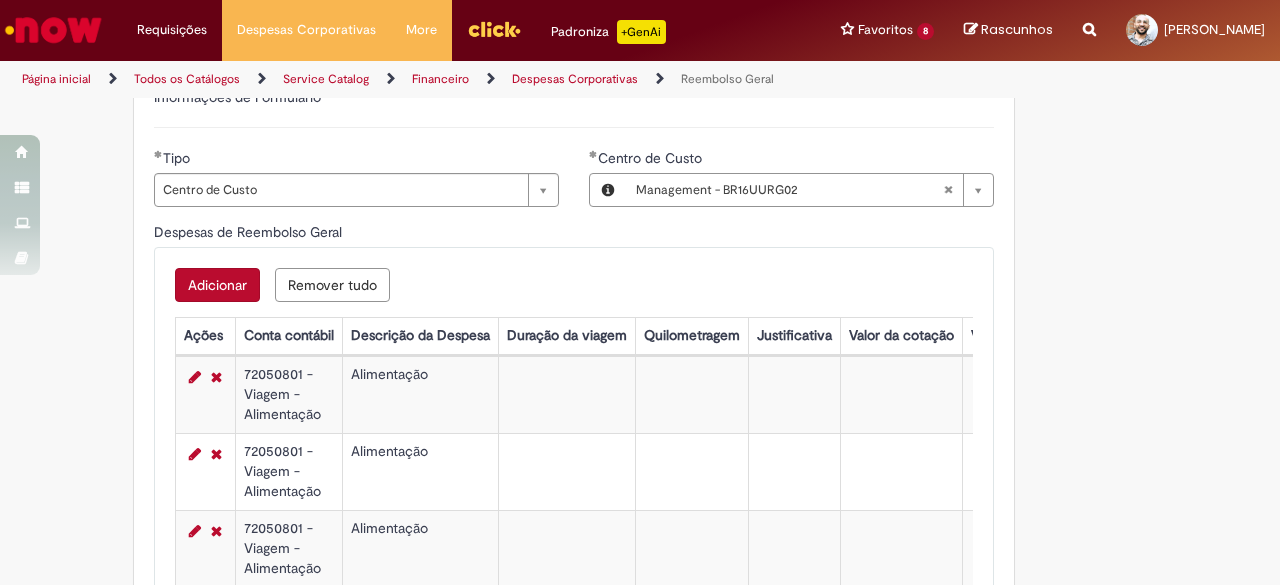 click on "Adicionar" at bounding box center [217, 285] 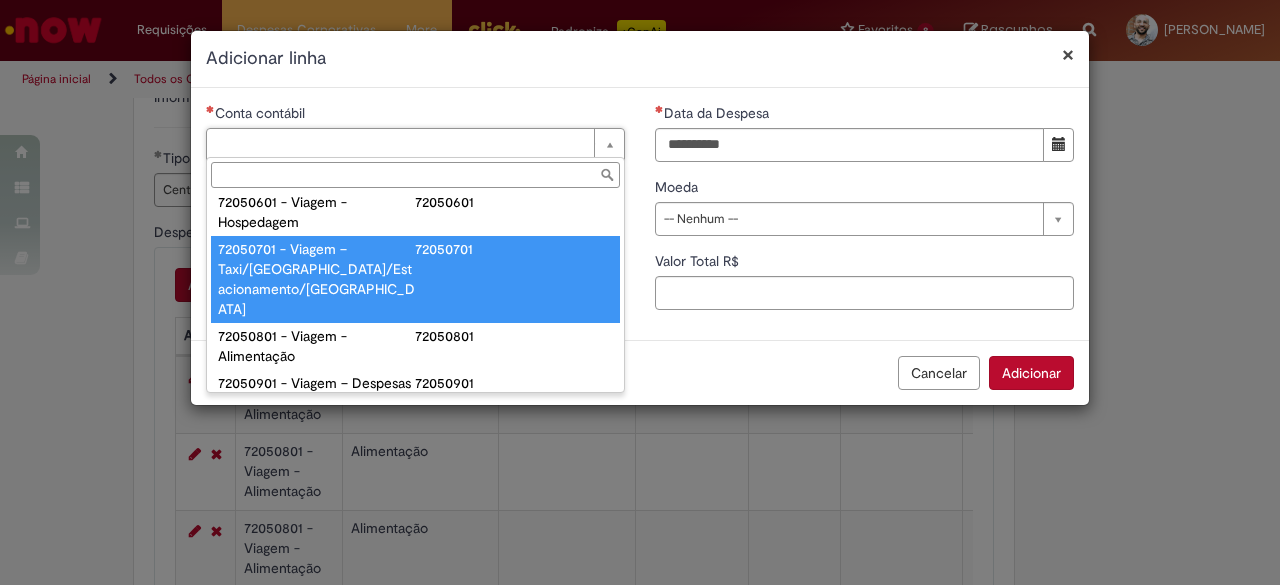 scroll, scrollTop: 1200, scrollLeft: 0, axis: vertical 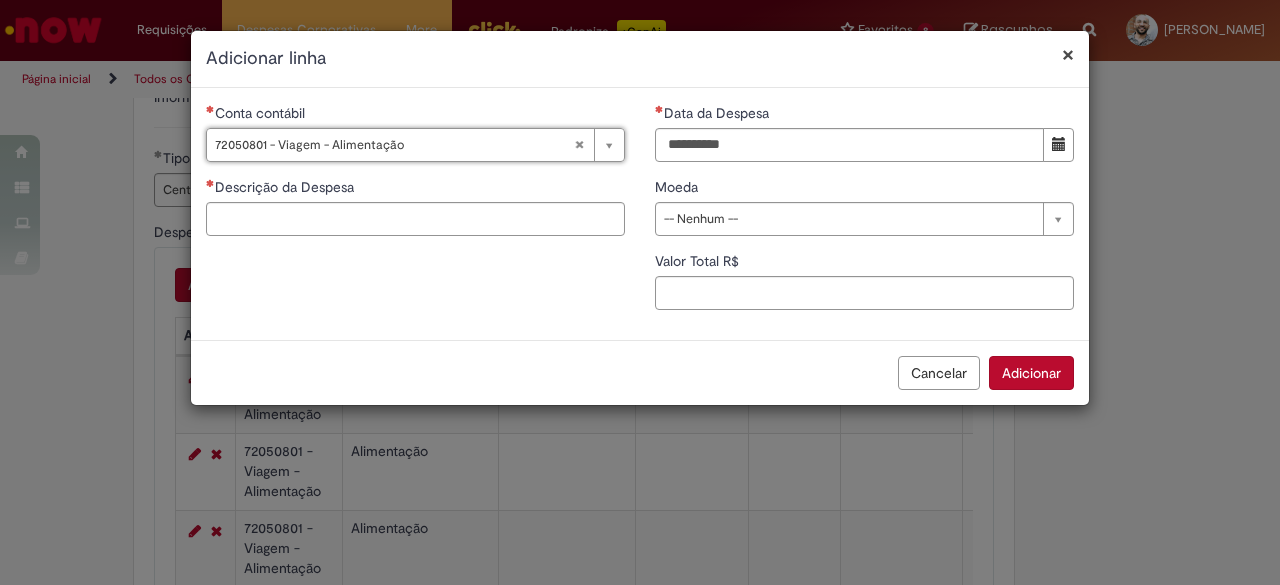 type on "**********" 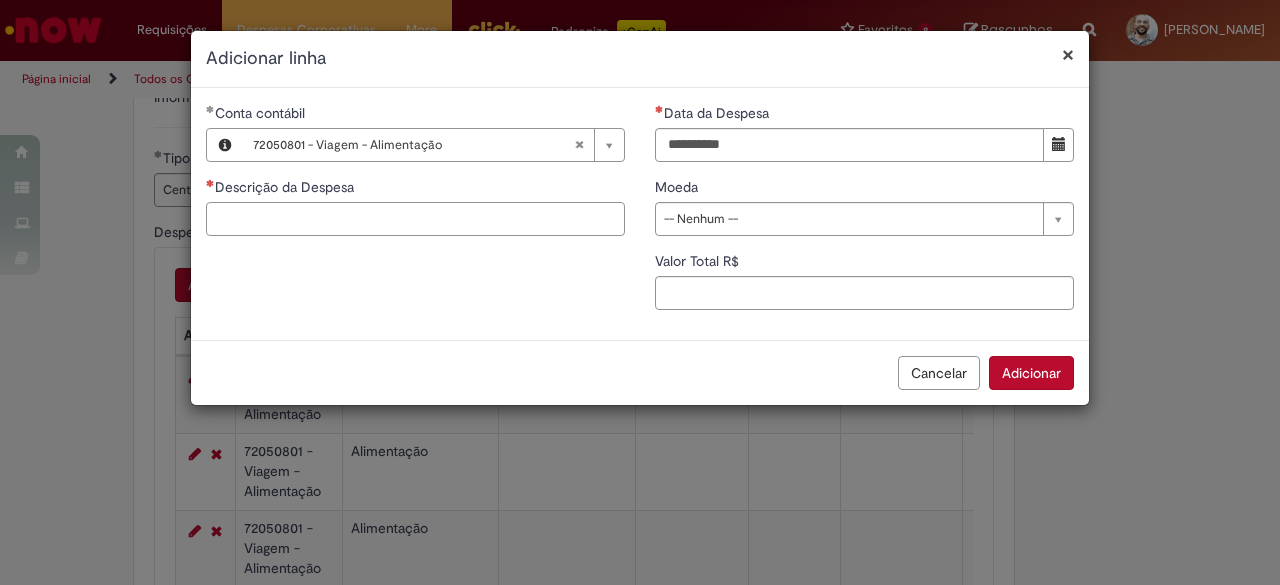 click on "Descrição da Despesa" at bounding box center [415, 219] 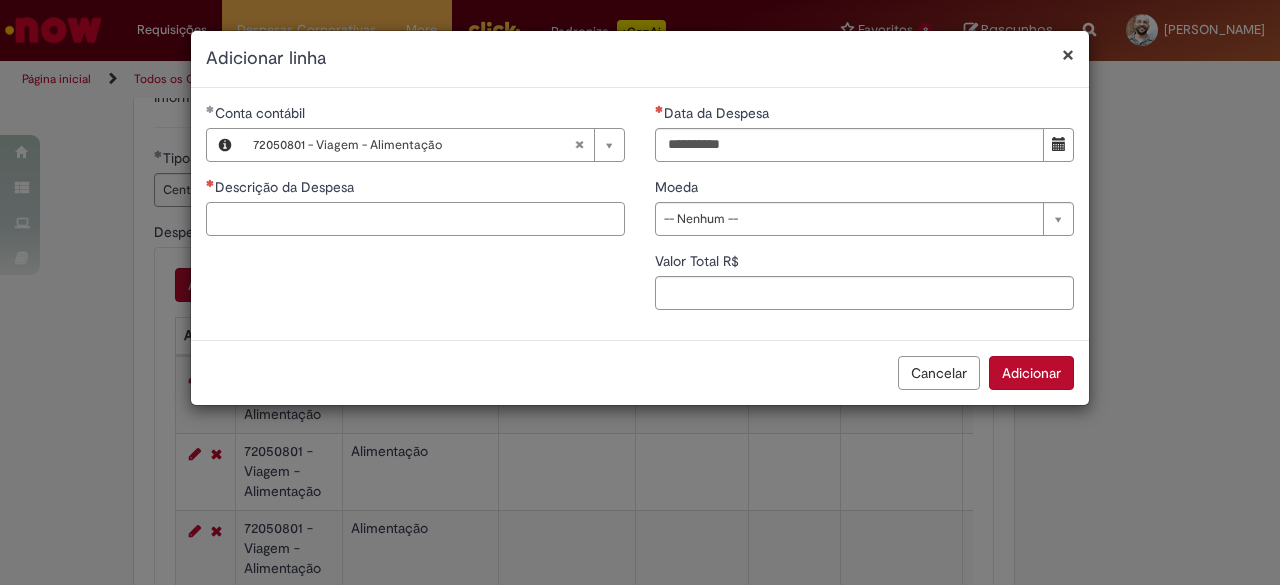 paste on "**********" 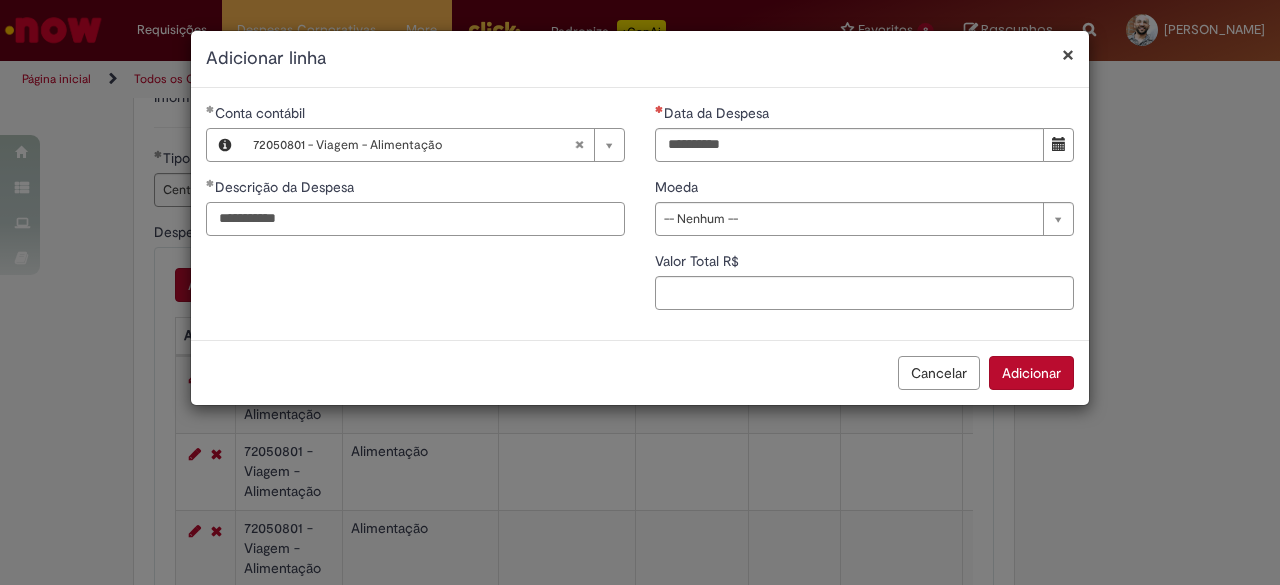 type on "**********" 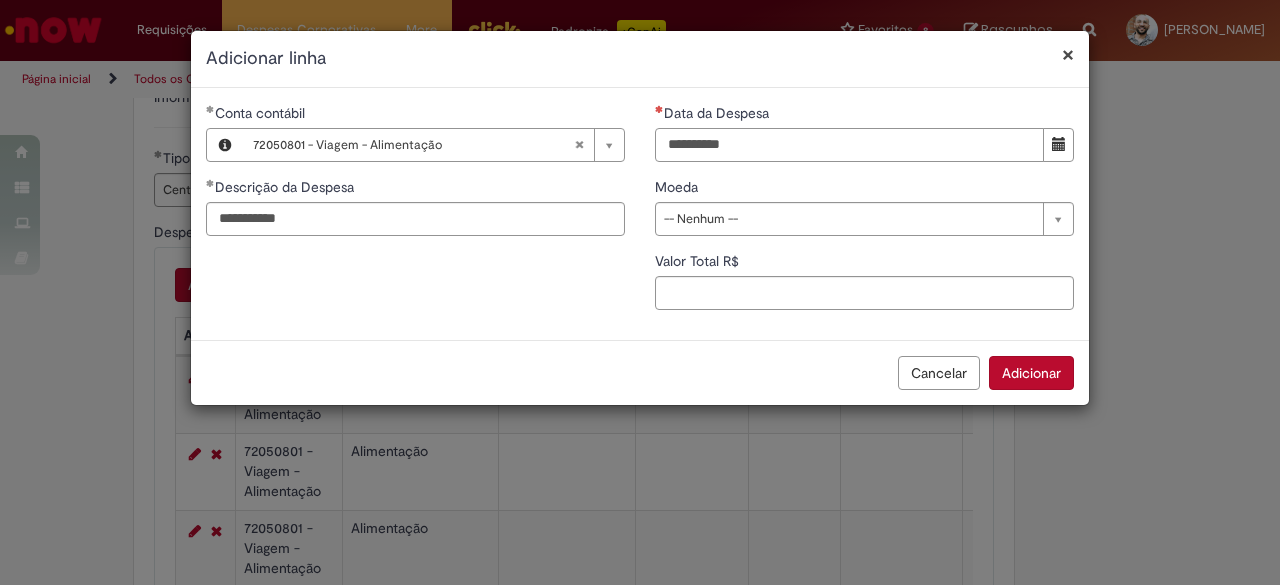 click on "Data da Despesa" at bounding box center [849, 145] 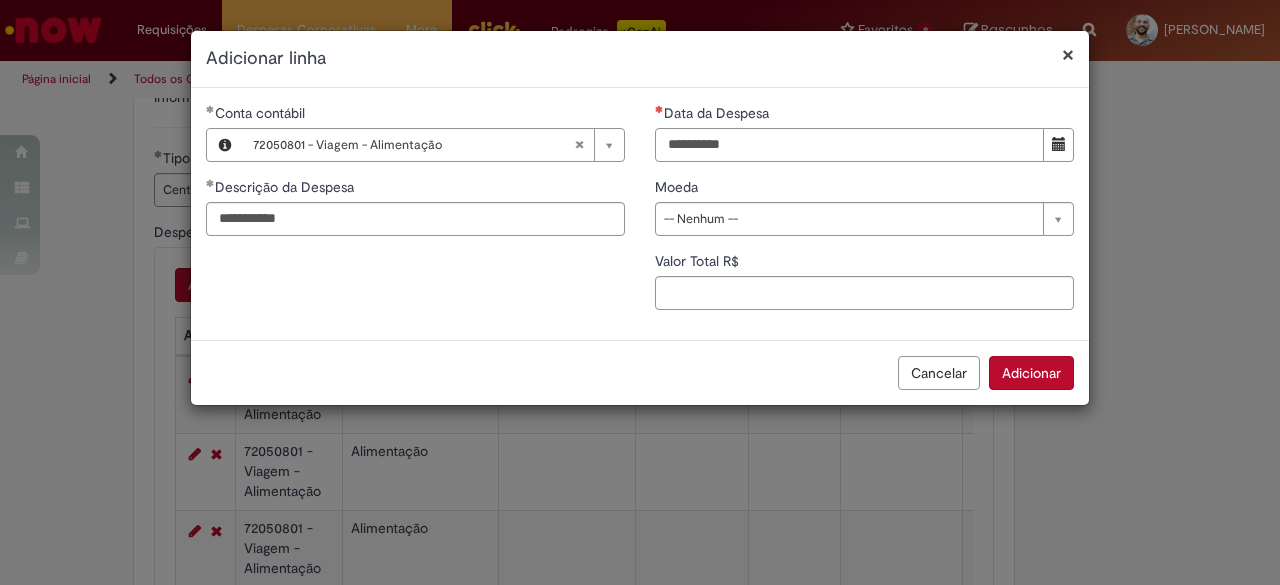 type on "**********" 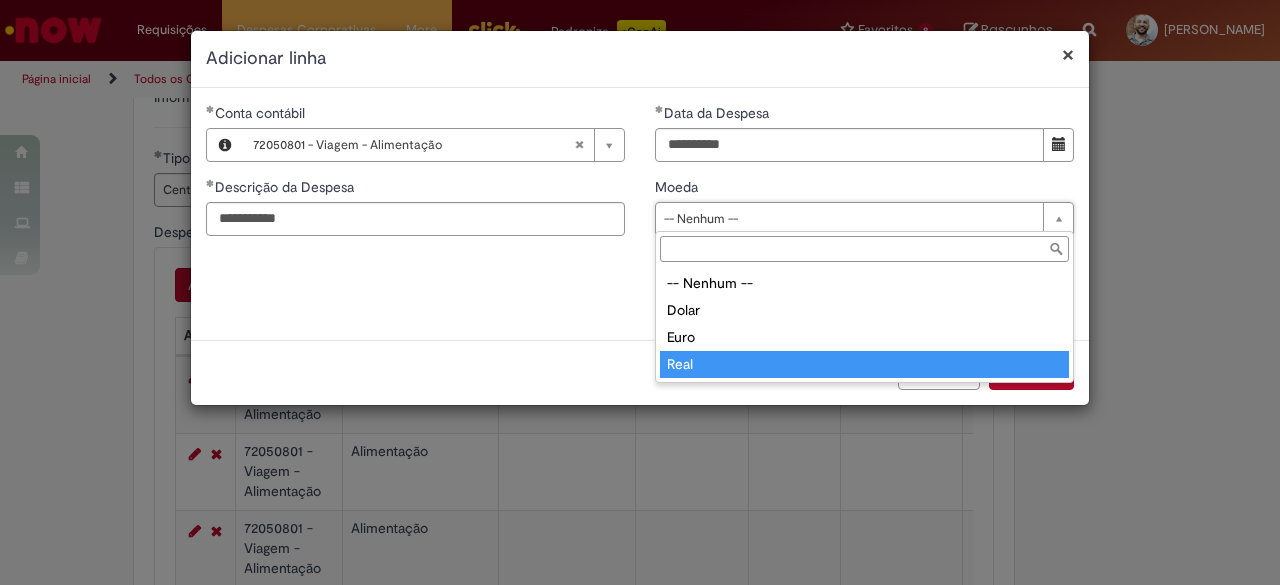 type on "****" 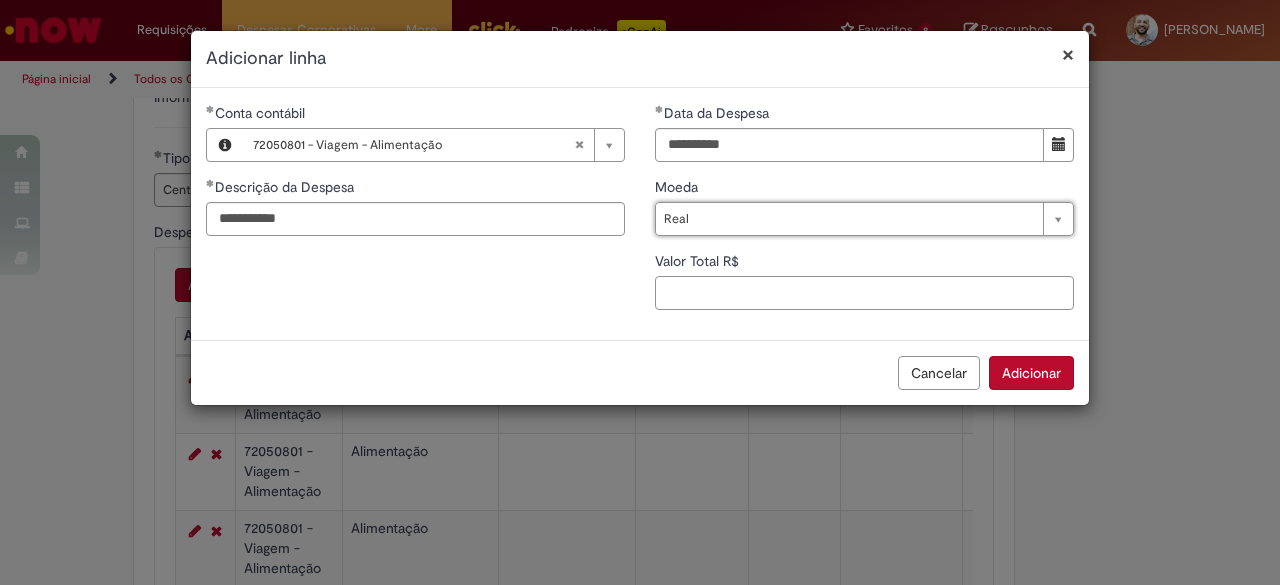 click on "Valor Total R$" at bounding box center [864, 293] 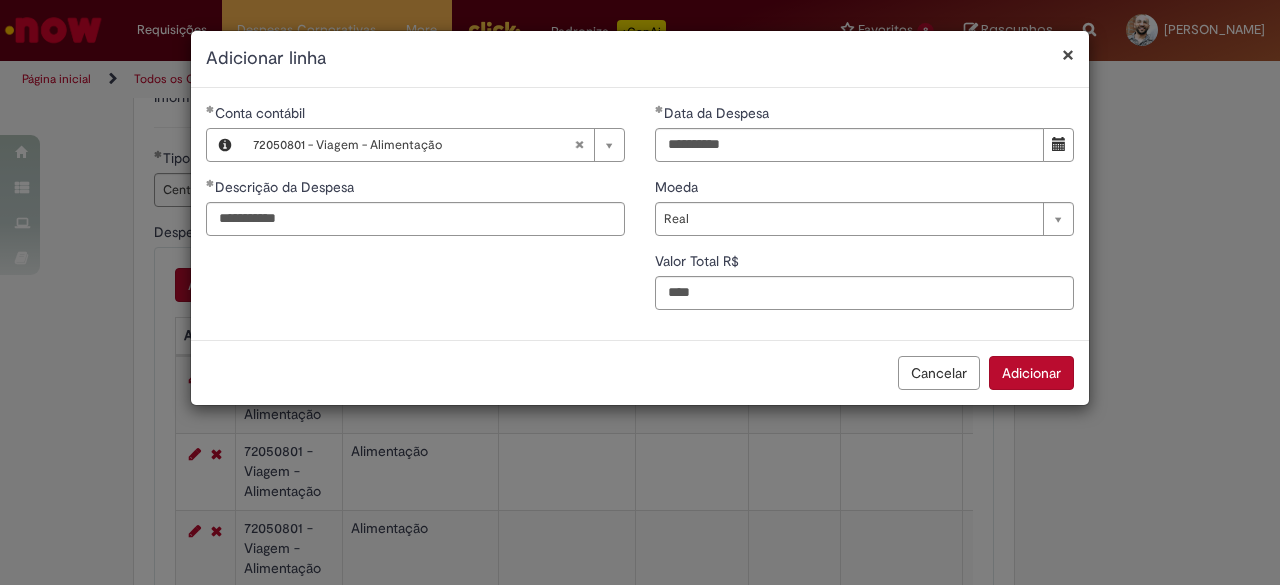 type on "****" 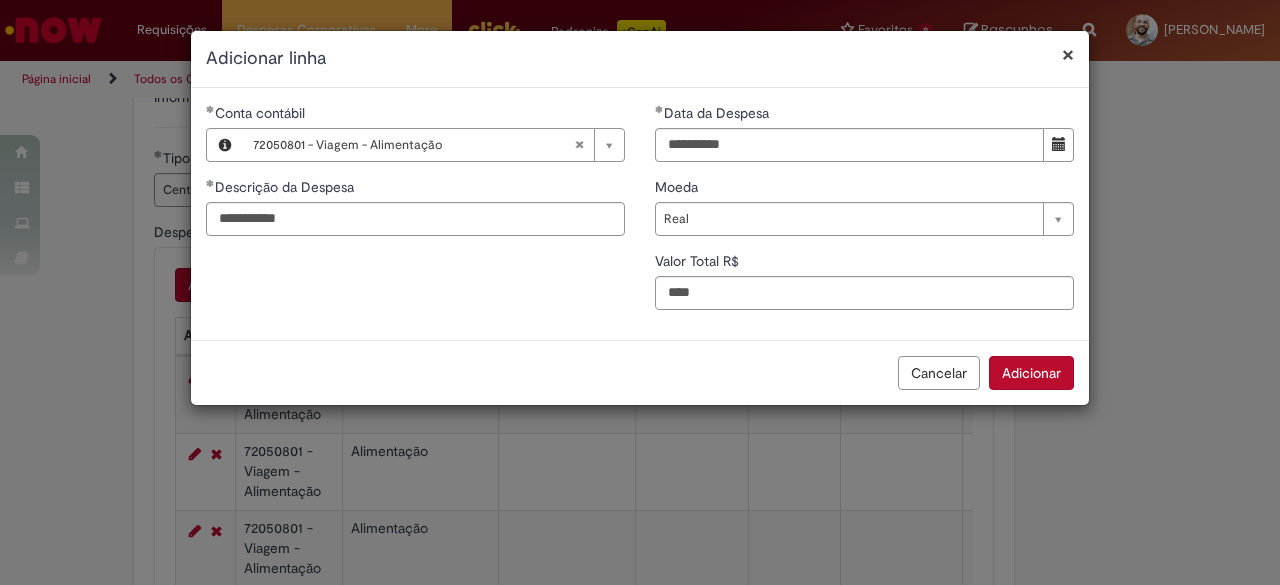 click on "Adicionar" at bounding box center [1031, 373] 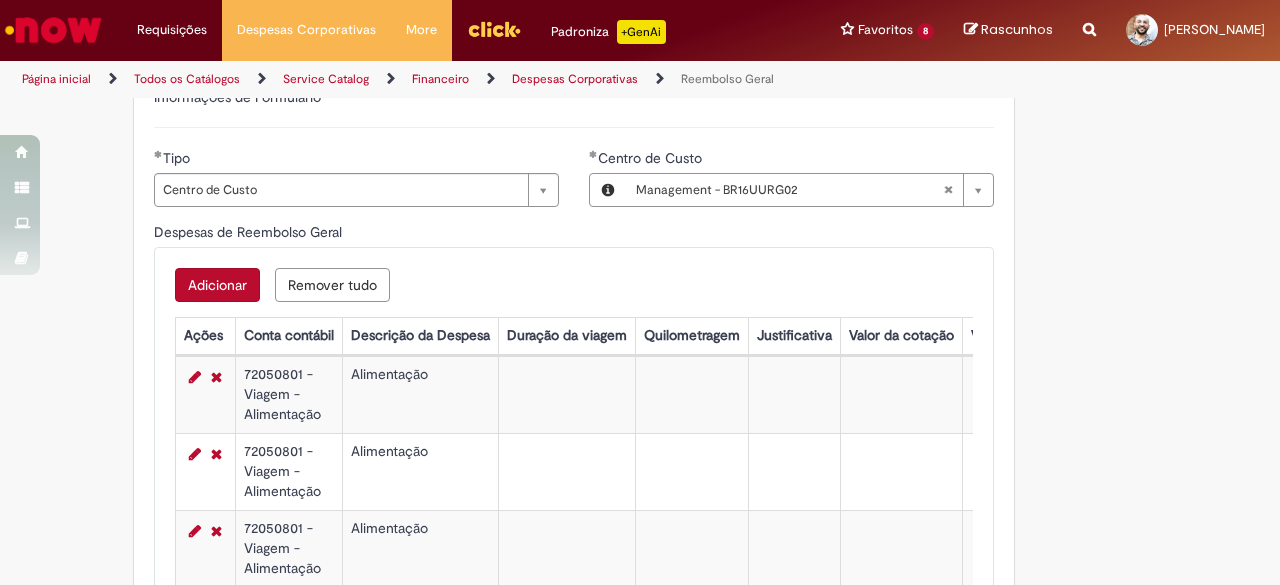 click on "Adicionar" at bounding box center [217, 285] 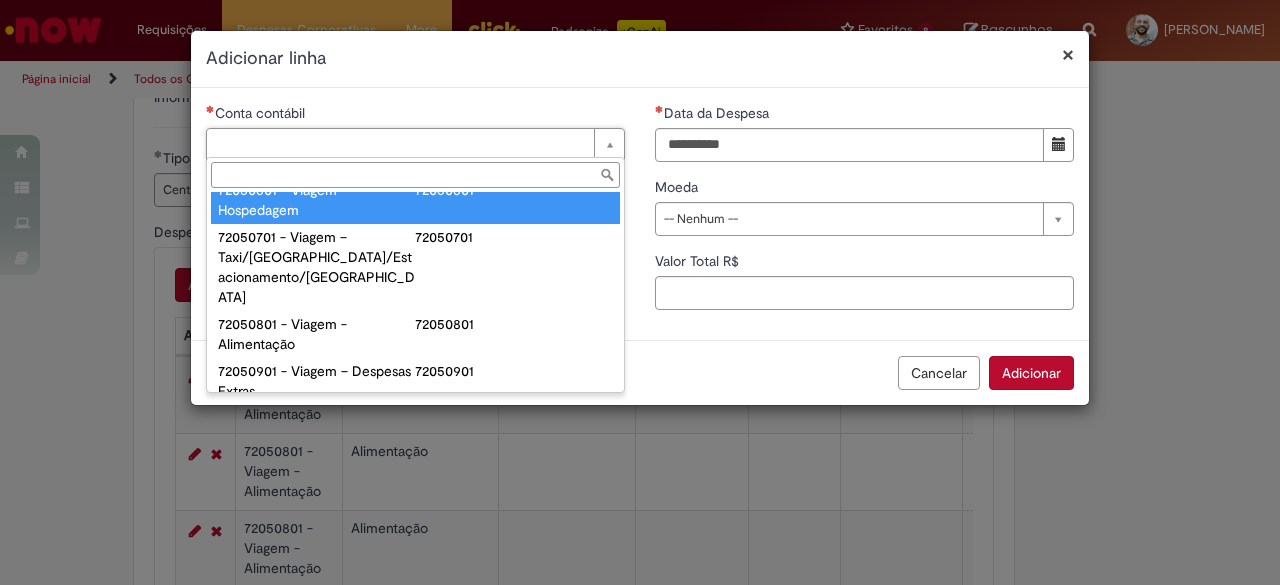 scroll, scrollTop: 1200, scrollLeft: 0, axis: vertical 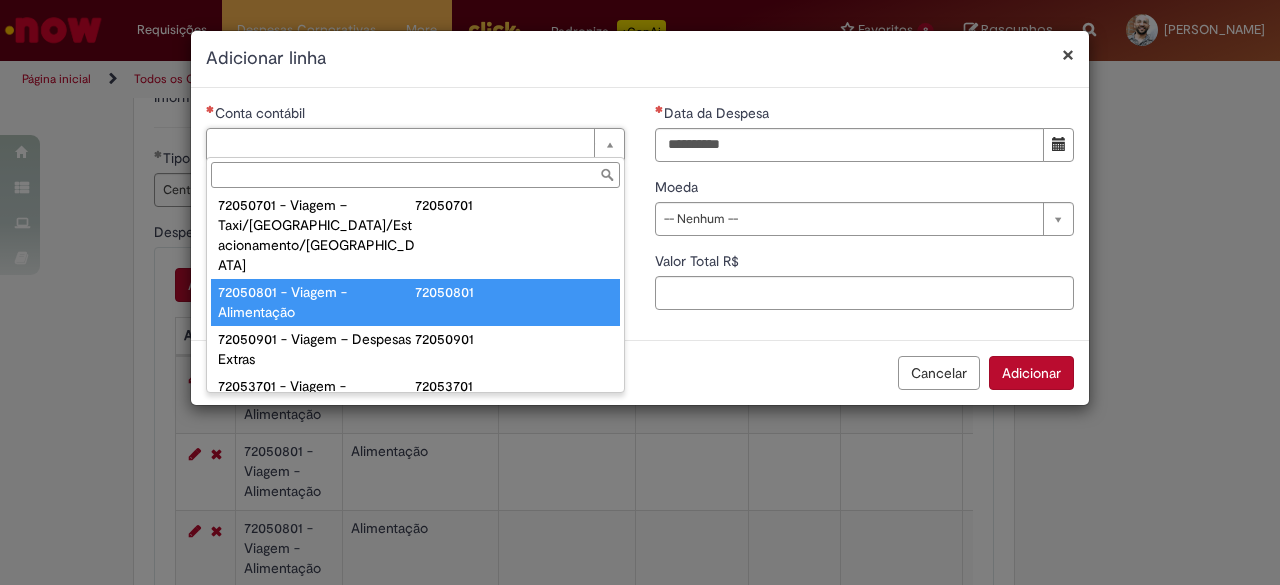 type on "**********" 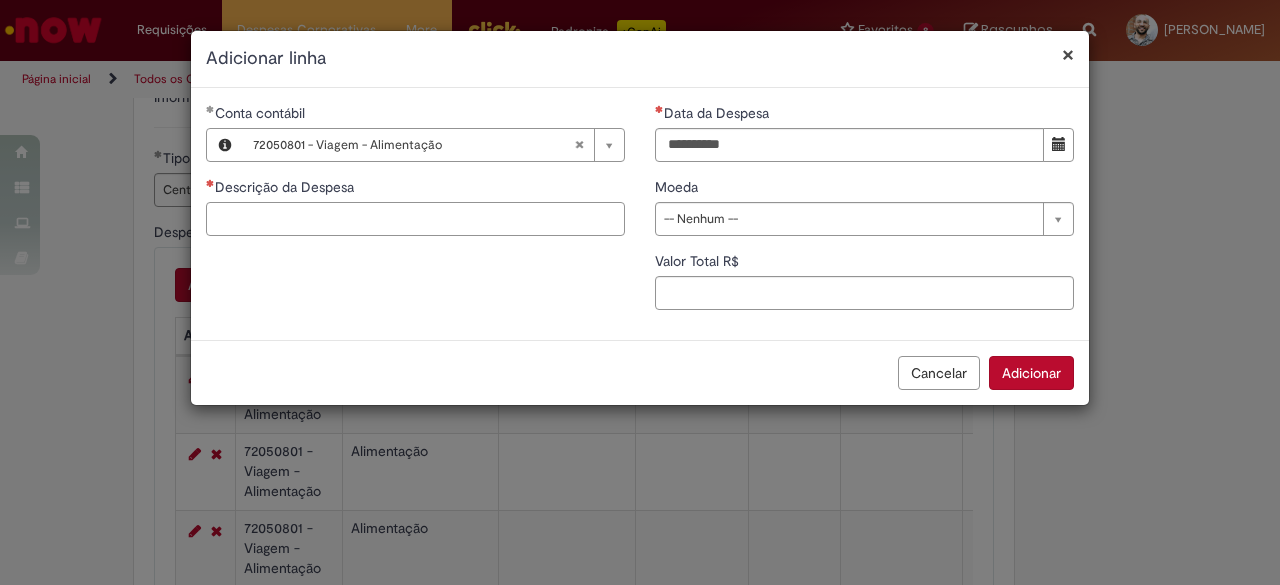 click on "Descrição da Despesa" at bounding box center [415, 219] 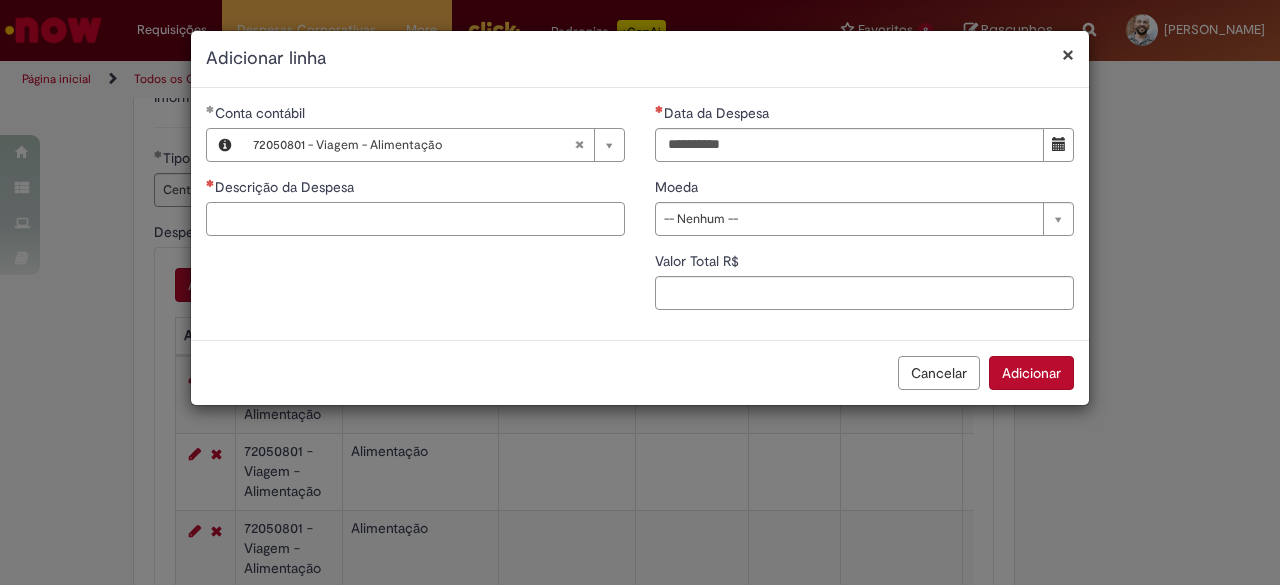 paste on "**********" 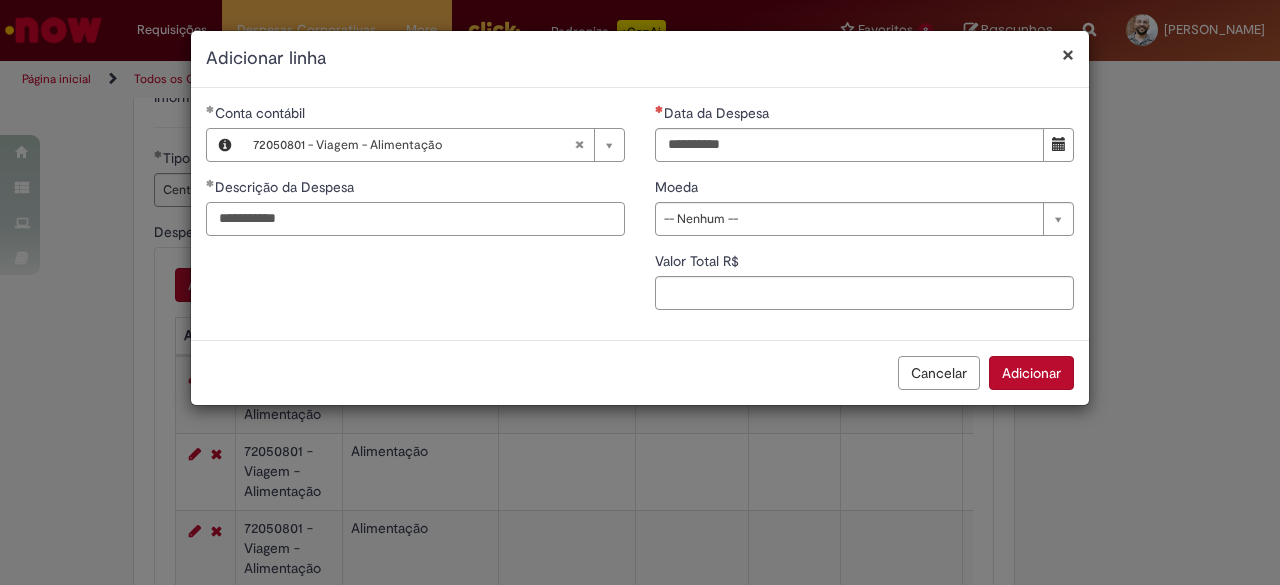type on "**********" 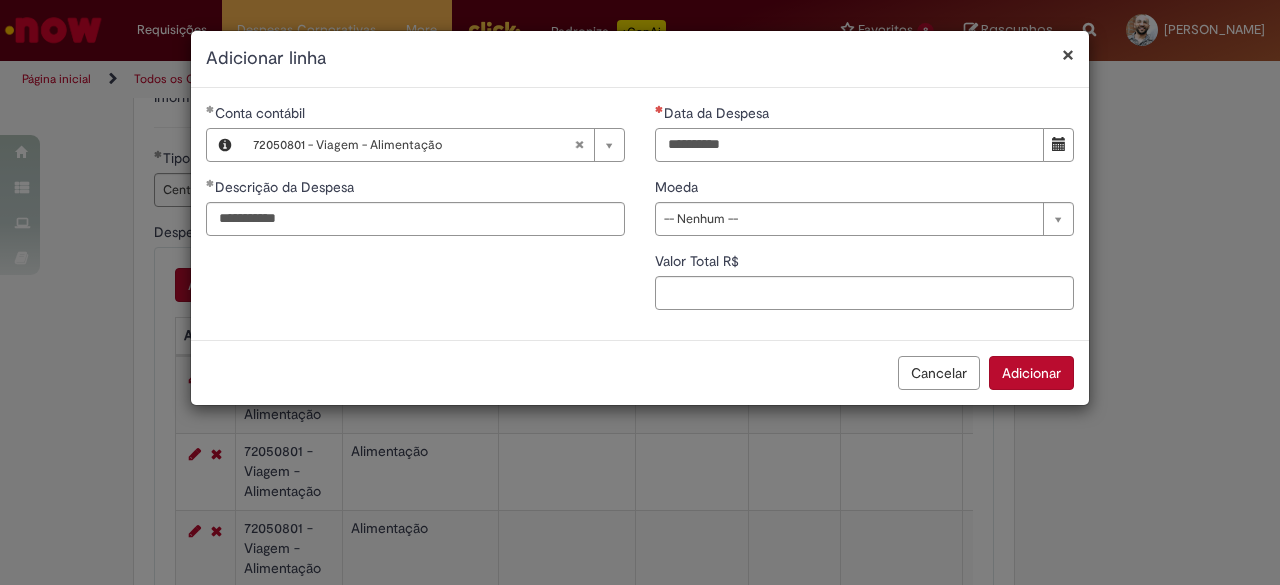 click on "Data da Despesa" at bounding box center [849, 145] 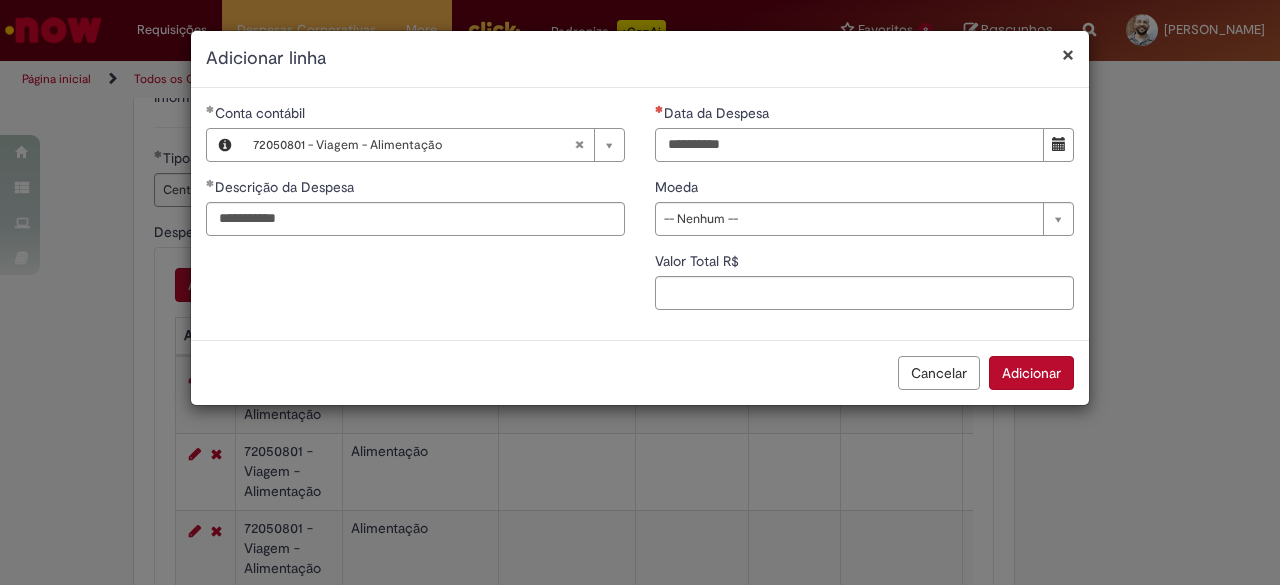 type on "**********" 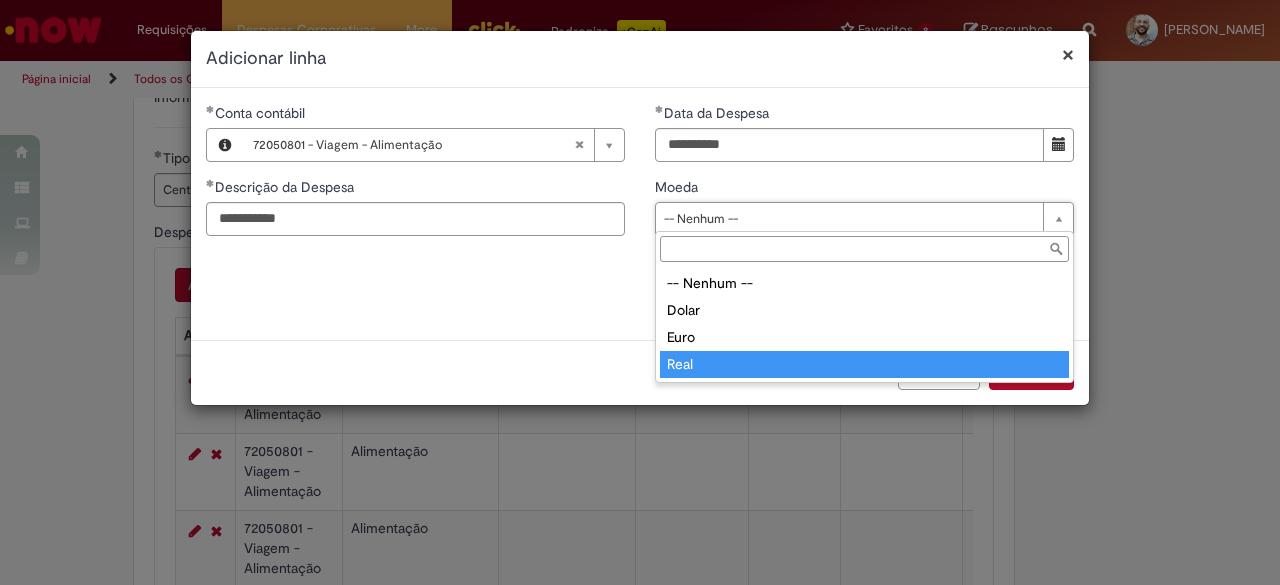 type on "****" 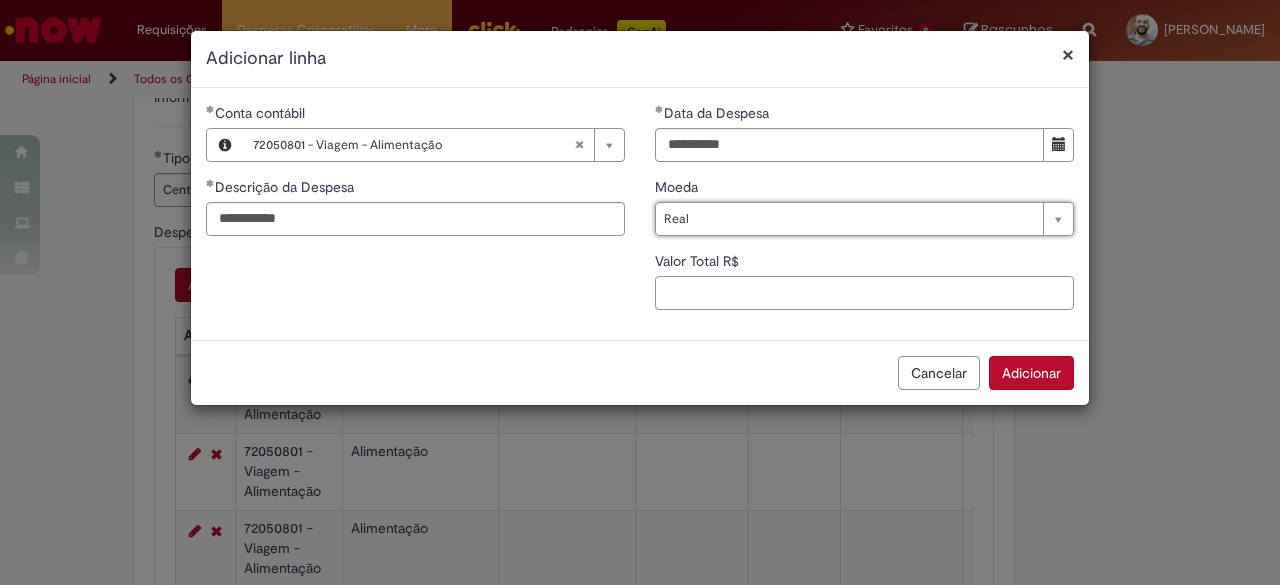 click on "Valor Total R$" at bounding box center (864, 293) 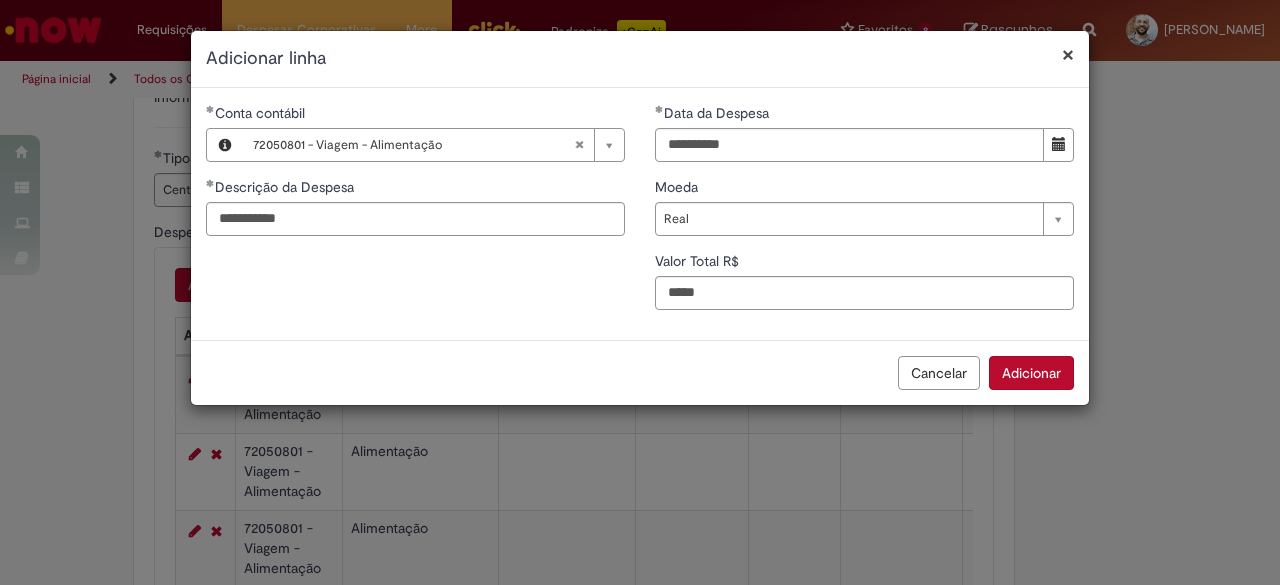 type on "****" 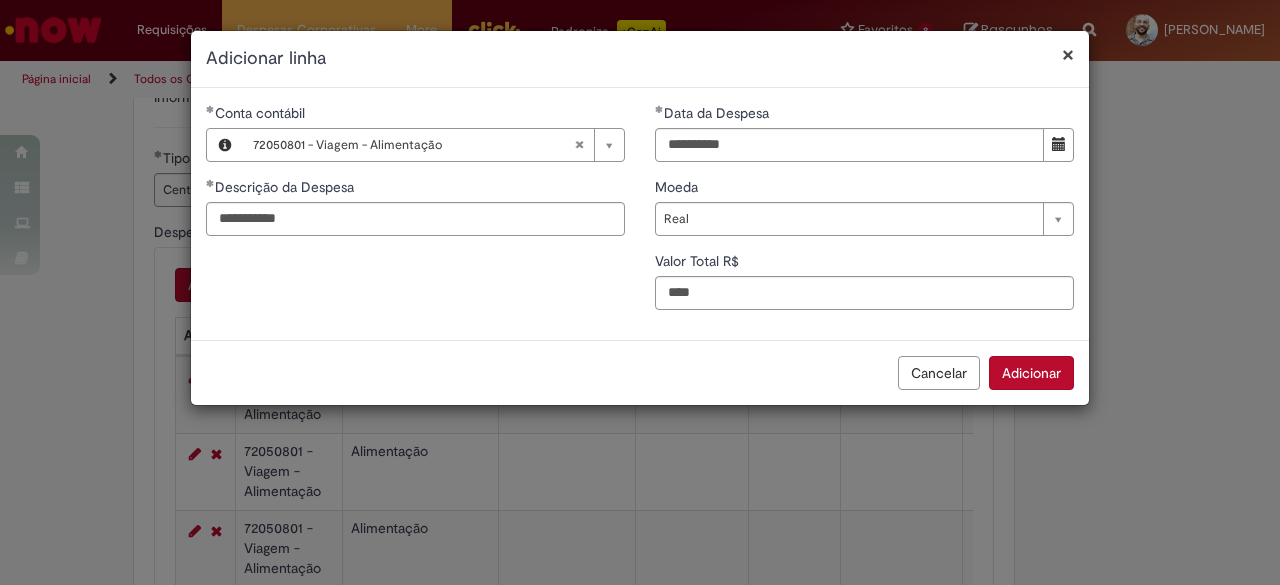 click on "Adicionar" at bounding box center (1031, 373) 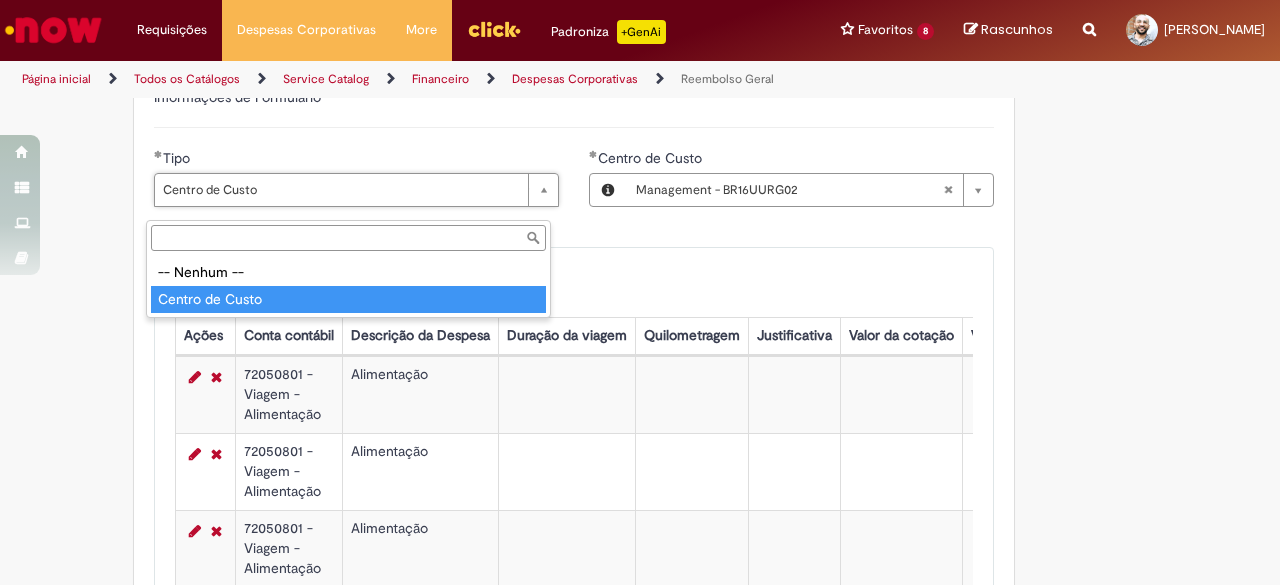 type on "**********" 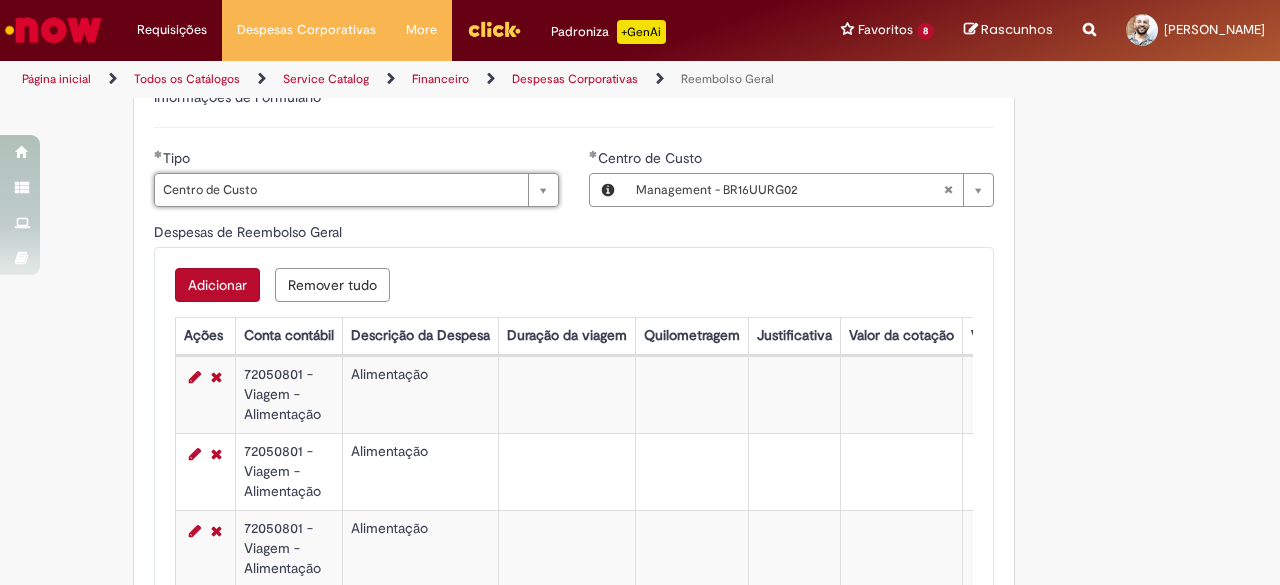 scroll, scrollTop: 0, scrollLeft: 102, axis: horizontal 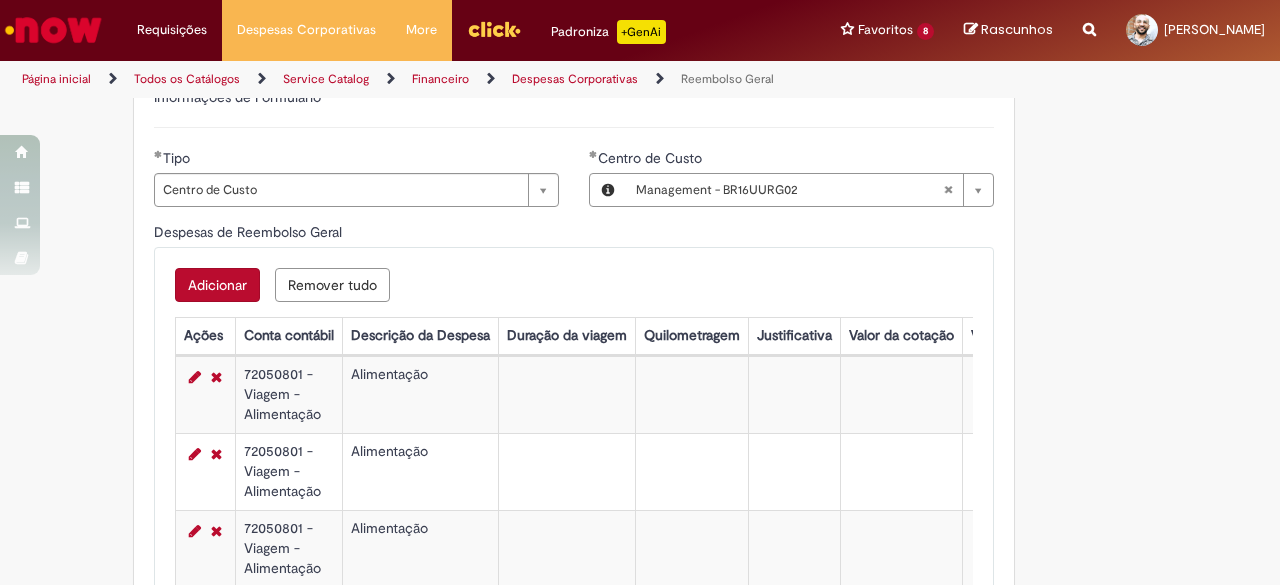 click on "Adicionar" at bounding box center [217, 285] 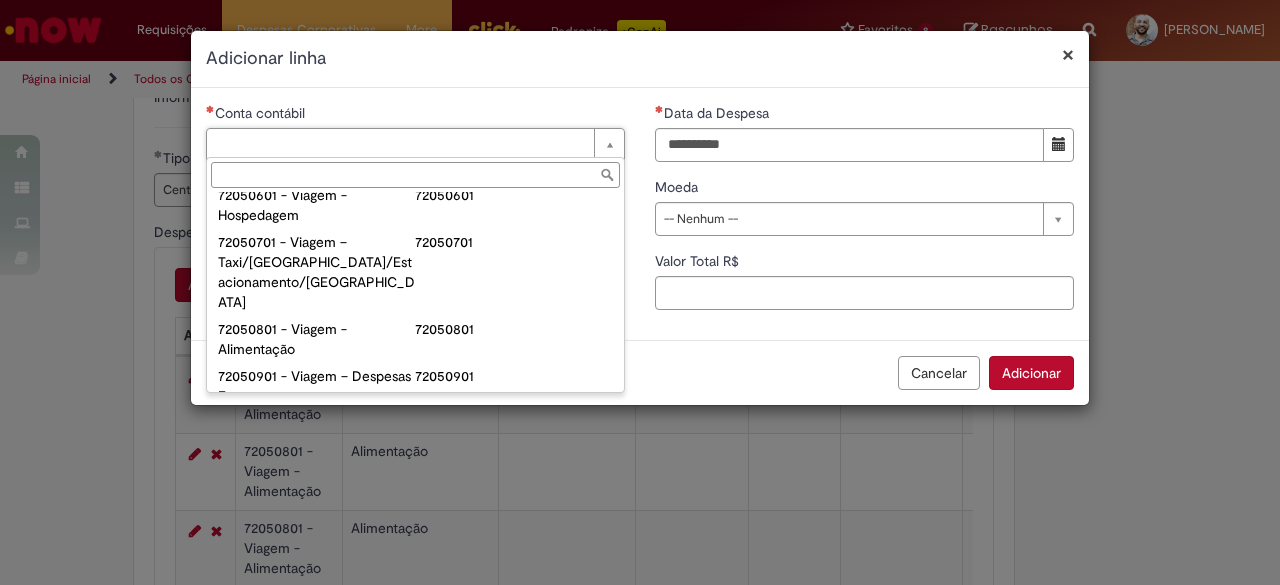 scroll, scrollTop: 1200, scrollLeft: 0, axis: vertical 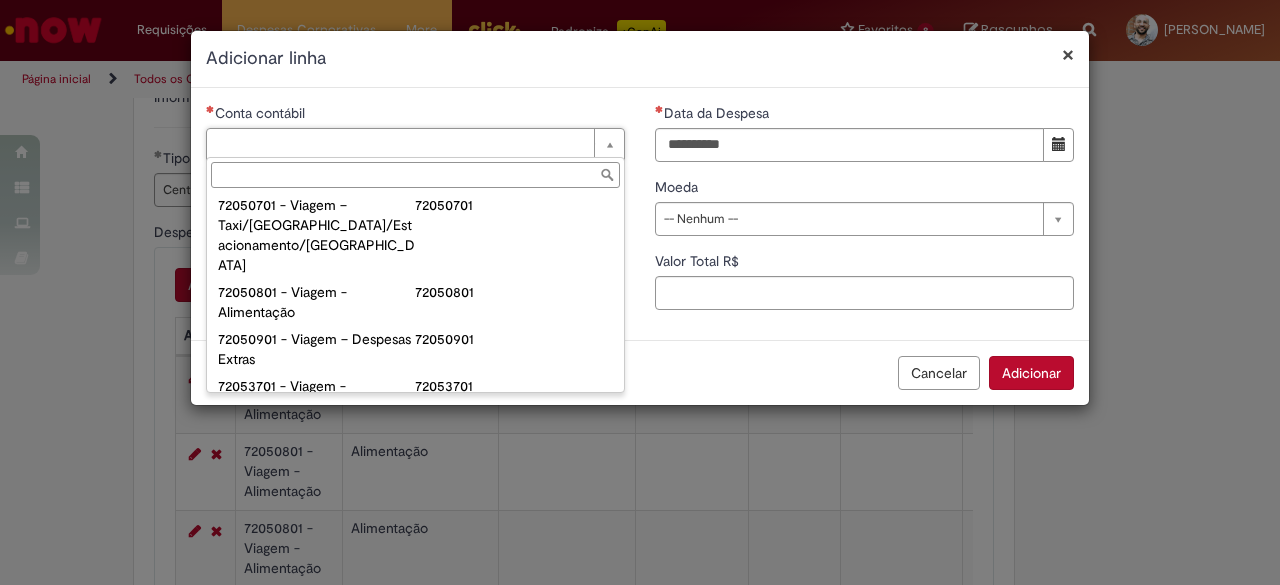 type on "**********" 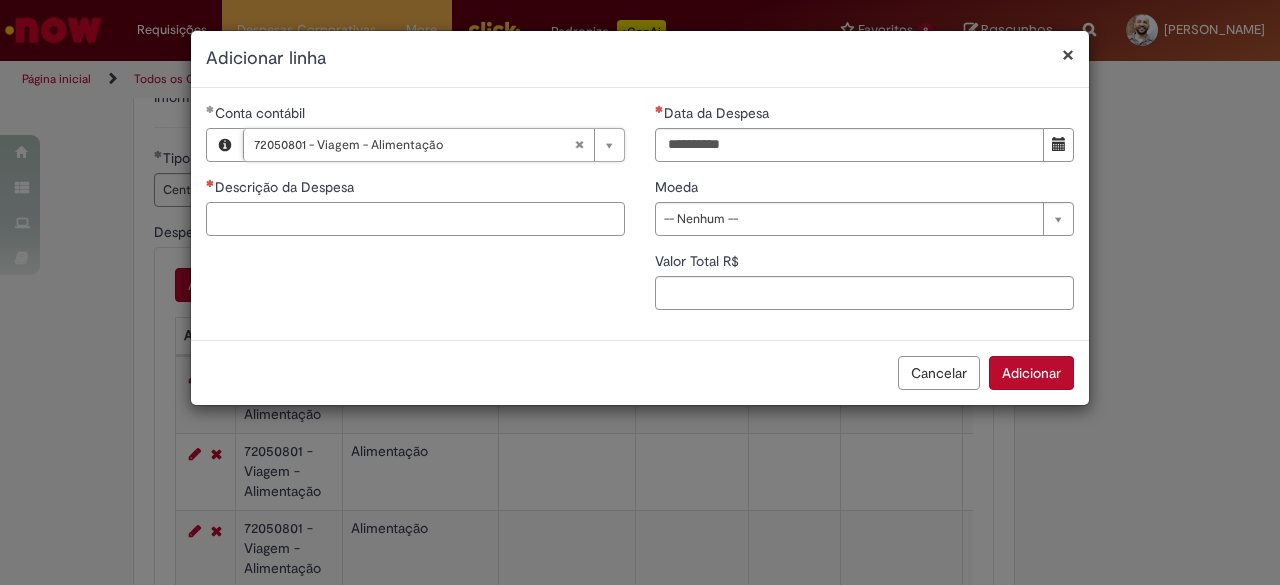 click on "Descrição da Despesa" at bounding box center (415, 219) 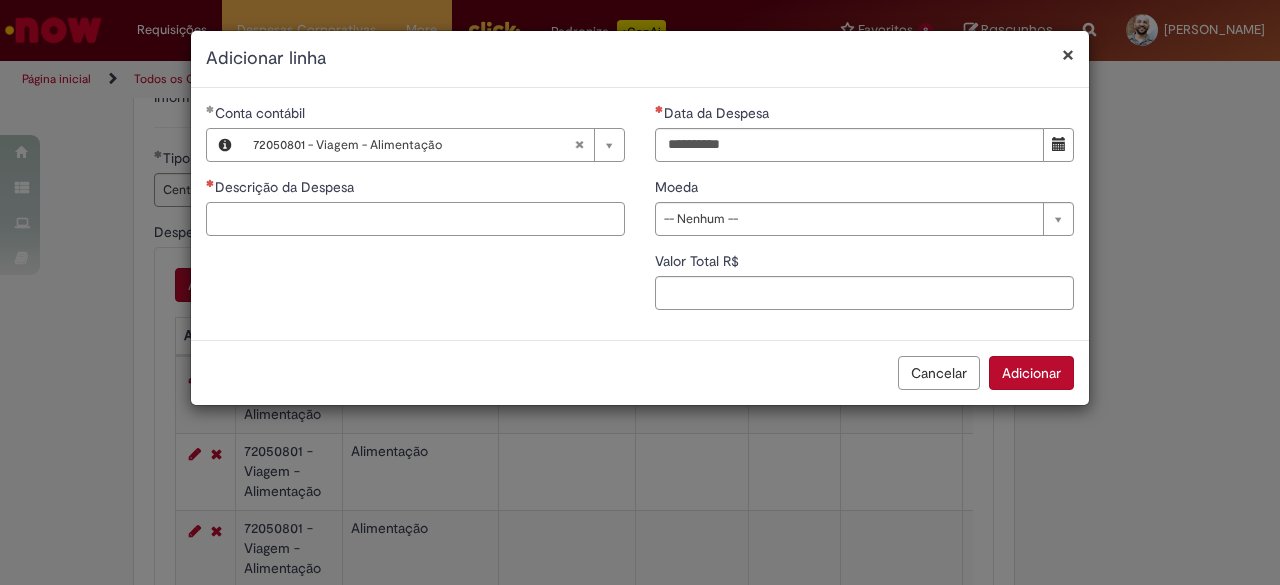 paste on "**********" 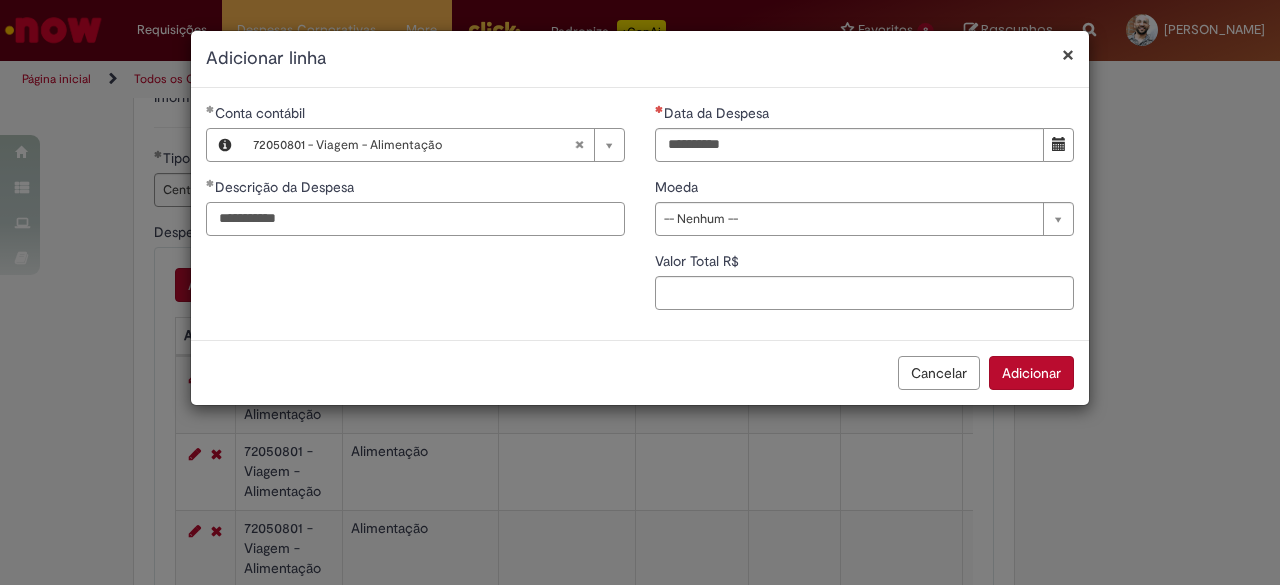 type on "**********" 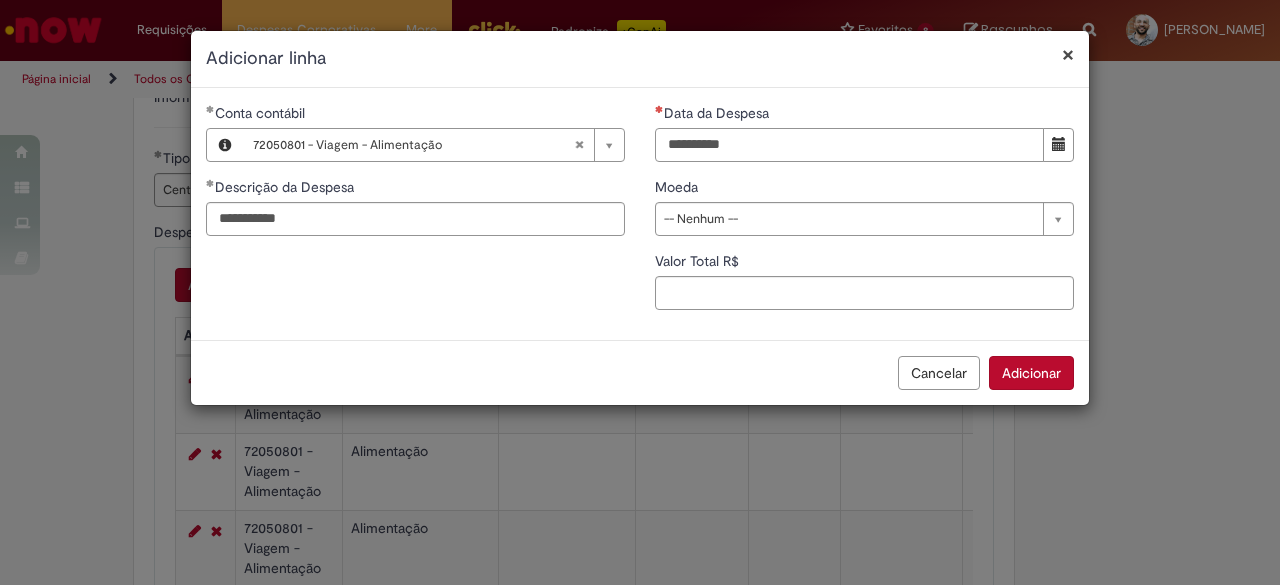 click on "Data da Despesa" at bounding box center (849, 145) 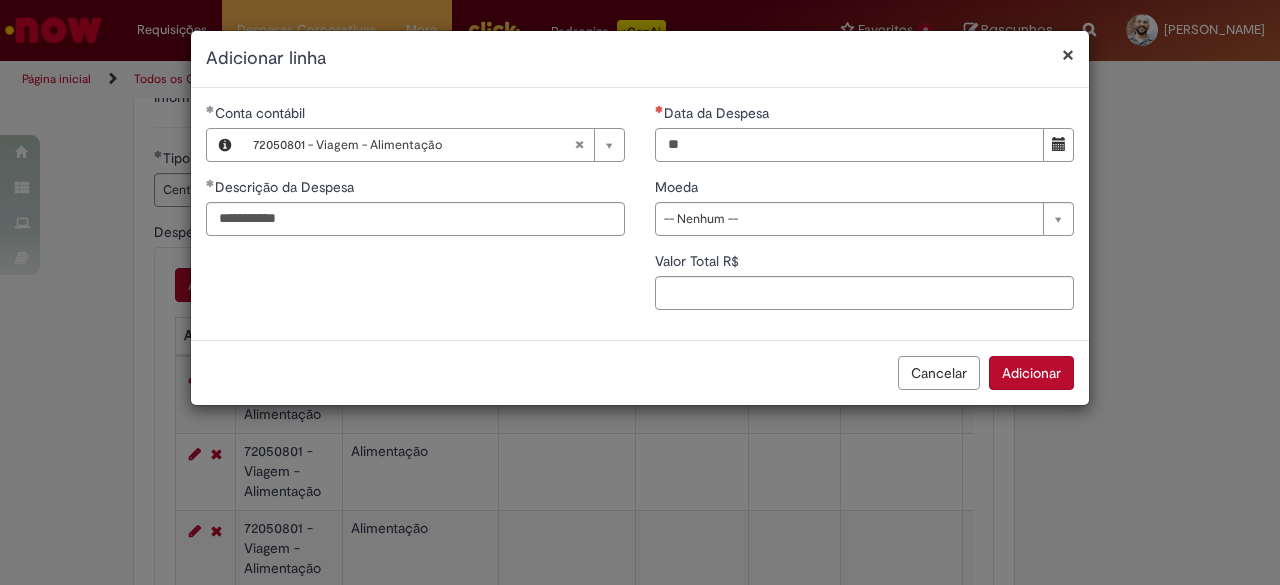 type on "**********" 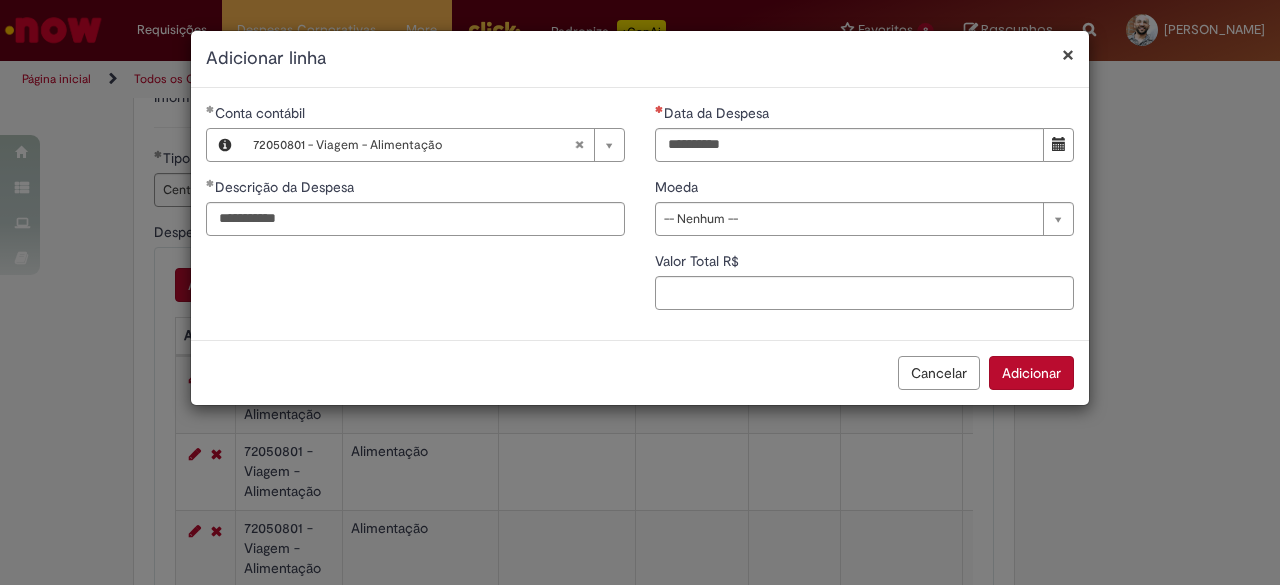 click on "**********" at bounding box center (864, 214) 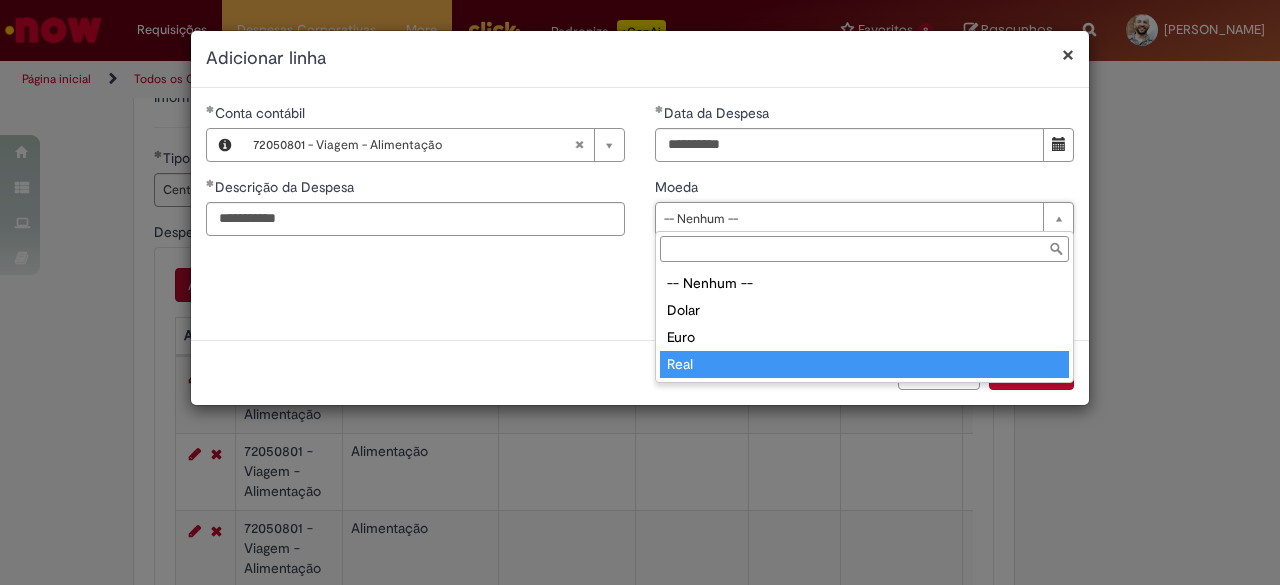 type on "****" 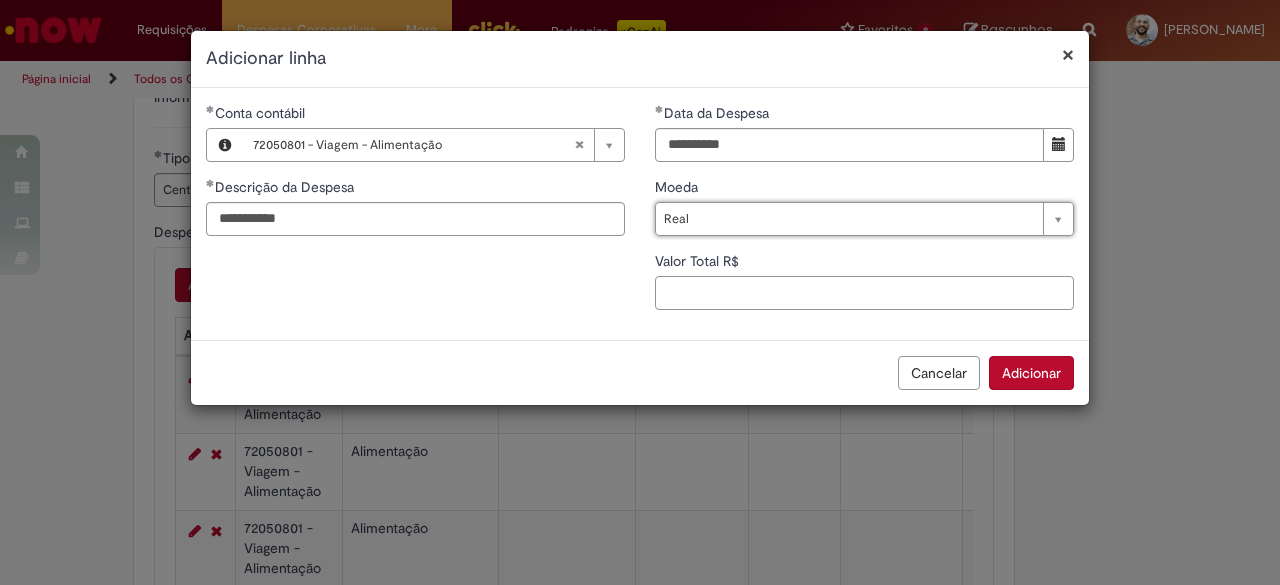 click on "Valor Total R$" at bounding box center [864, 293] 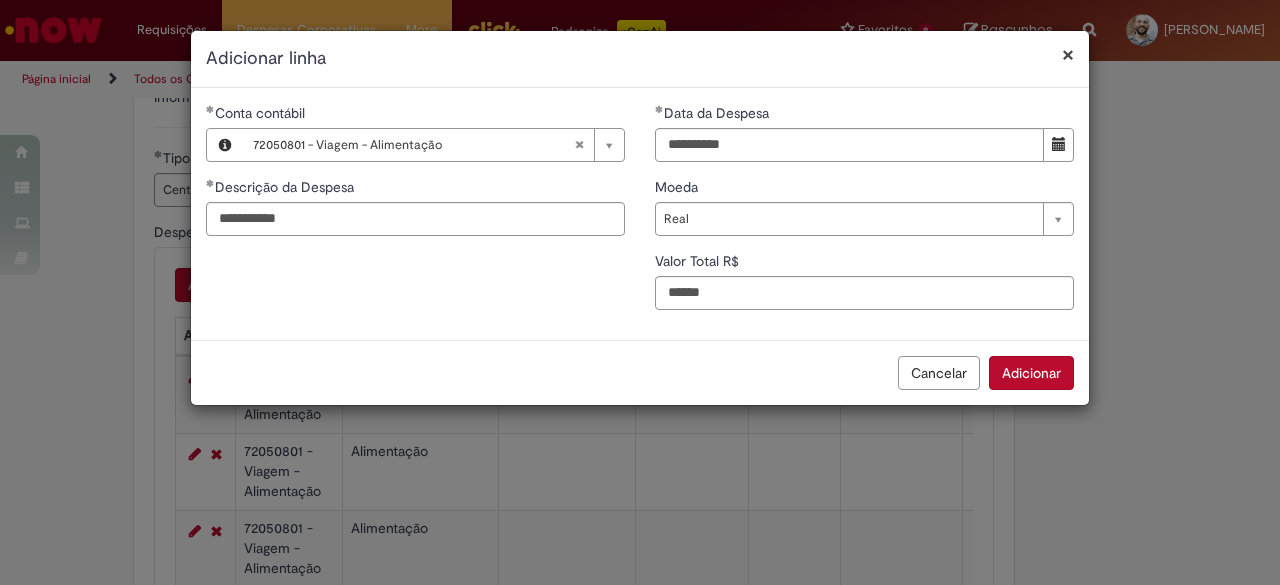 type on "******" 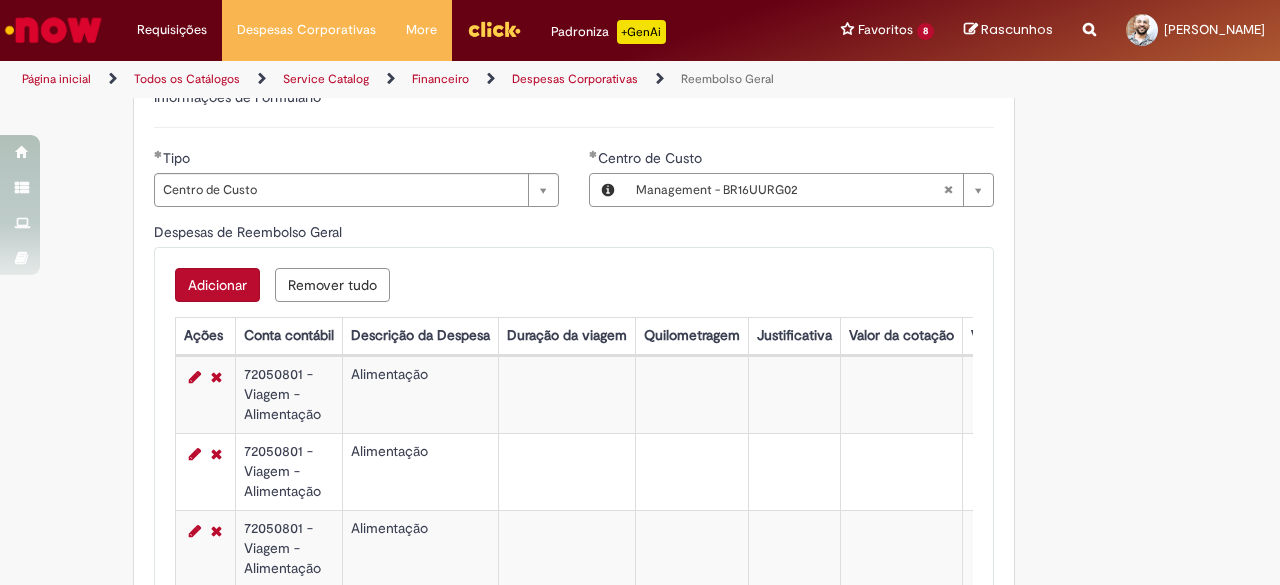 click on "Adicionar" at bounding box center [217, 285] 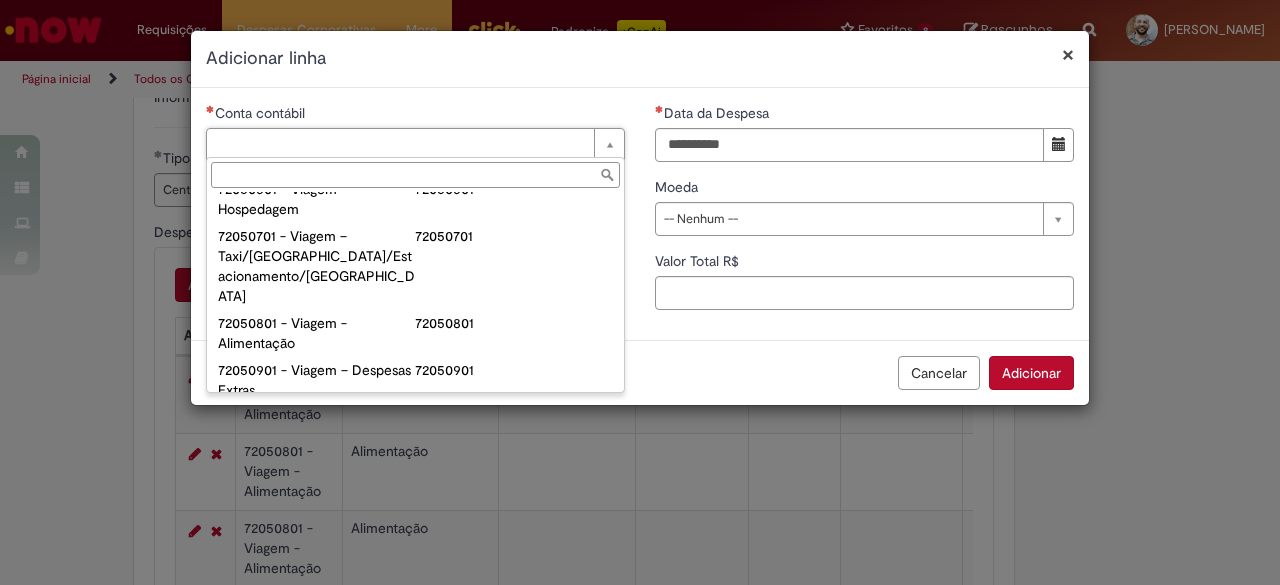 scroll, scrollTop: 1200, scrollLeft: 0, axis: vertical 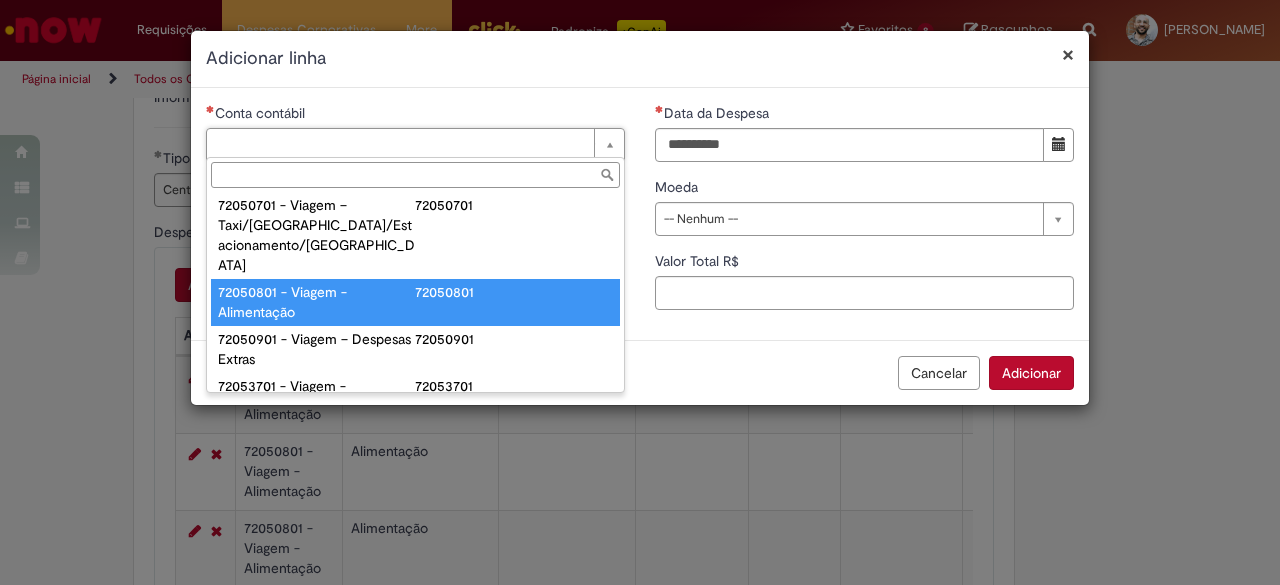 type on "**********" 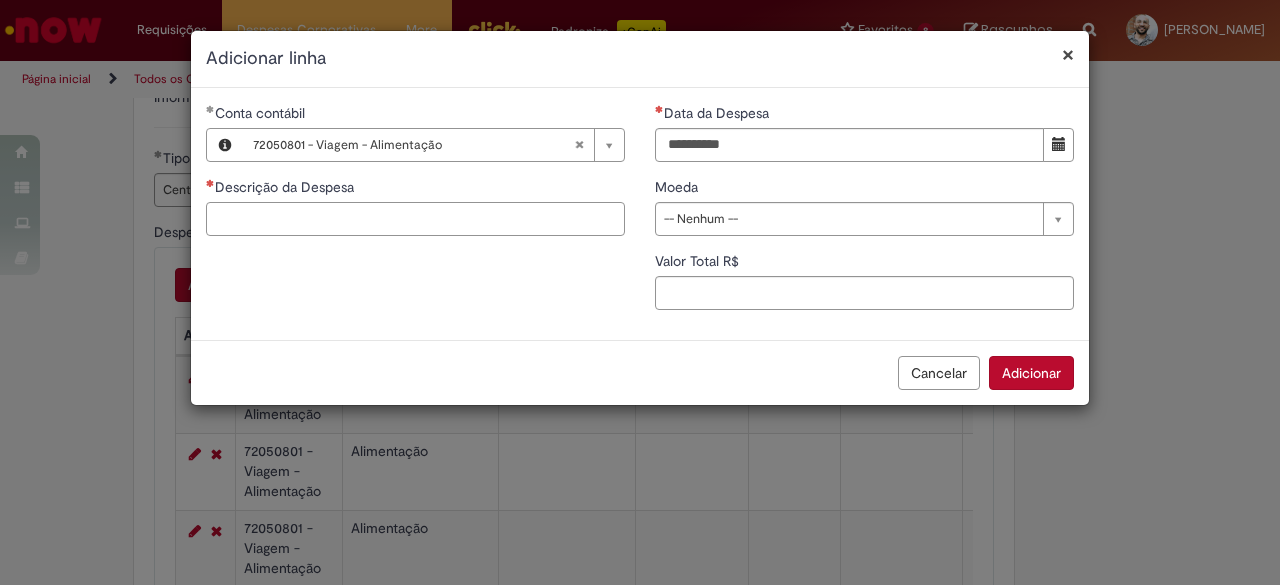 click on "Descrição da Despesa" at bounding box center (415, 219) 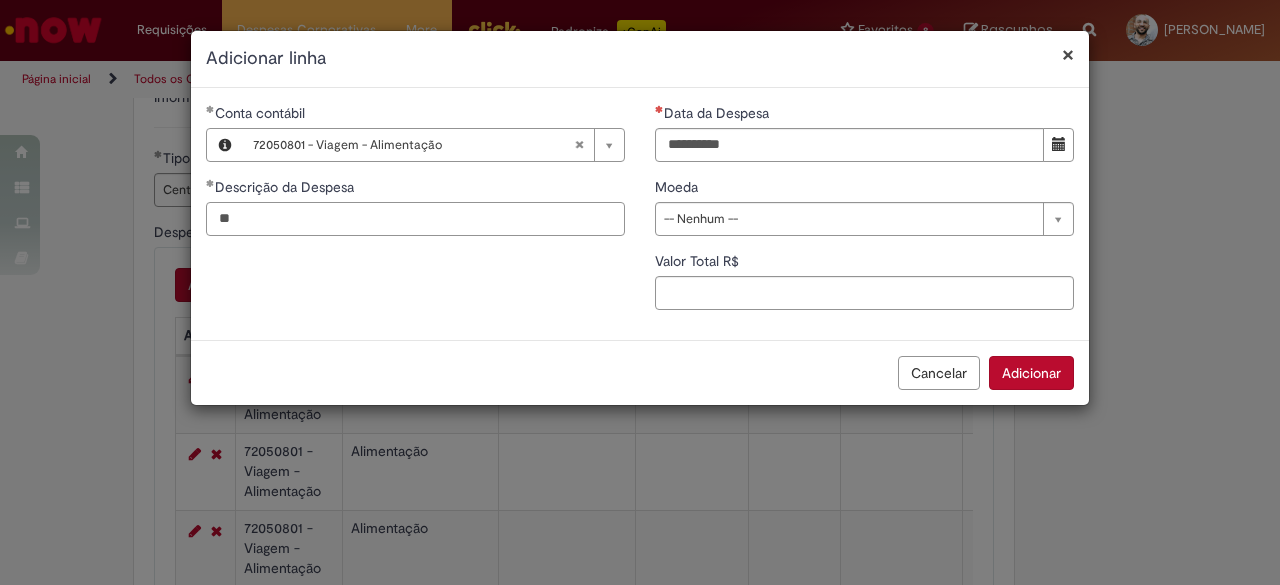 type on "*" 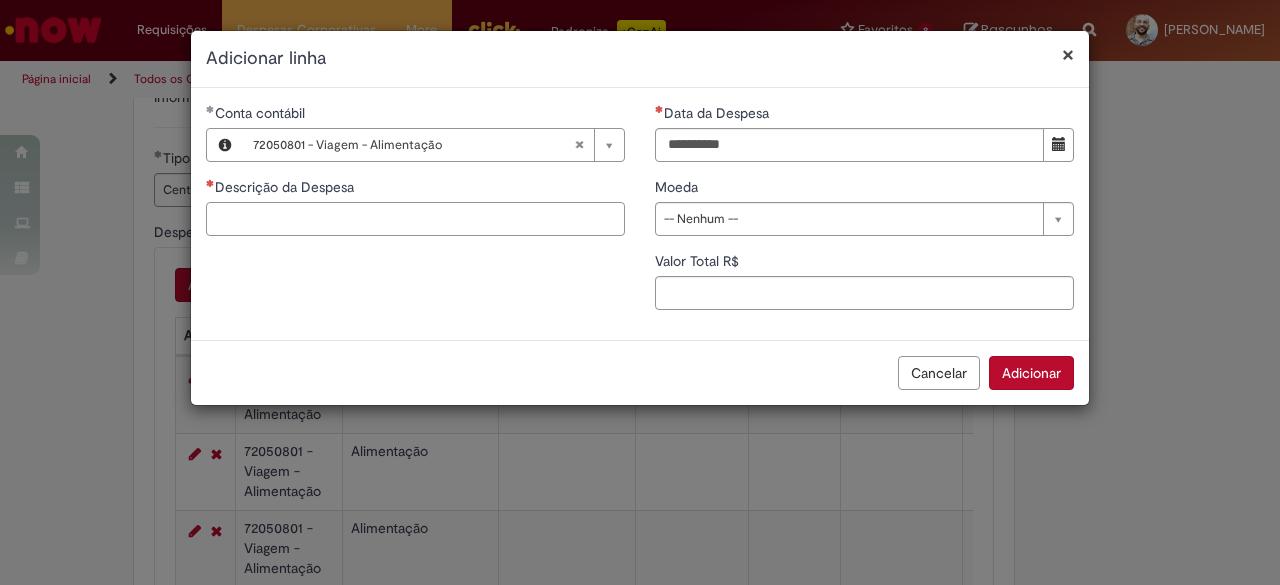 paste on "**********" 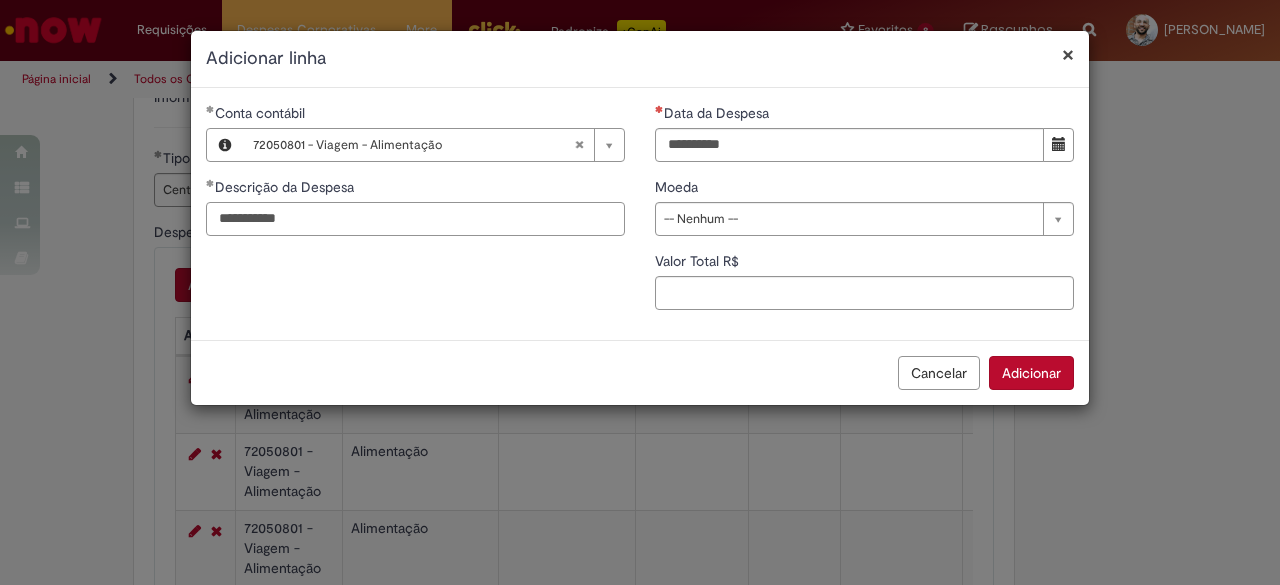 type on "**********" 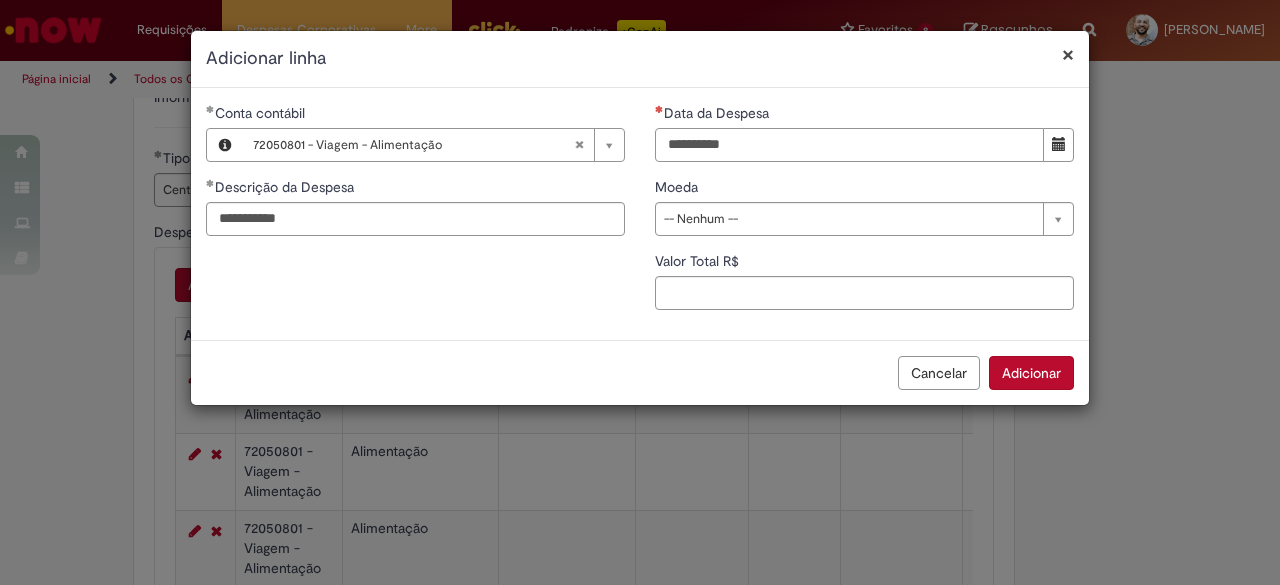 click on "Data da Despesa" at bounding box center [849, 145] 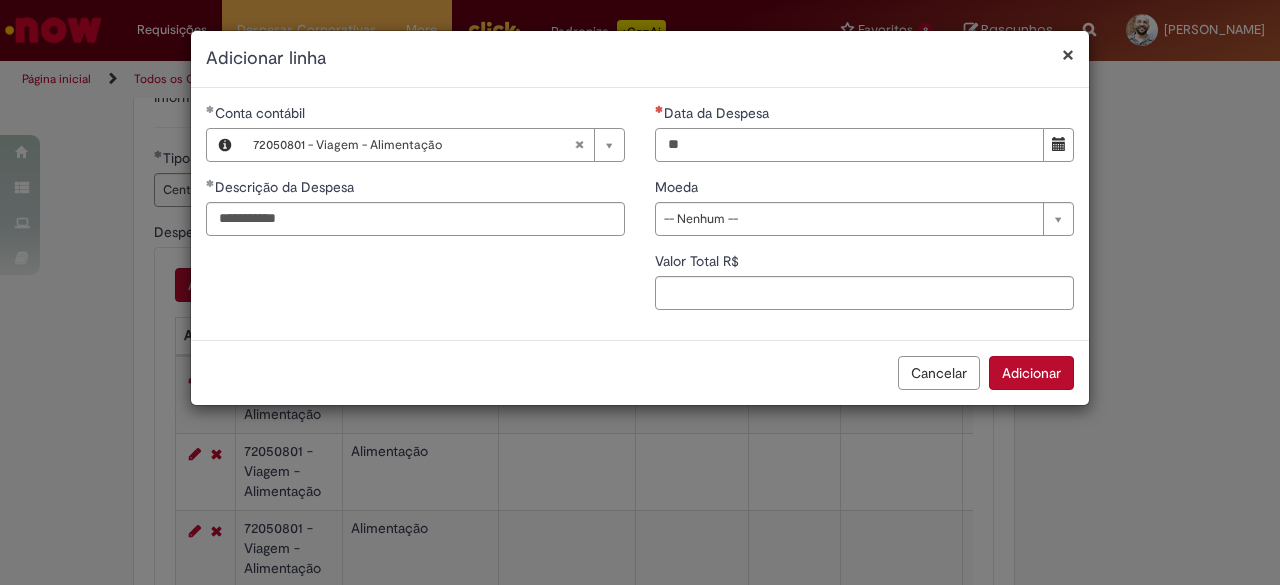 type on "**********" 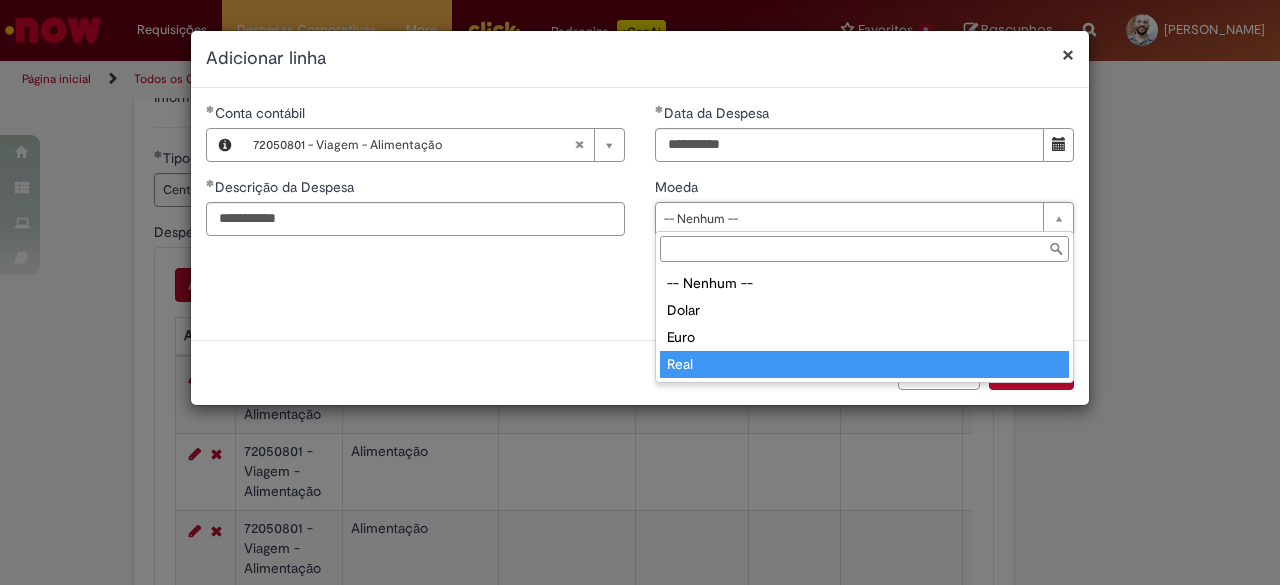 type on "****" 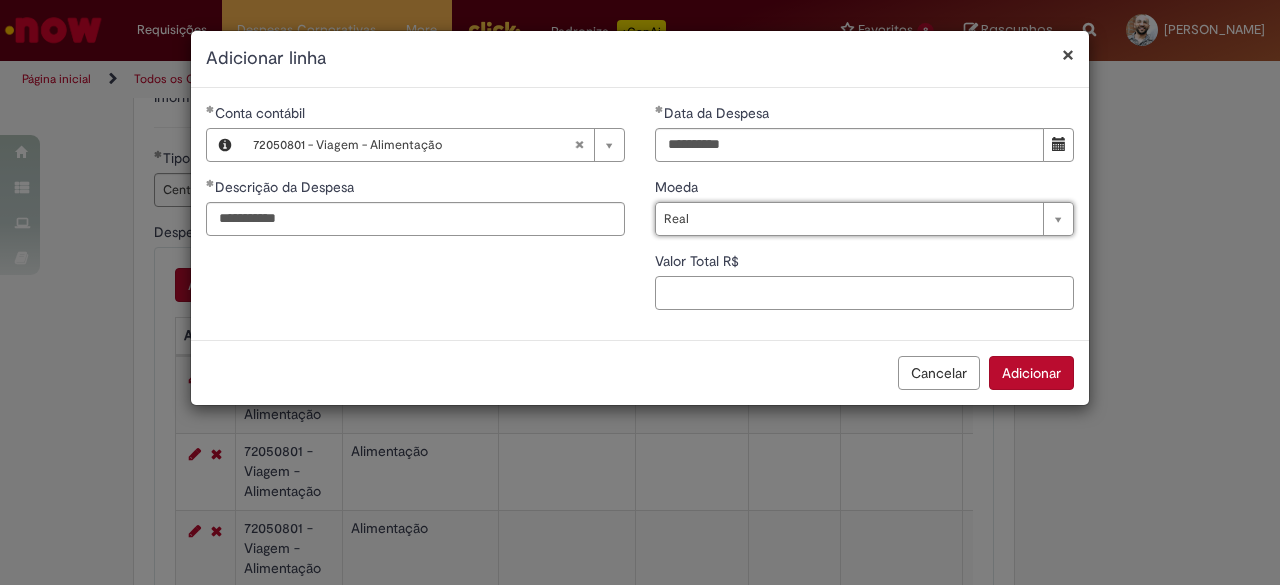 click on "Valor Total R$" at bounding box center [864, 293] 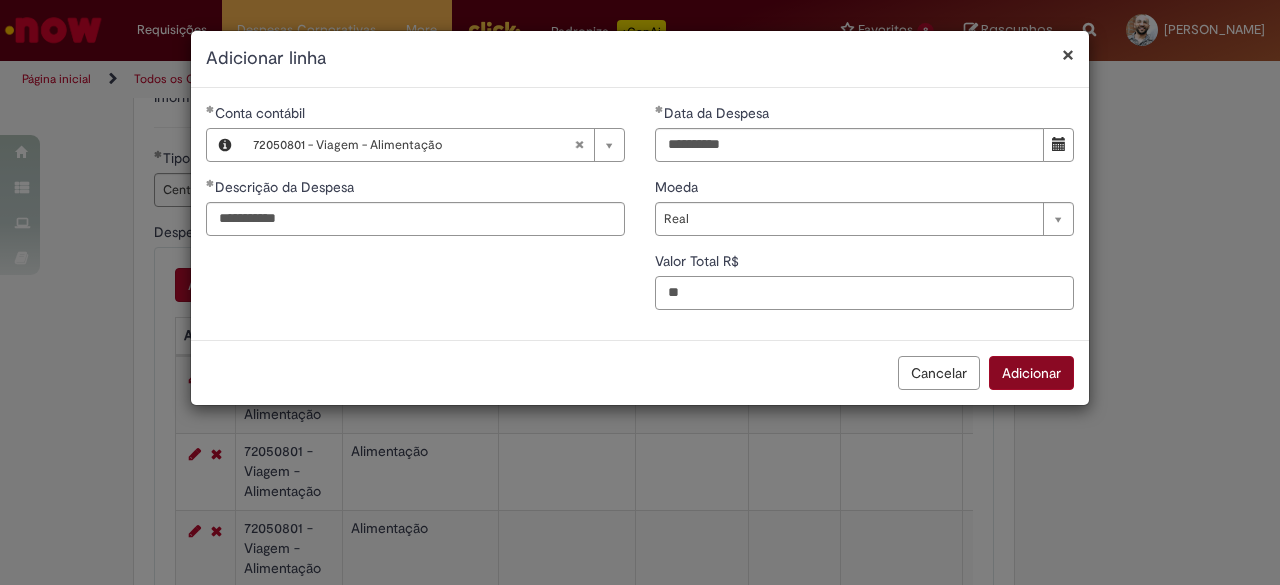 type on "**" 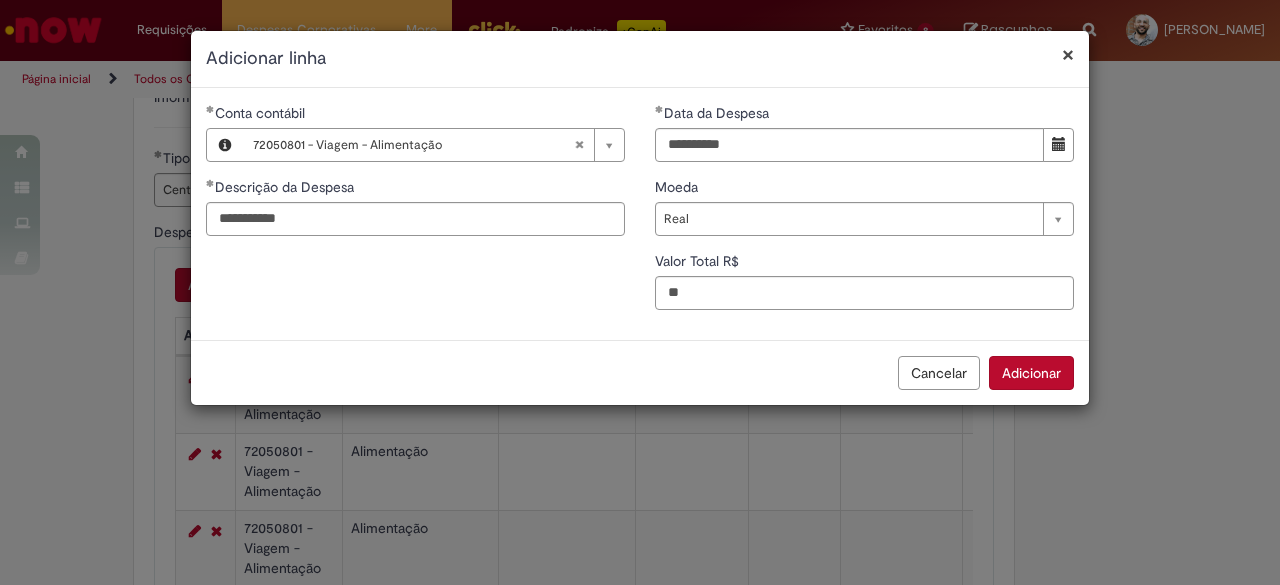 click on "Adicionar" at bounding box center (1031, 373) 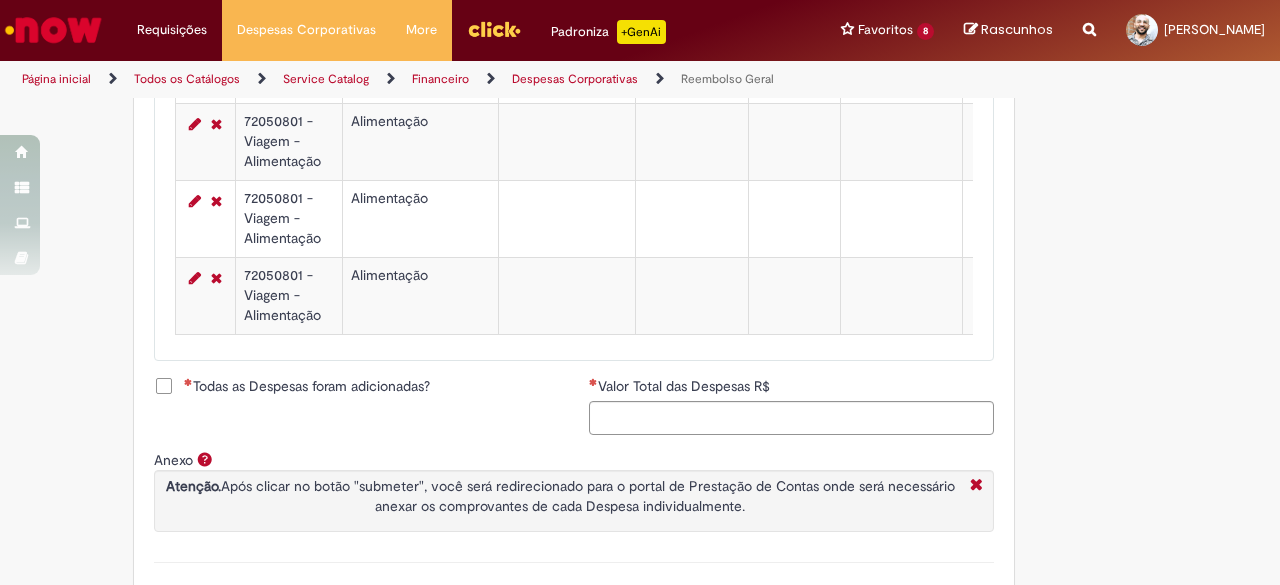 scroll, scrollTop: 1600, scrollLeft: 0, axis: vertical 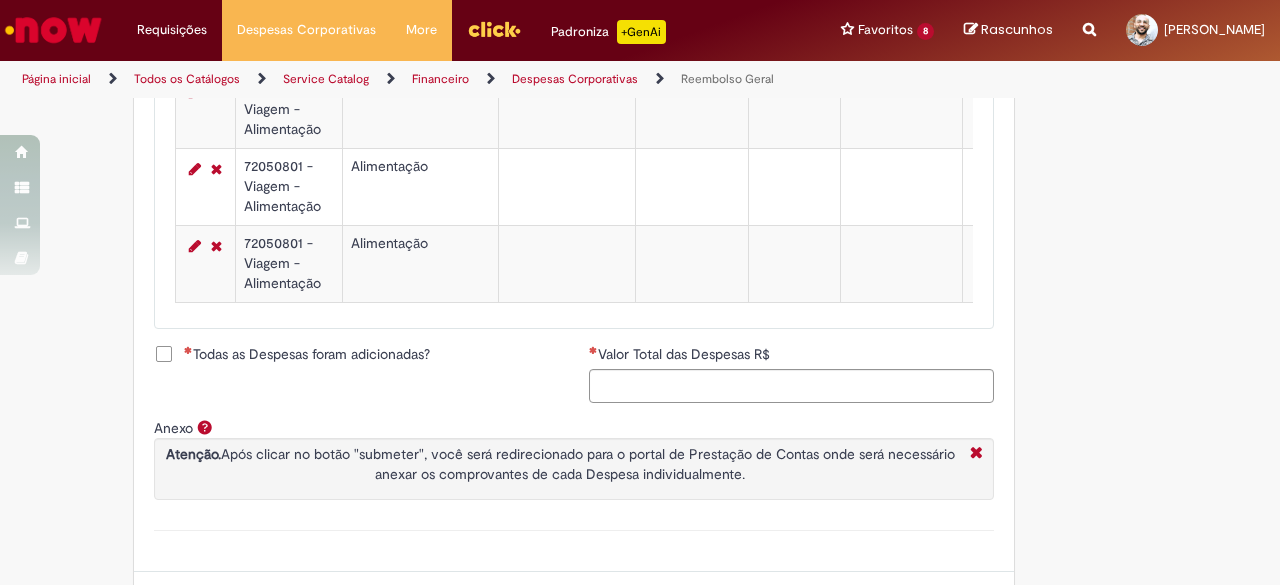 click on "Todas as Despesas foram adicionadas?" at bounding box center (292, 354) 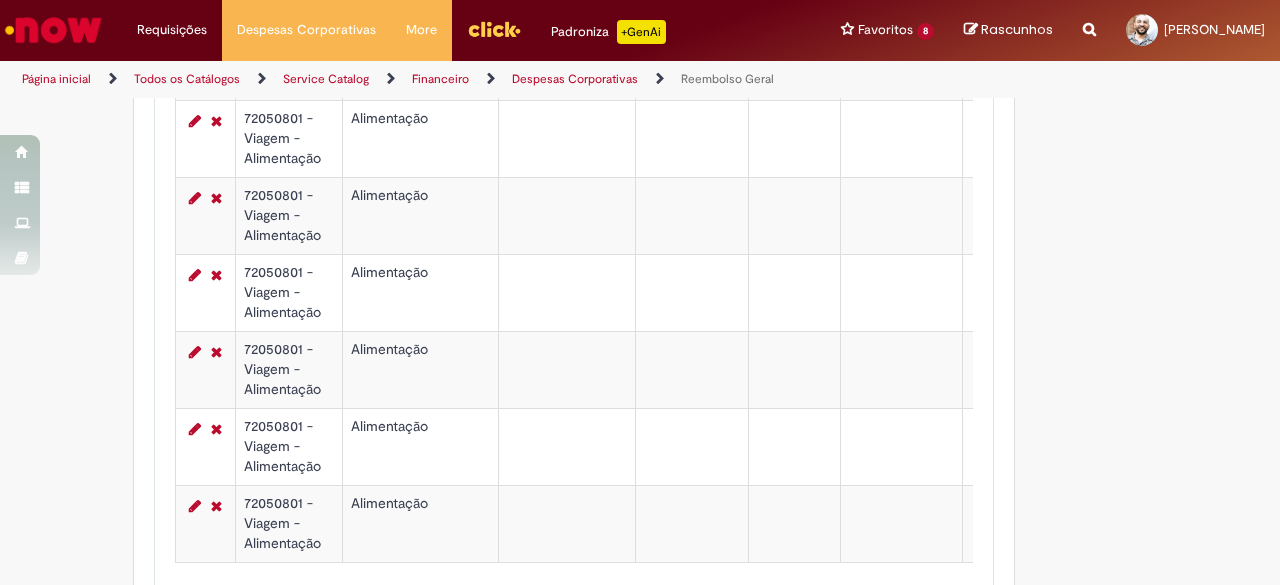 scroll, scrollTop: 1710, scrollLeft: 0, axis: vertical 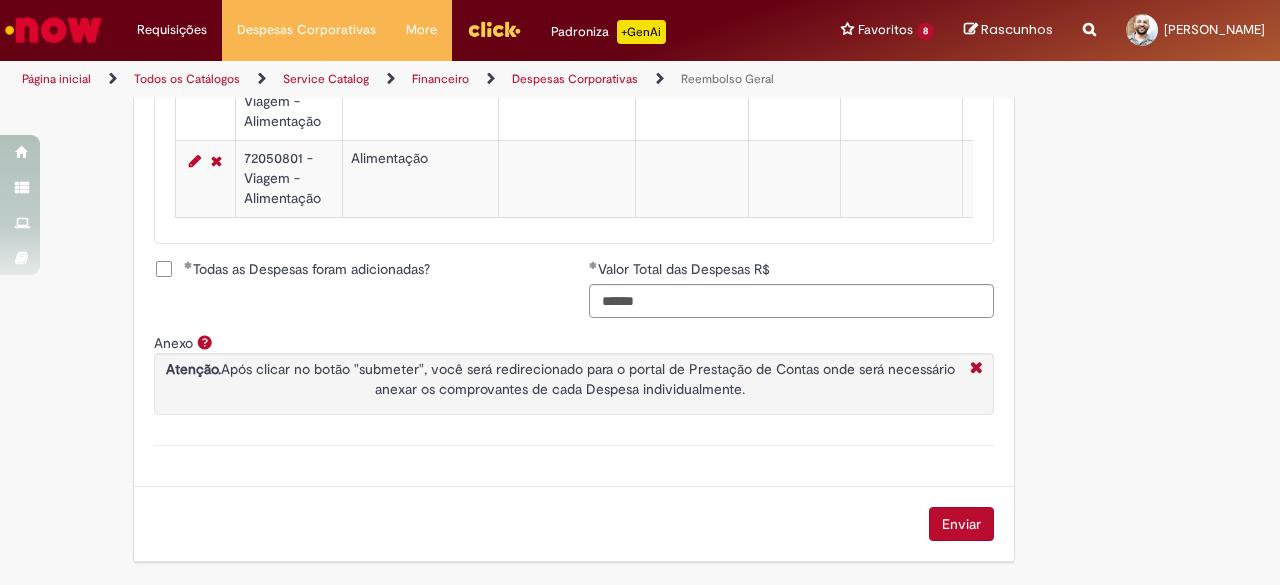 click on "Enviar" at bounding box center (961, 524) 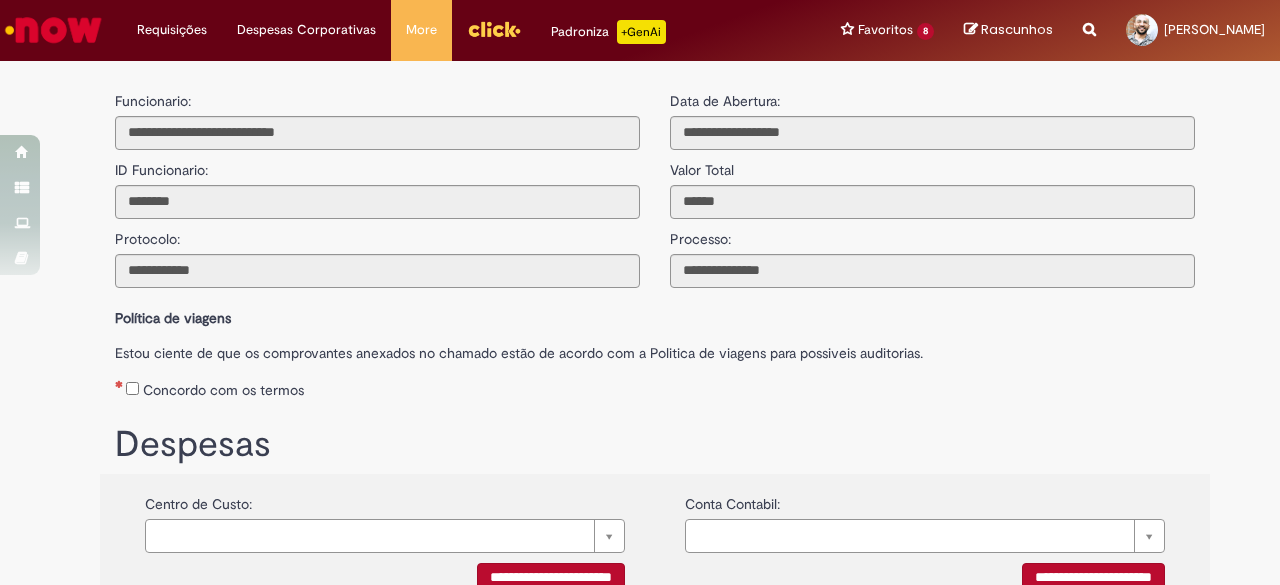 scroll, scrollTop: 0, scrollLeft: 0, axis: both 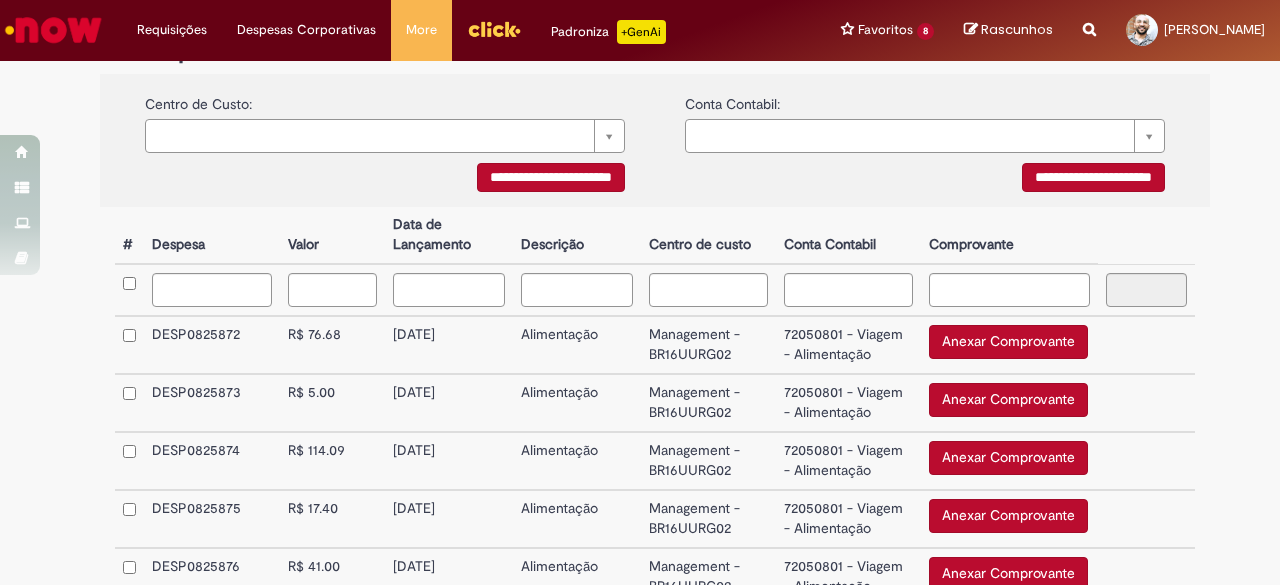 click on "DESP0825872" at bounding box center [212, 345] 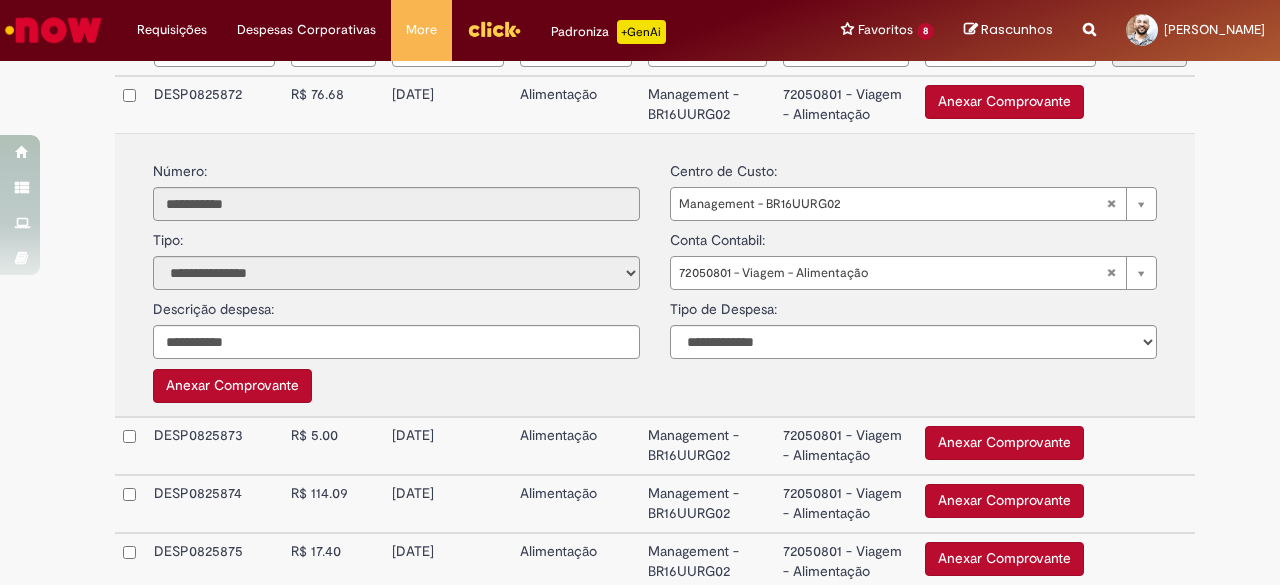 scroll, scrollTop: 600, scrollLeft: 0, axis: vertical 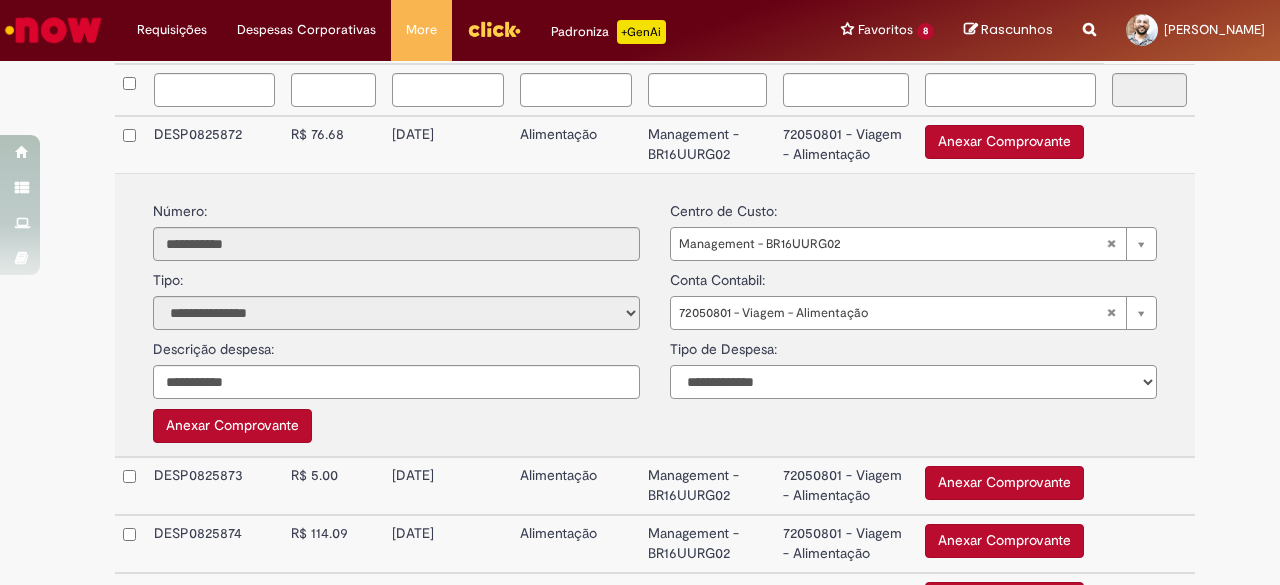click on "**********" at bounding box center (913, 382) 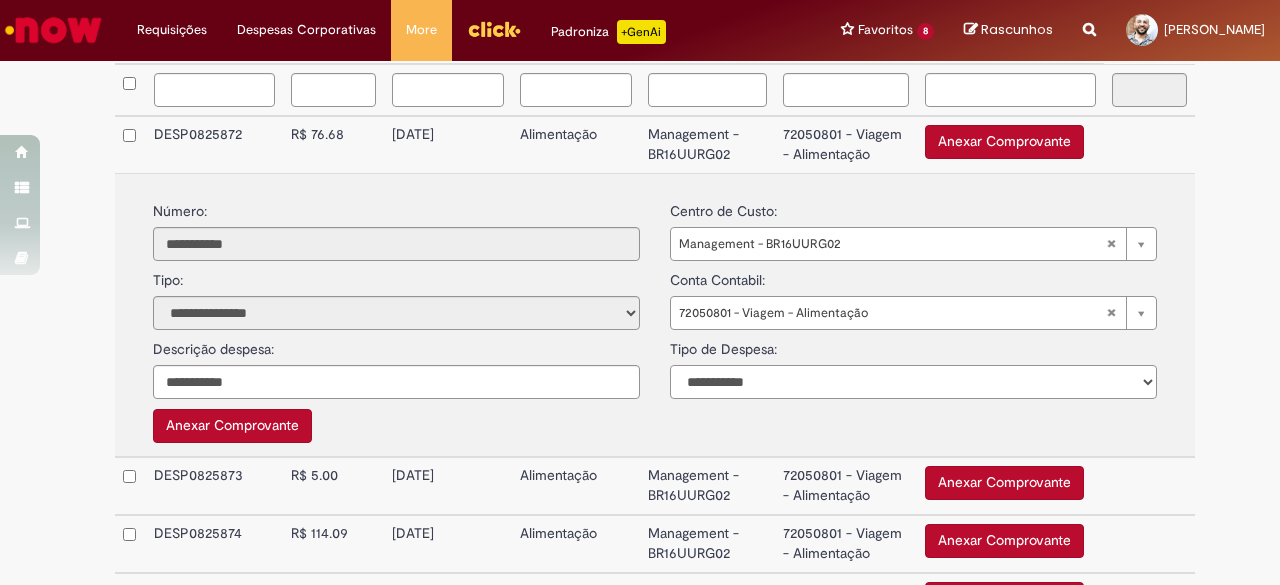 click on "**********" at bounding box center (913, 382) 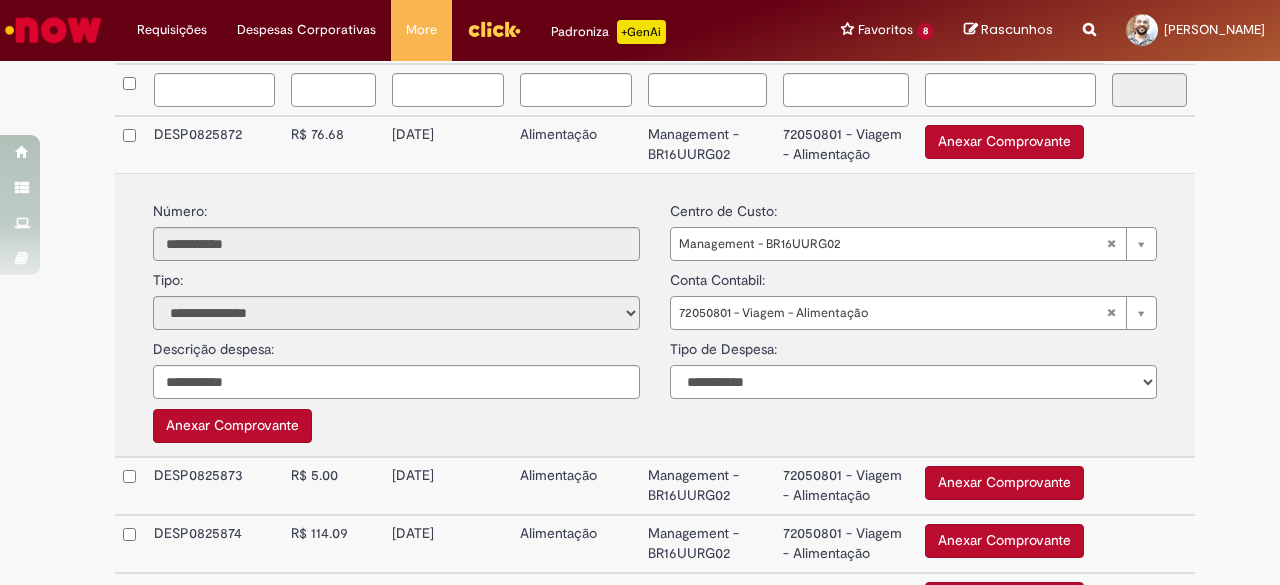 click on "**********" at bounding box center (913, 382) 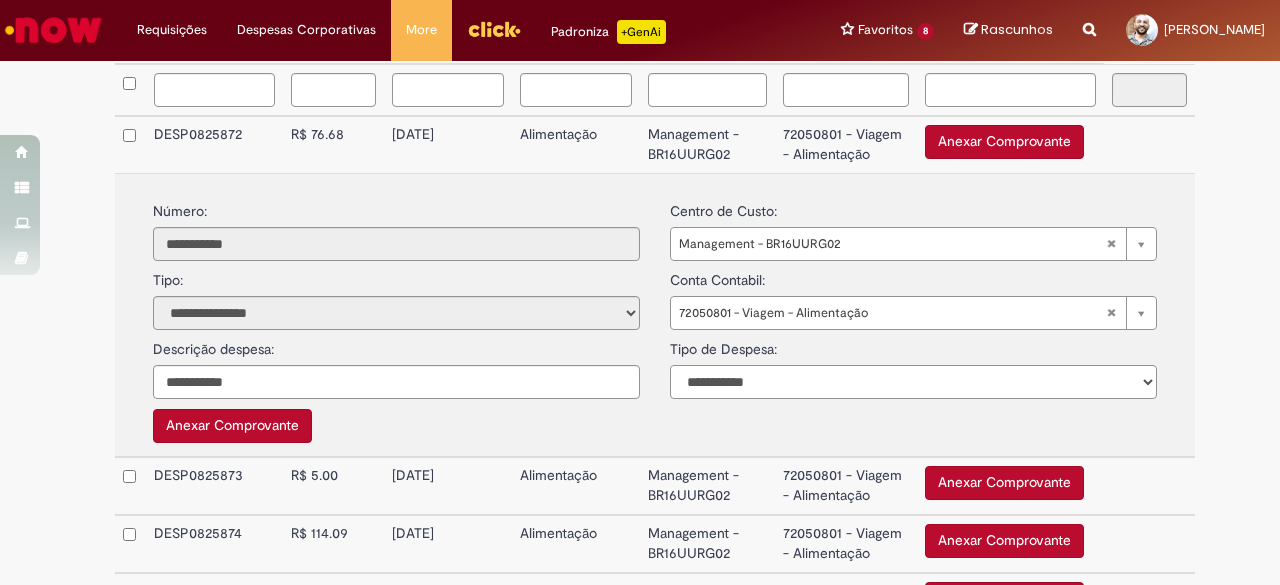 select 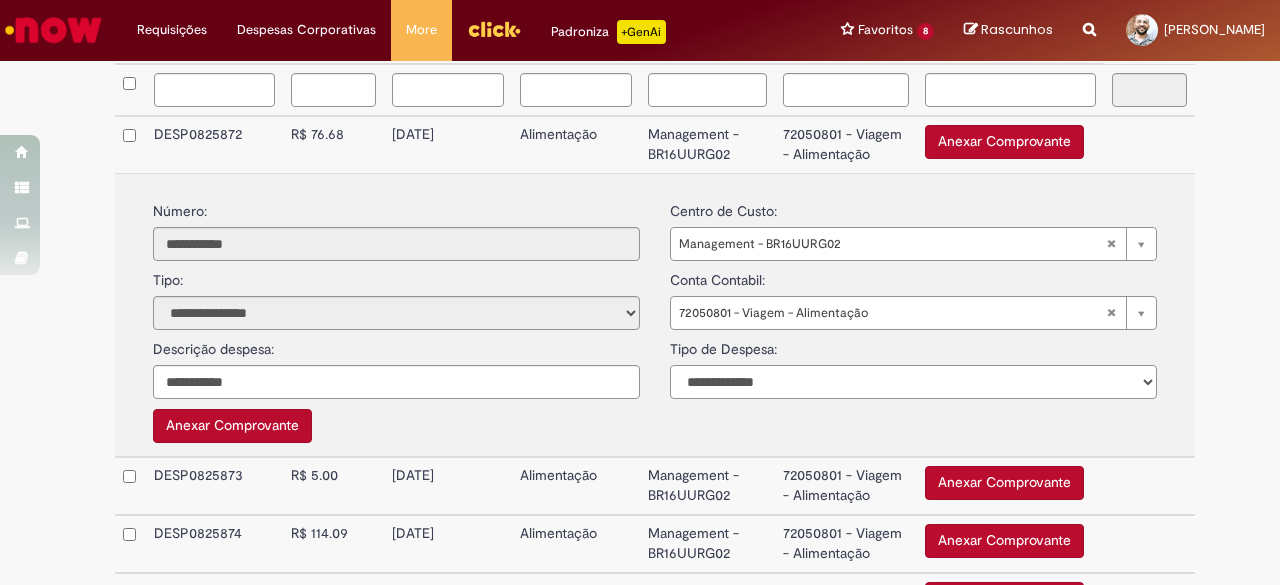 click on "**********" at bounding box center (913, 382) 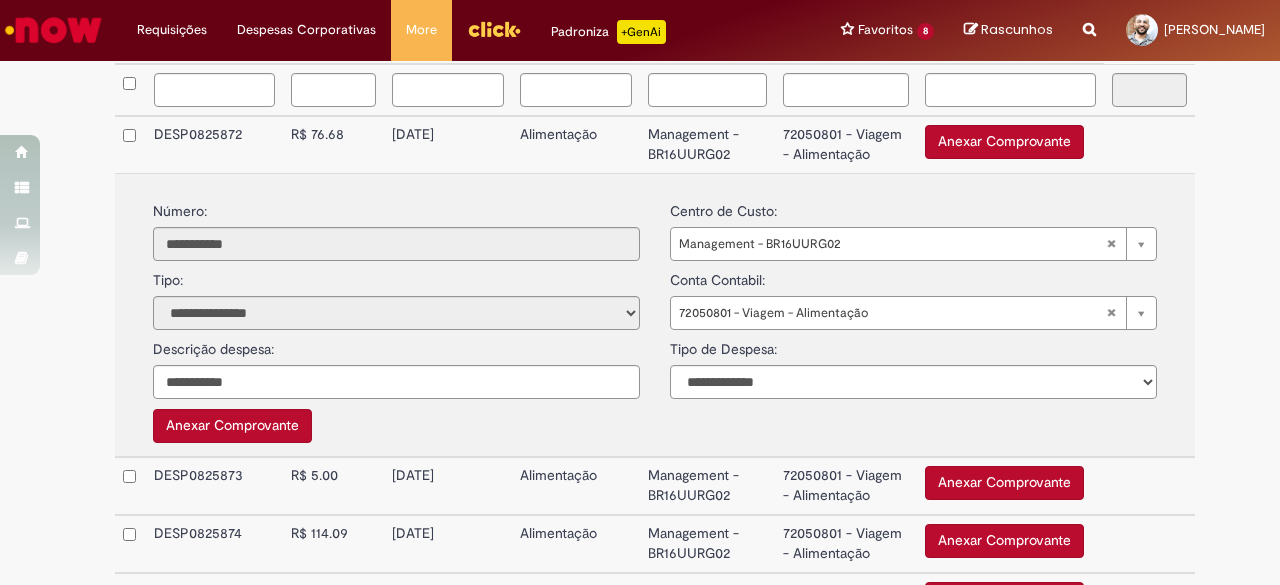 click on "**********" at bounding box center (655, 315) 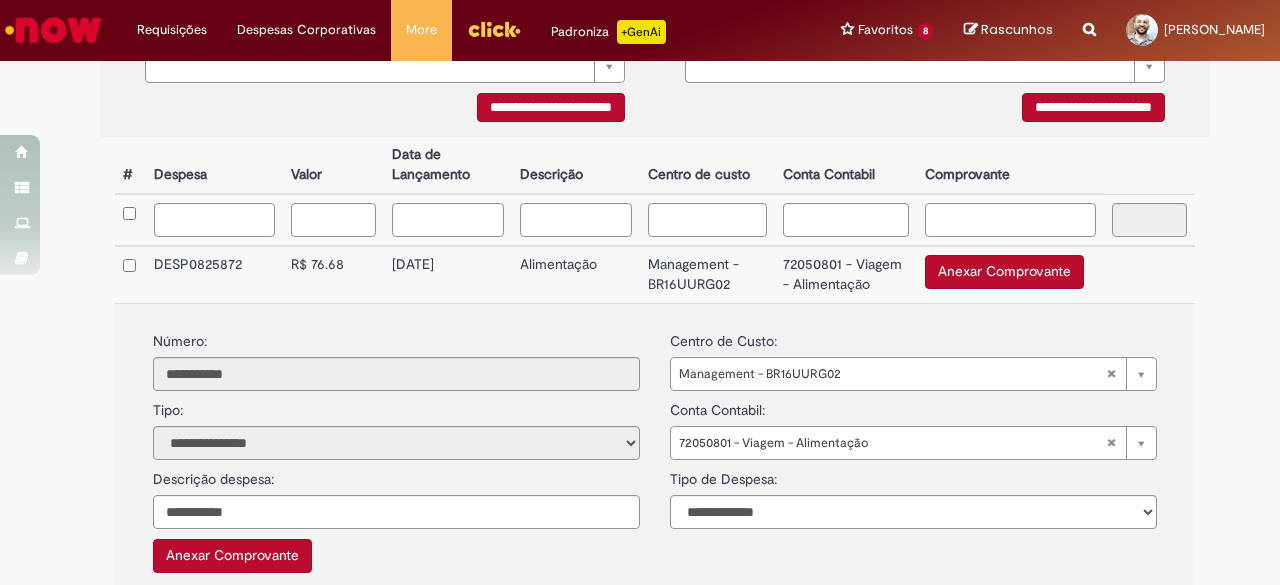 scroll, scrollTop: 500, scrollLeft: 0, axis: vertical 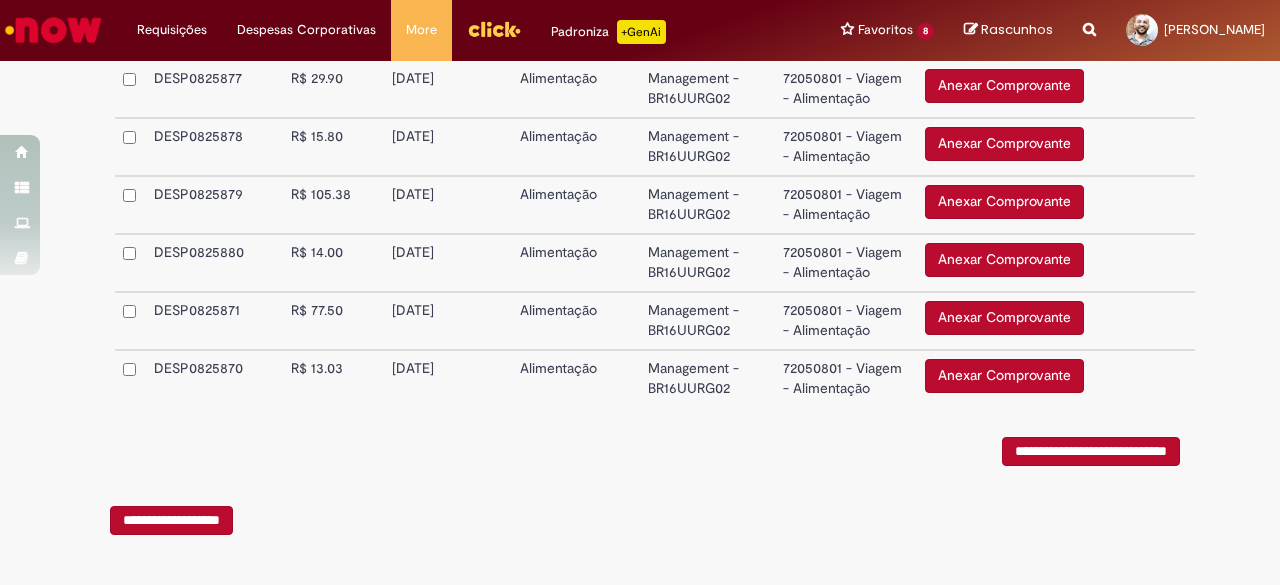 click on "**********" at bounding box center (655, 525) 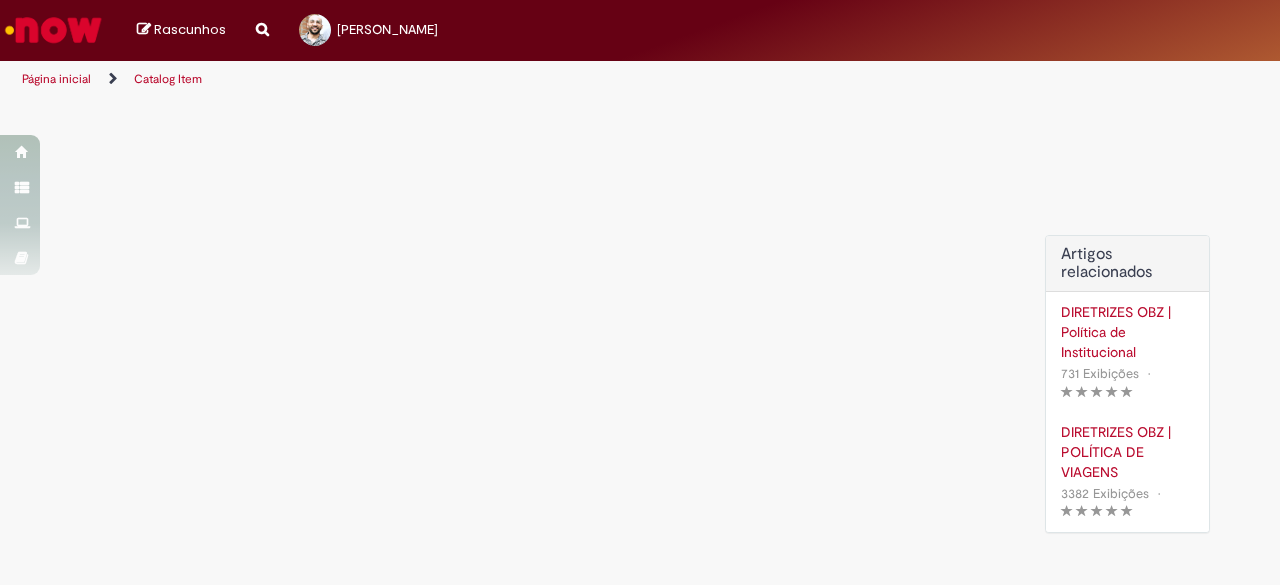 scroll, scrollTop: 0, scrollLeft: 0, axis: both 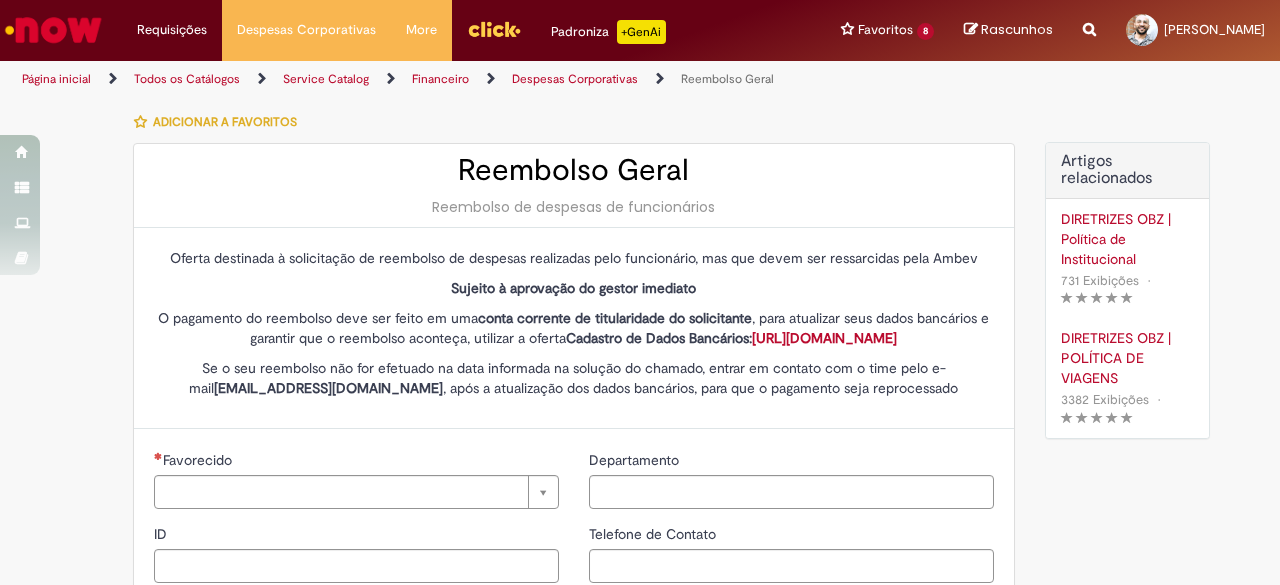 type on "********" 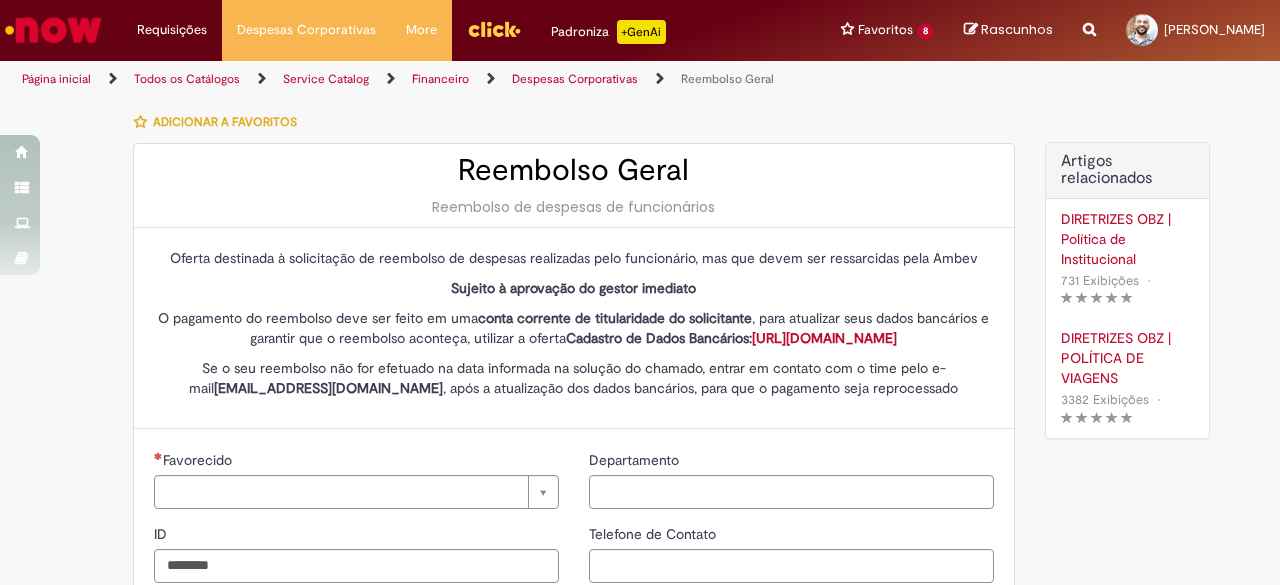 type on "**********" 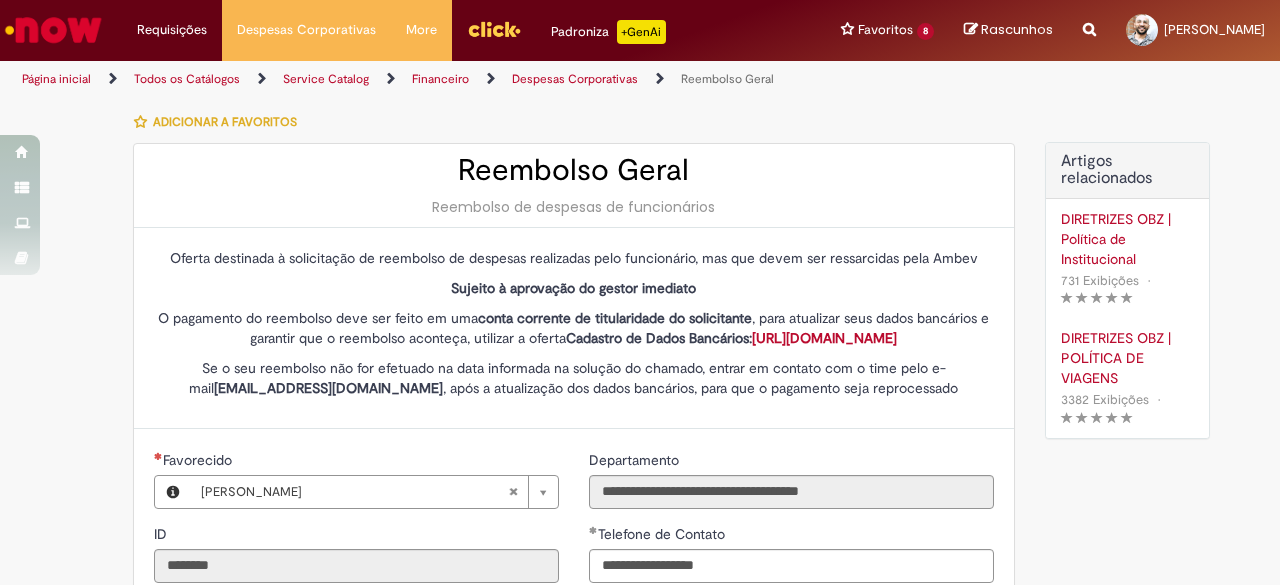 type on "**********" 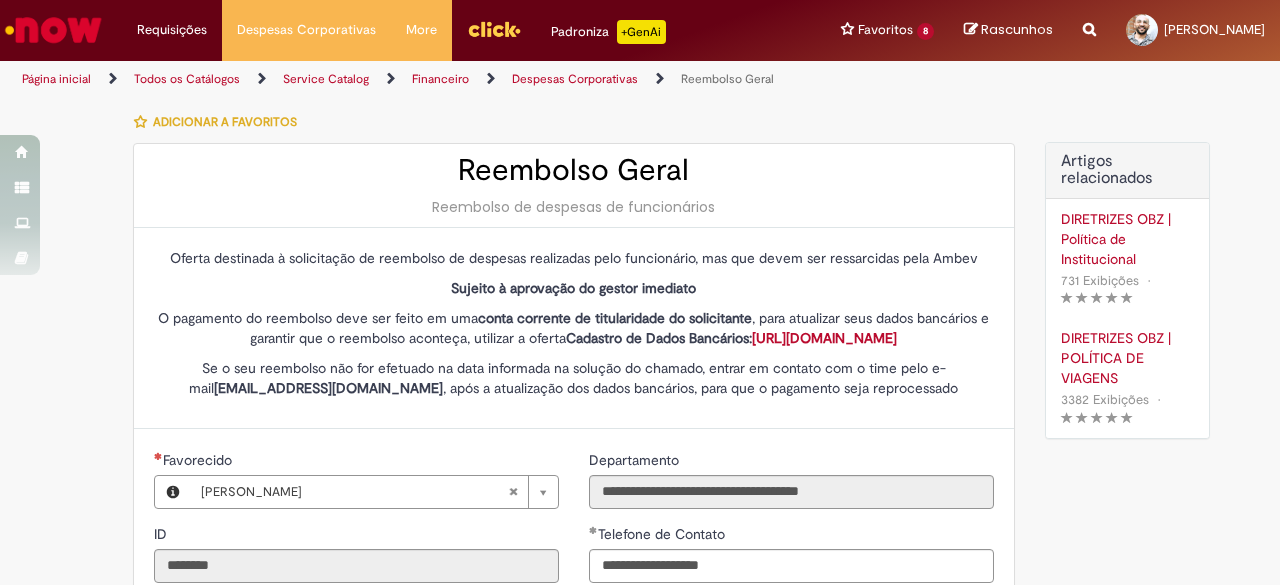 type on "**********" 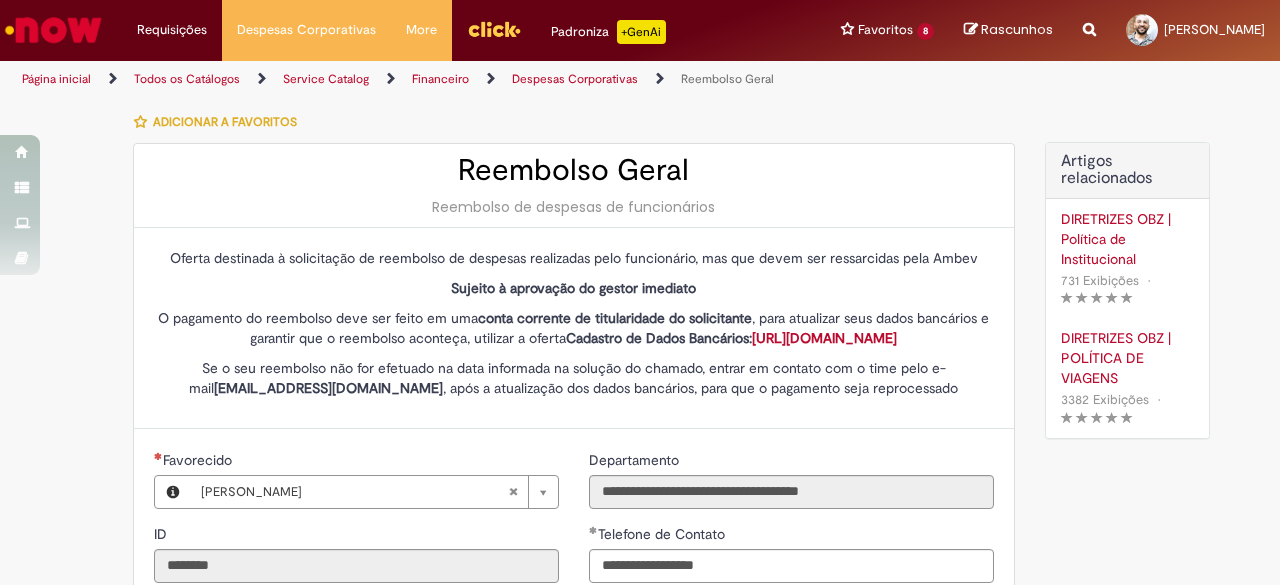 type on "**********" 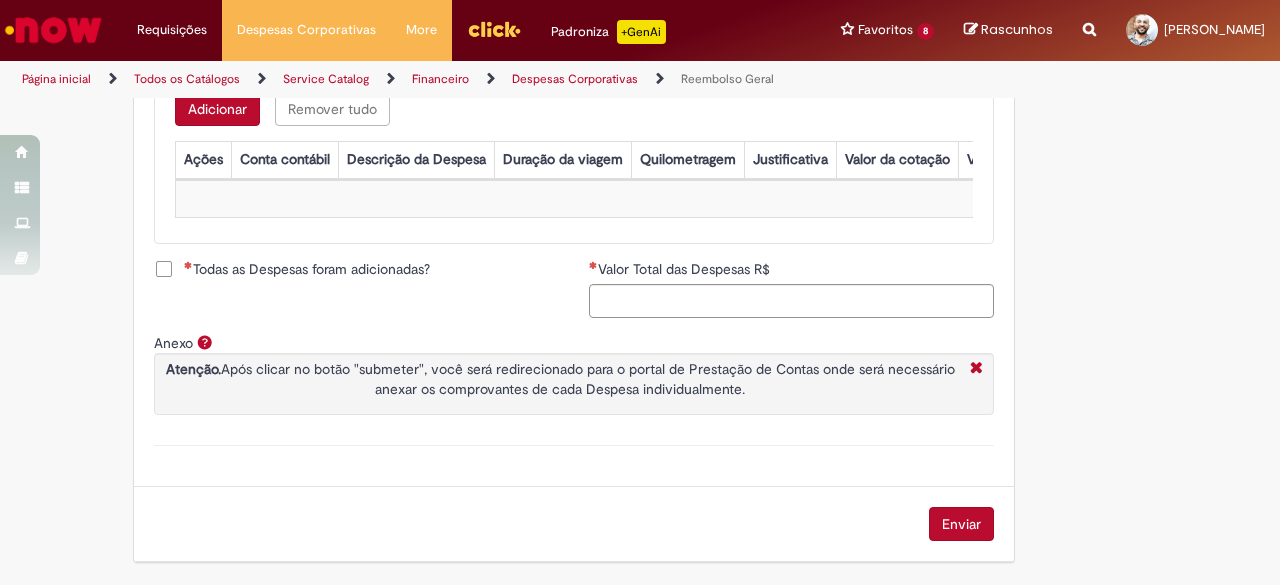 scroll, scrollTop: 903, scrollLeft: 0, axis: vertical 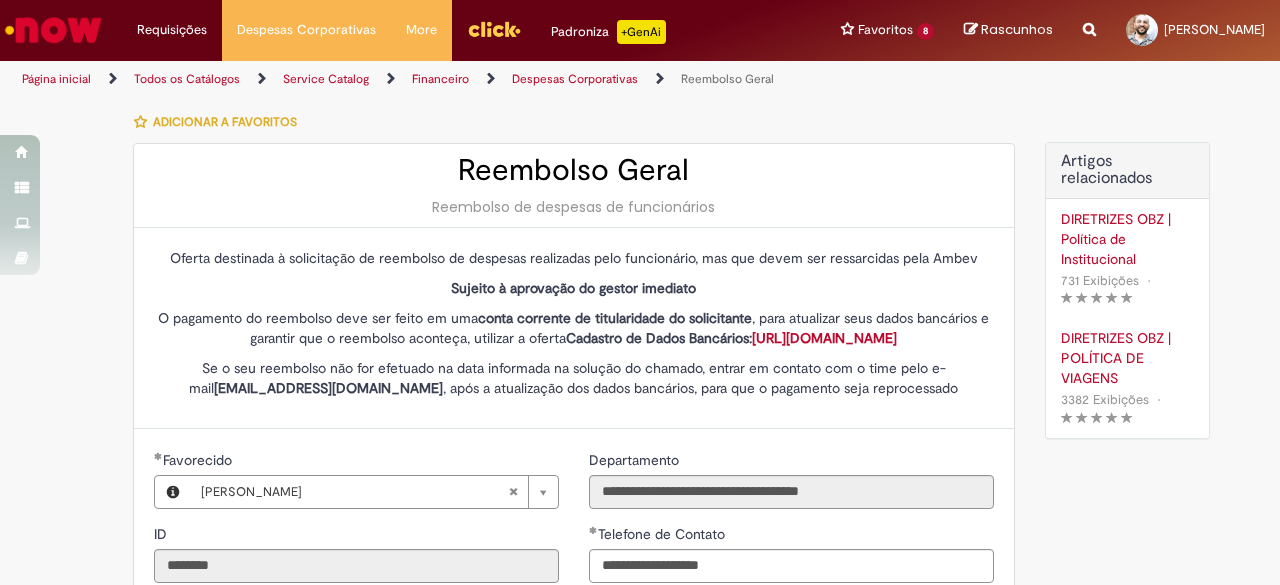 click on "Todos os Catálogos" at bounding box center [187, 79] 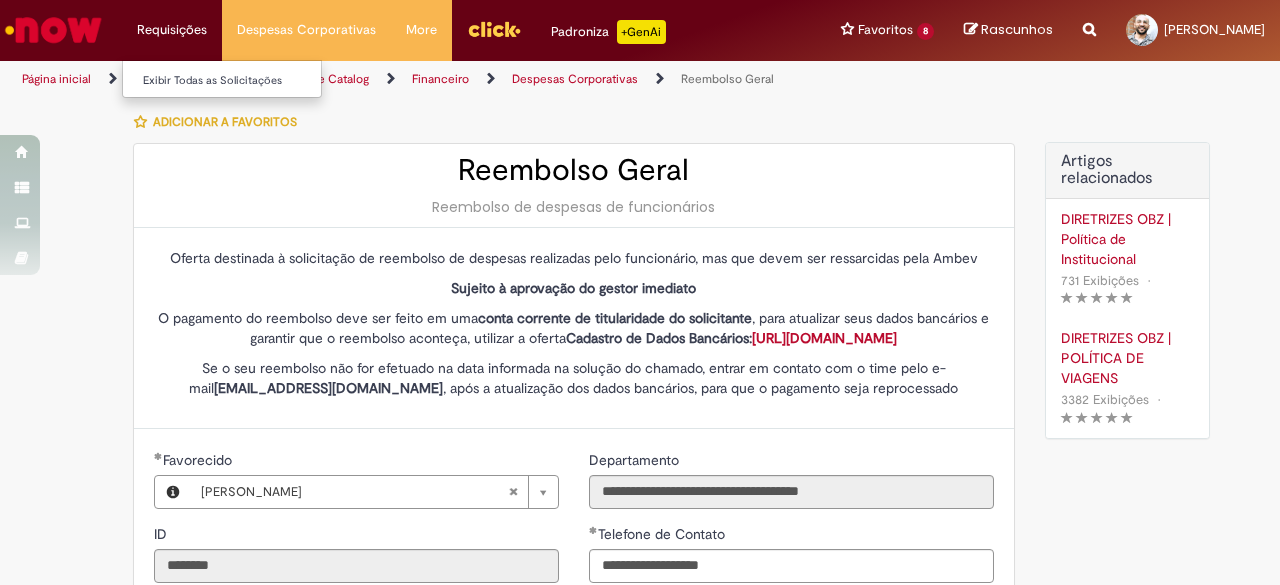 click on "Requisições
Exibir Todas as Solicitações" at bounding box center [172, 30] 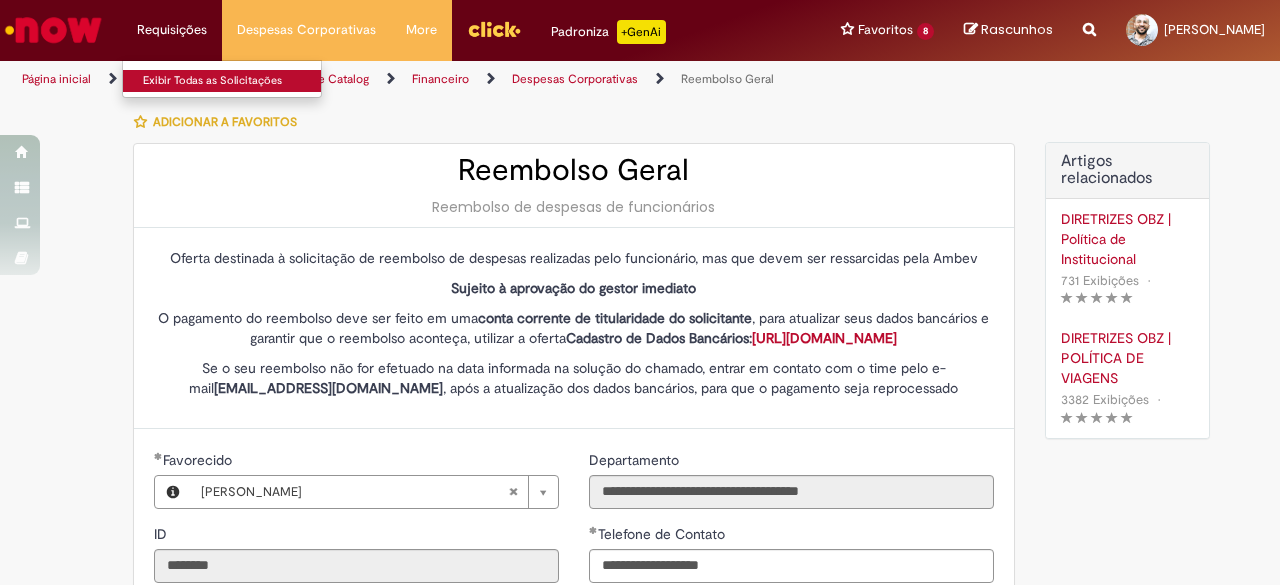 click on "Exibir Todas as Solicitações" at bounding box center [233, 81] 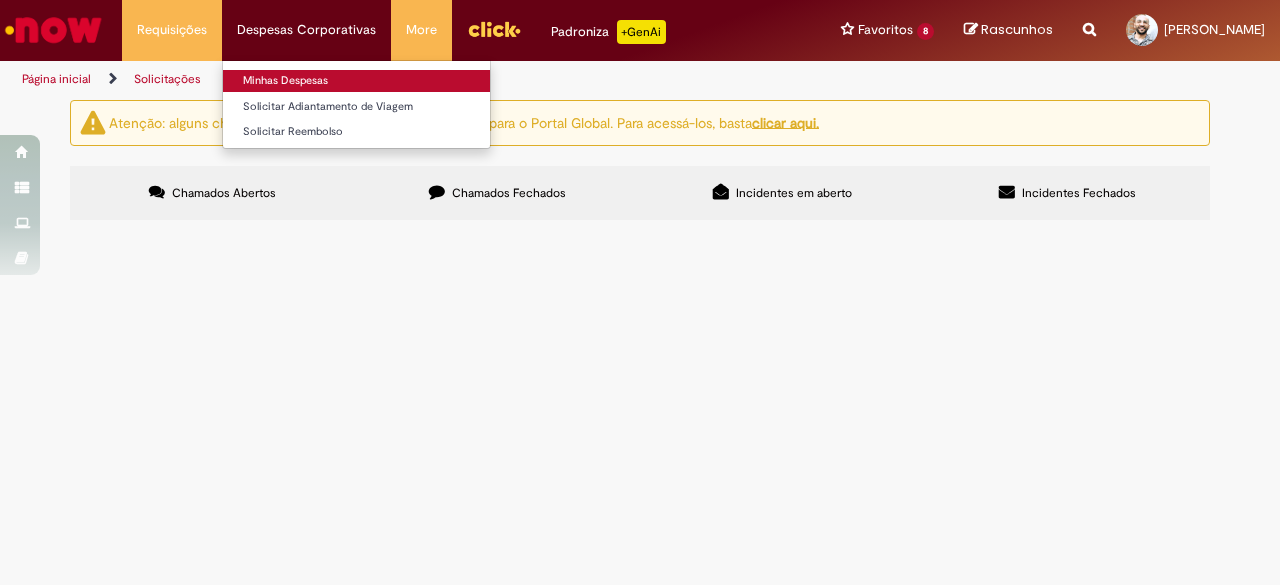 click on "Minhas Despesas" at bounding box center (356, 81) 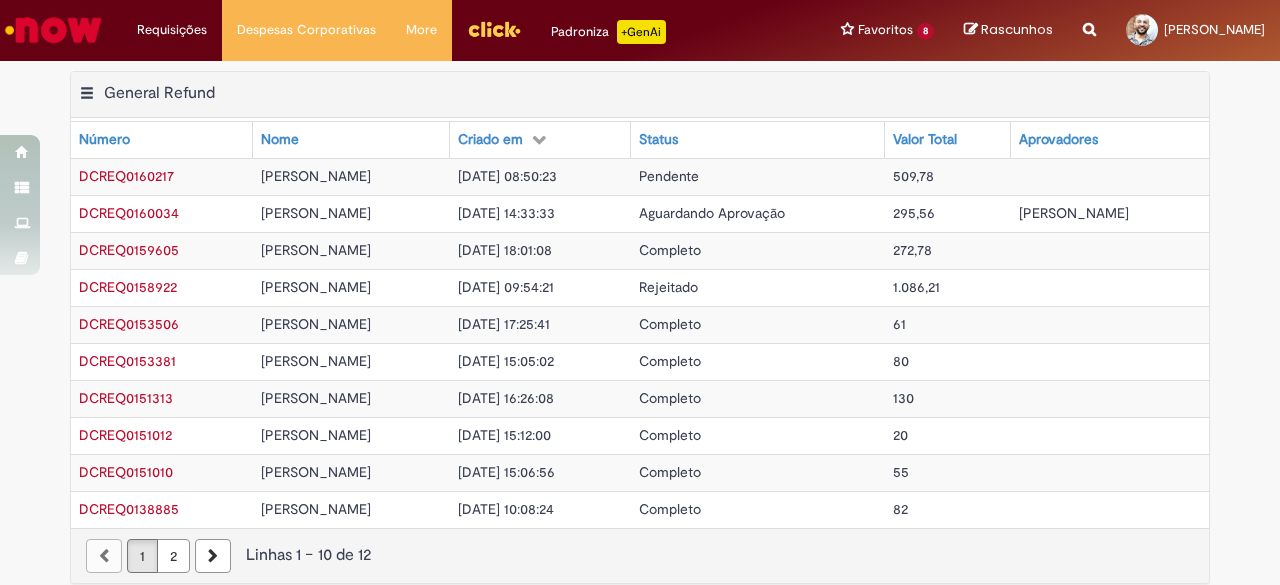 click on "[PERSON_NAME] [PERSON_NAME]" at bounding box center (316, 176) 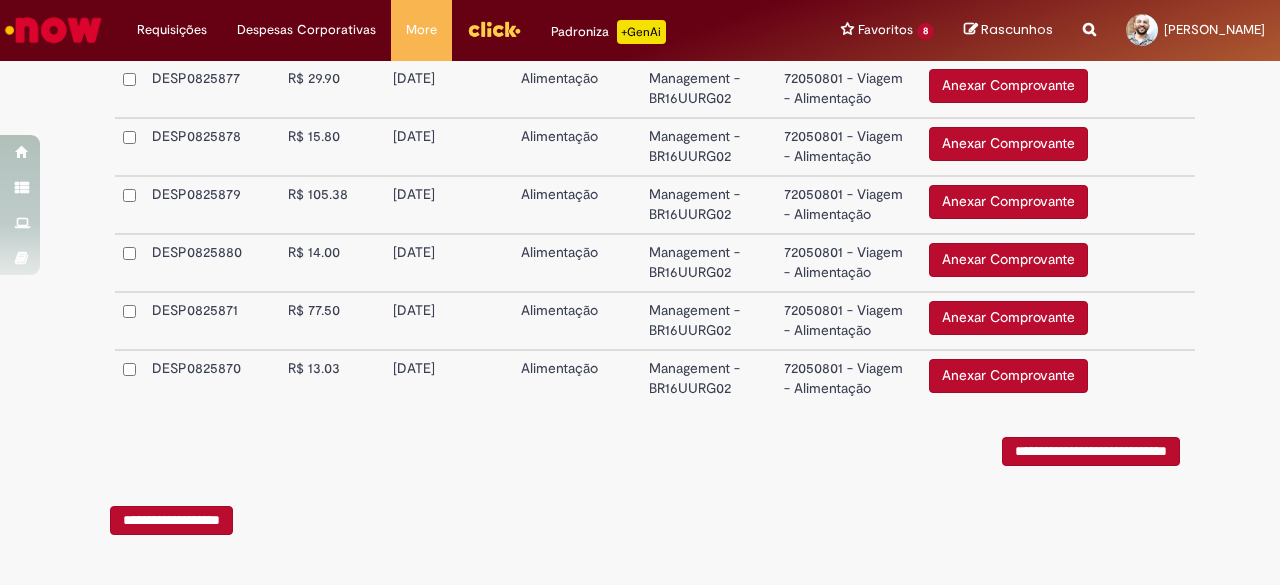scroll, scrollTop: 553, scrollLeft: 0, axis: vertical 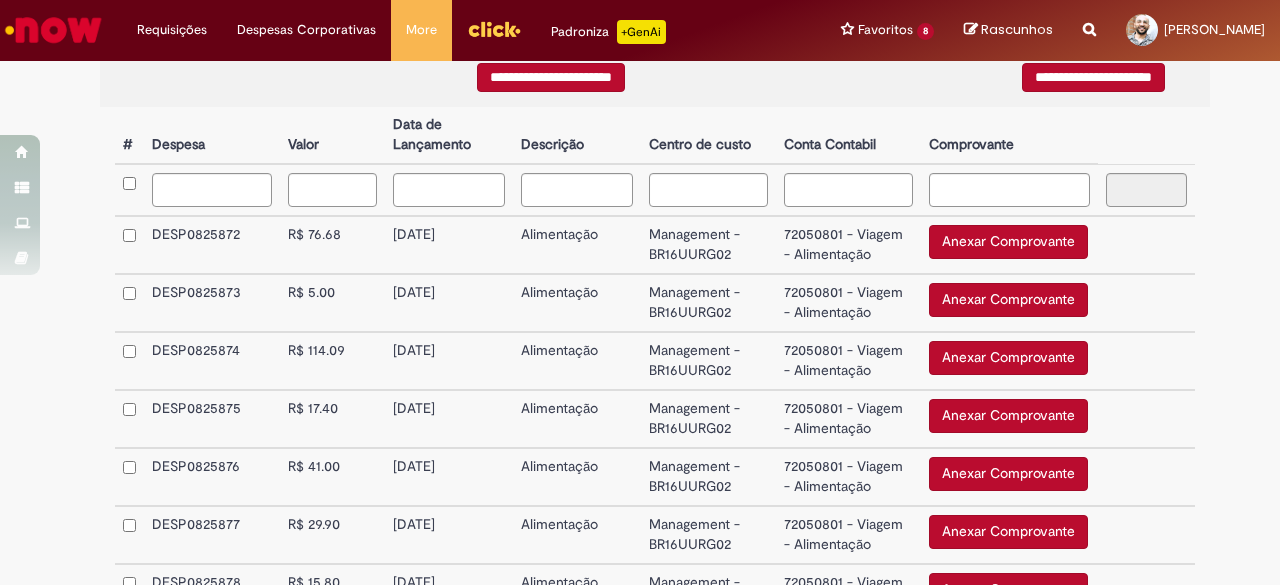 click on "DESP0825872" at bounding box center (212, 245) 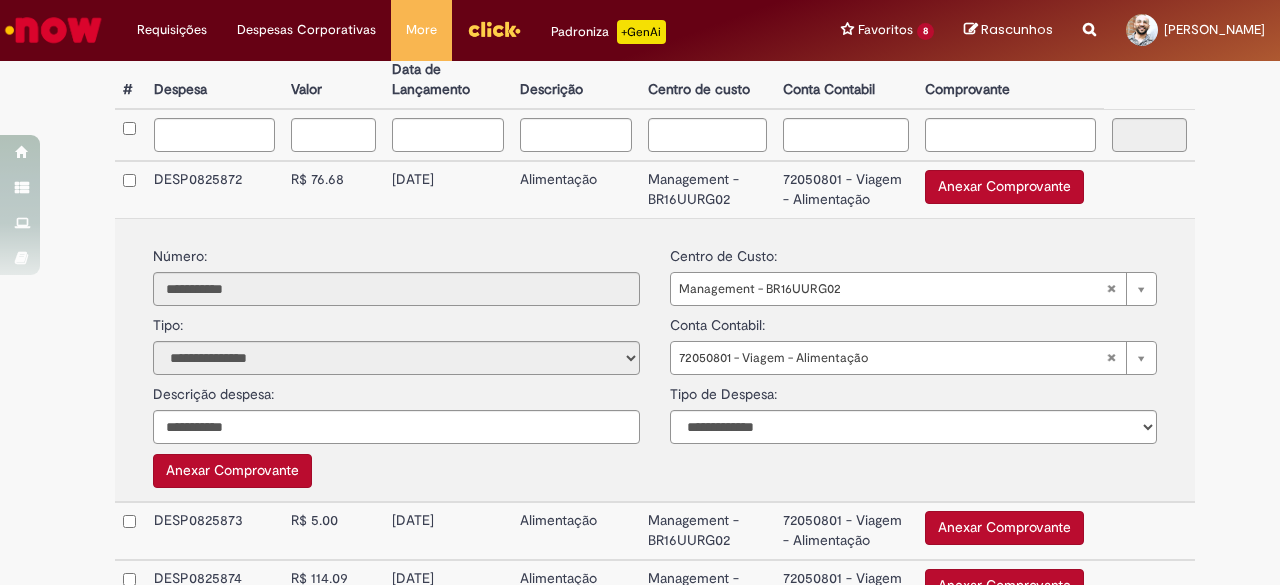 scroll, scrollTop: 600, scrollLeft: 0, axis: vertical 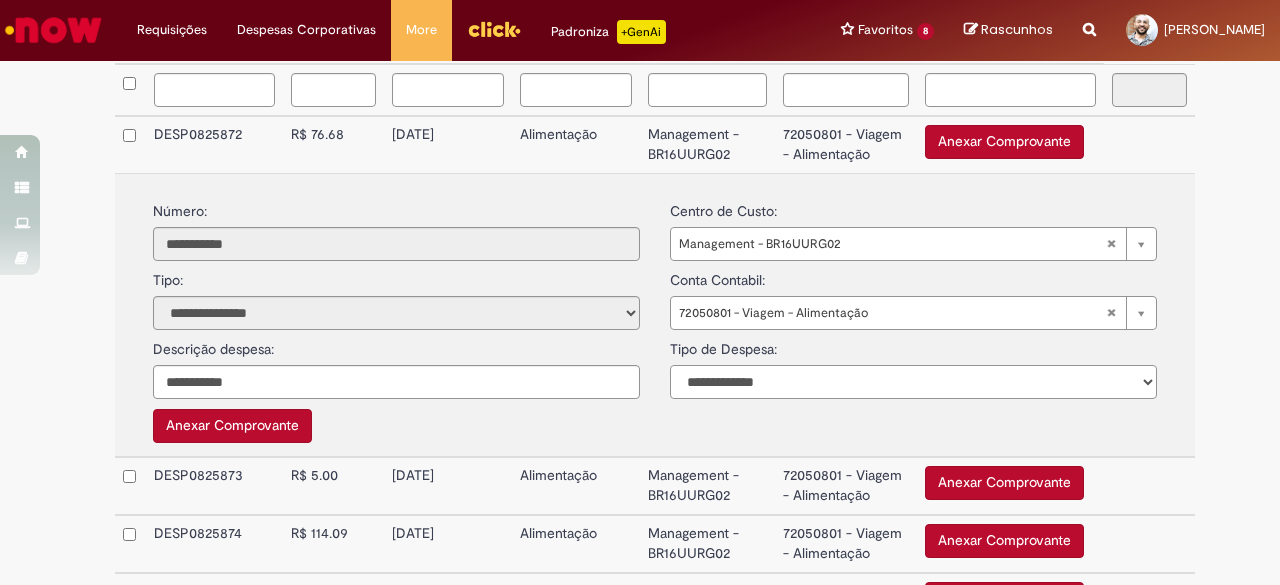 click on "**********" at bounding box center (913, 382) 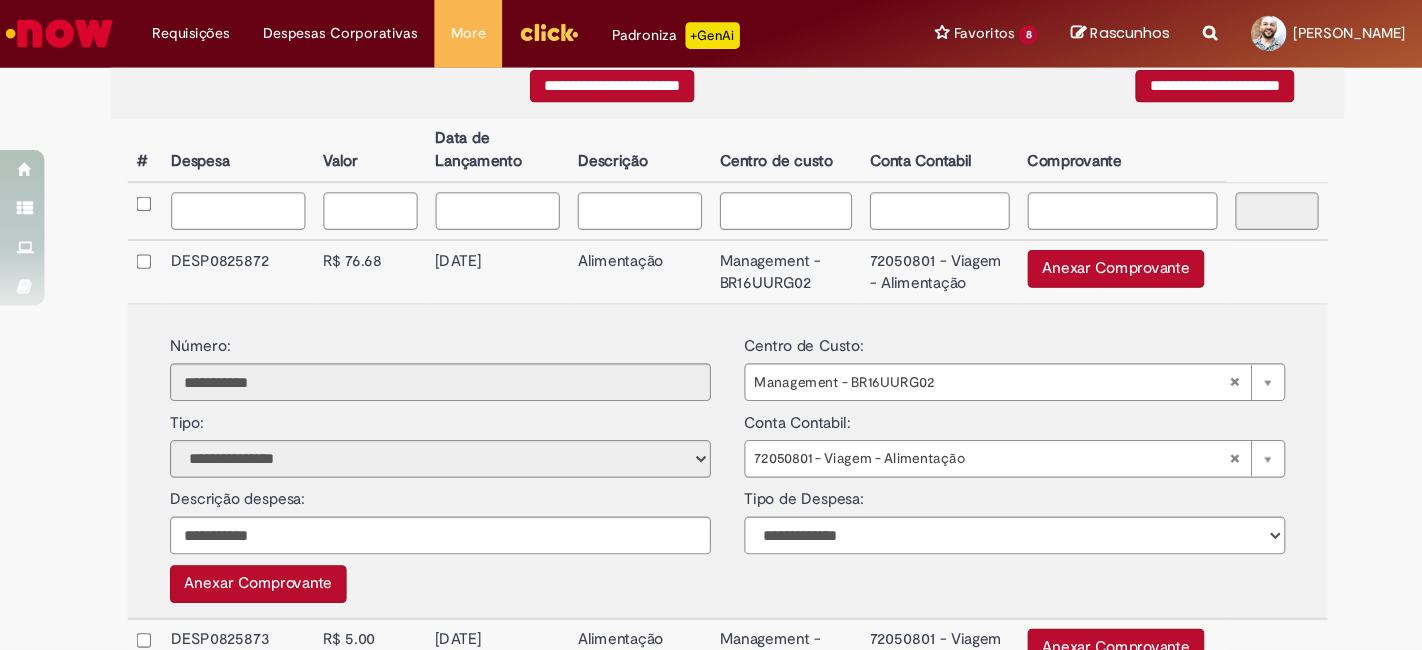 scroll, scrollTop: 400, scrollLeft: 0, axis: vertical 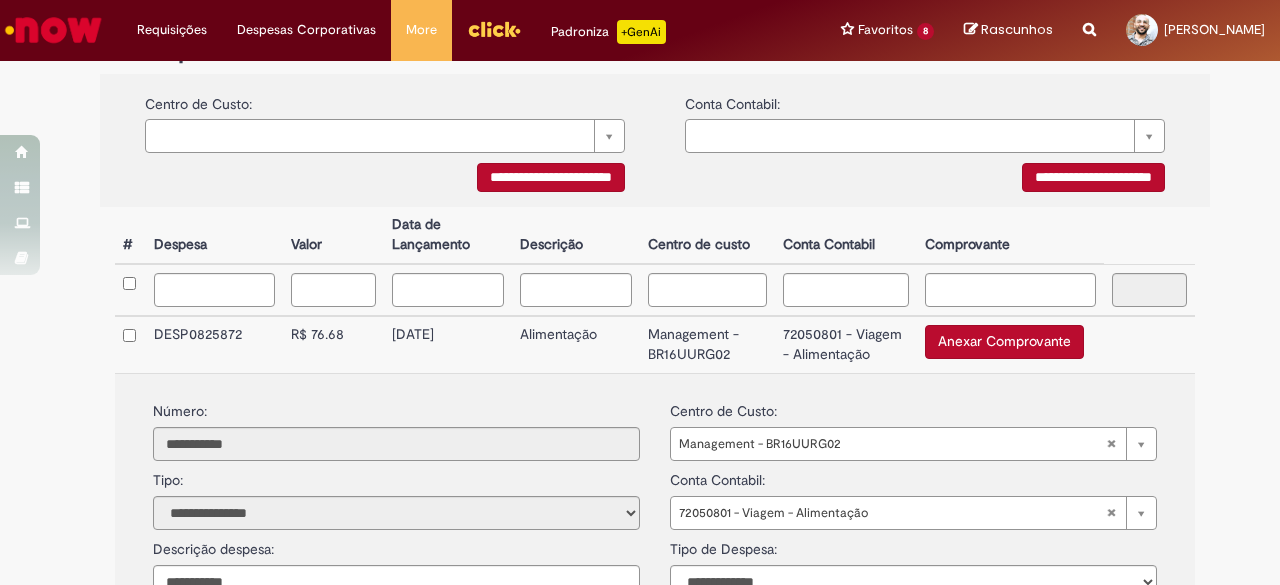 click at bounding box center [130, 344] 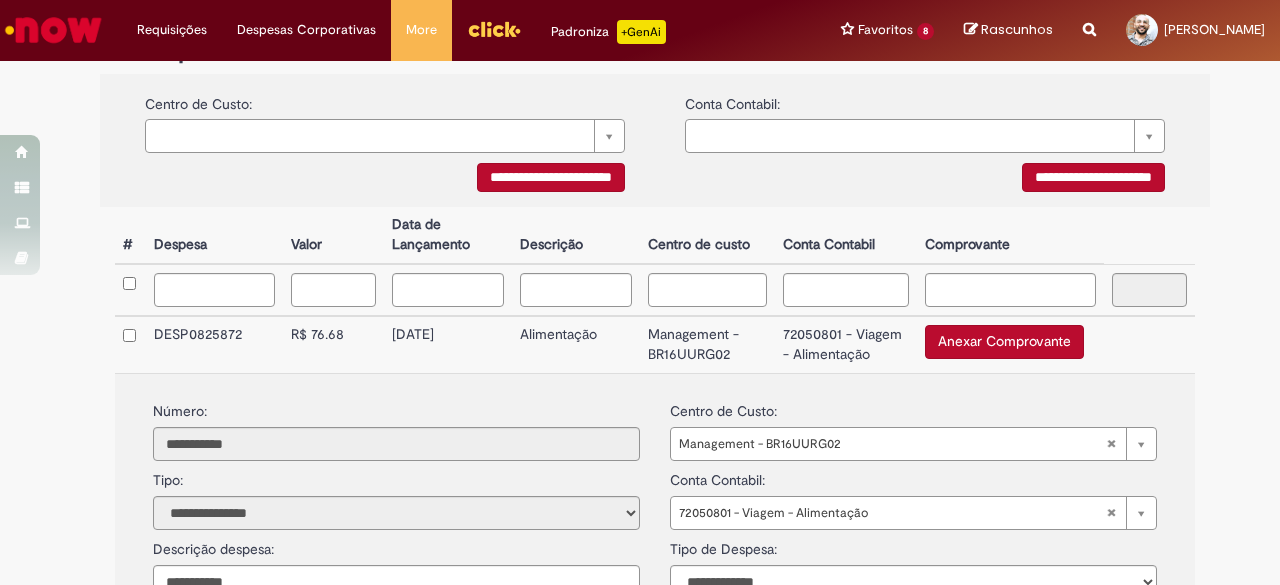 click on "DESP0825872" at bounding box center [214, 344] 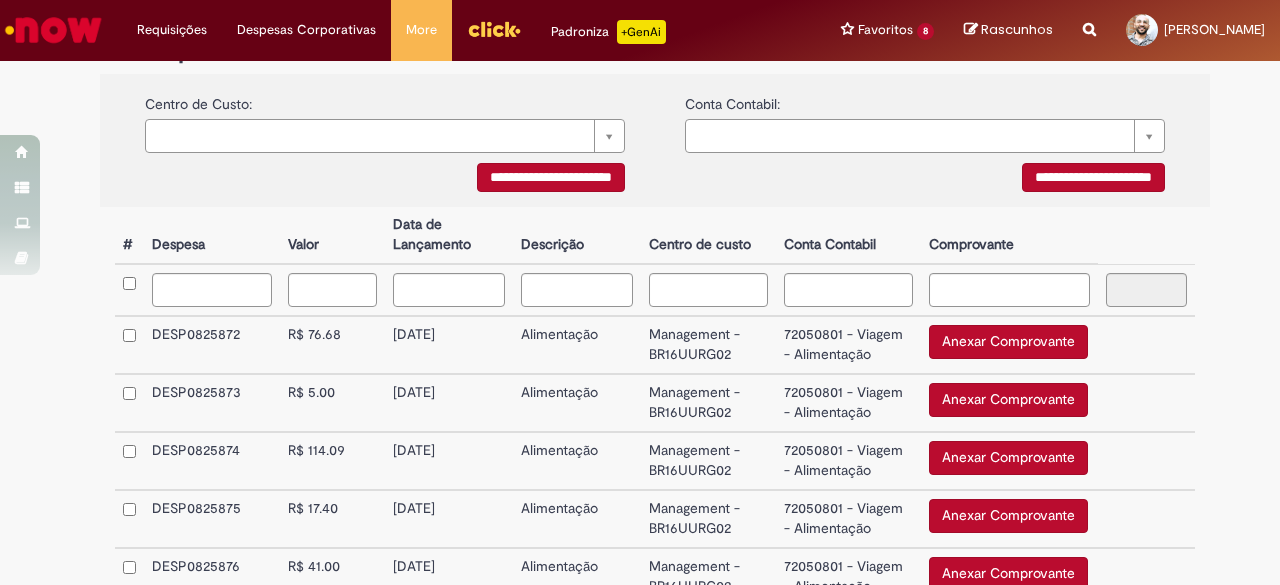 click on "**********" at bounding box center (655, 580) 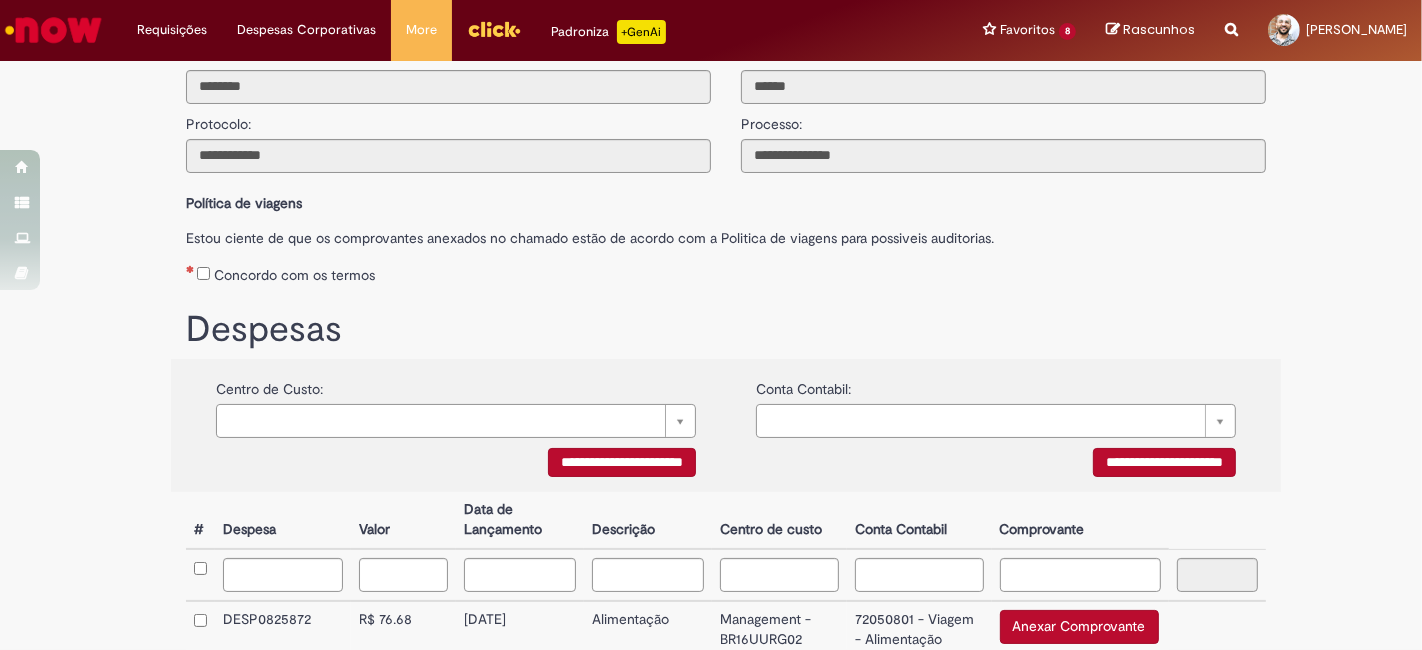scroll, scrollTop: 0, scrollLeft: 0, axis: both 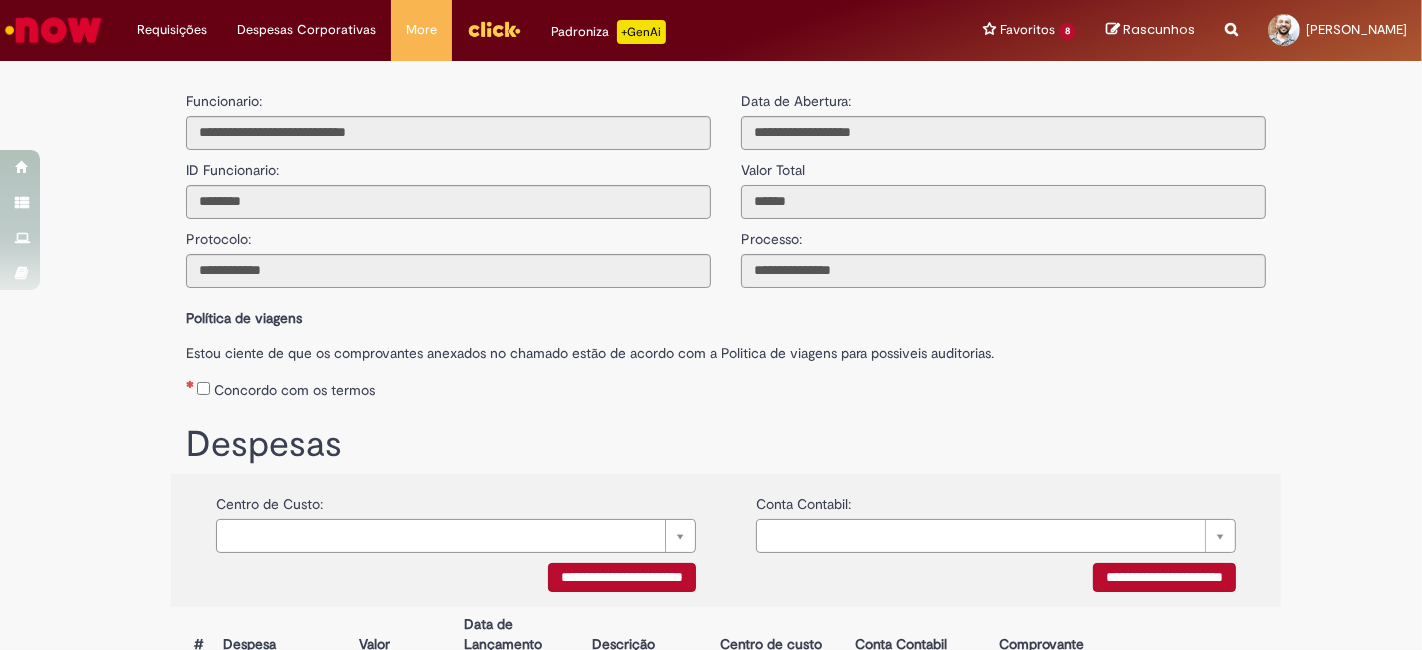 click on "******" at bounding box center (1003, 202) 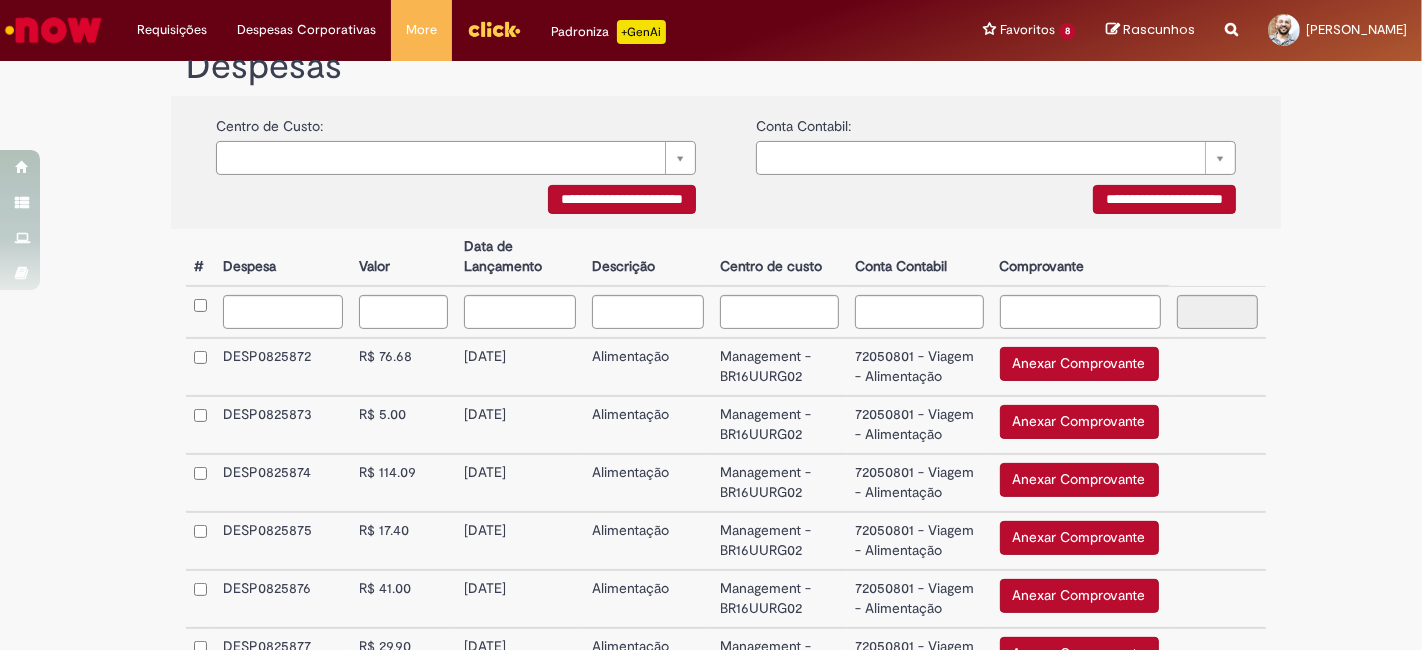 scroll, scrollTop: 444, scrollLeft: 0, axis: vertical 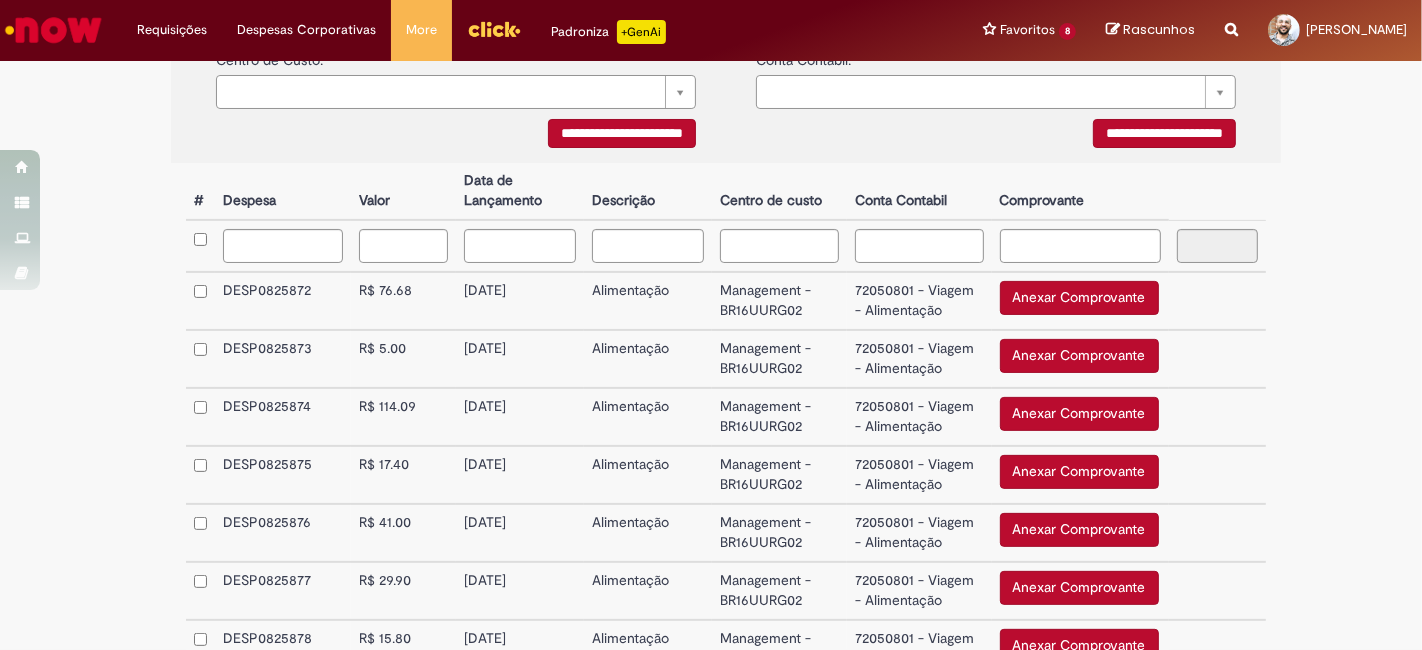 drag, startPoint x: 442, startPoint y: 348, endPoint x: 339, endPoint y: 281, distance: 122.87392 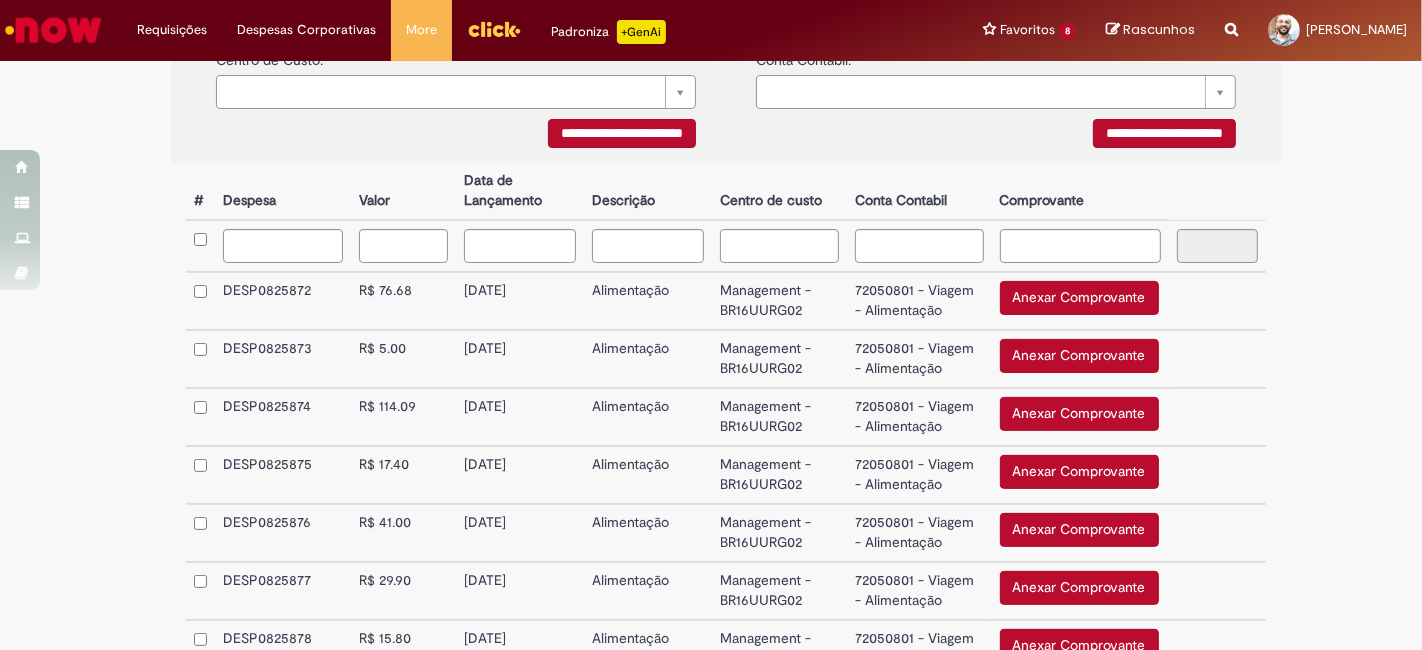 drag, startPoint x: 208, startPoint y: 295, endPoint x: 865, endPoint y: 344, distance: 658.8247 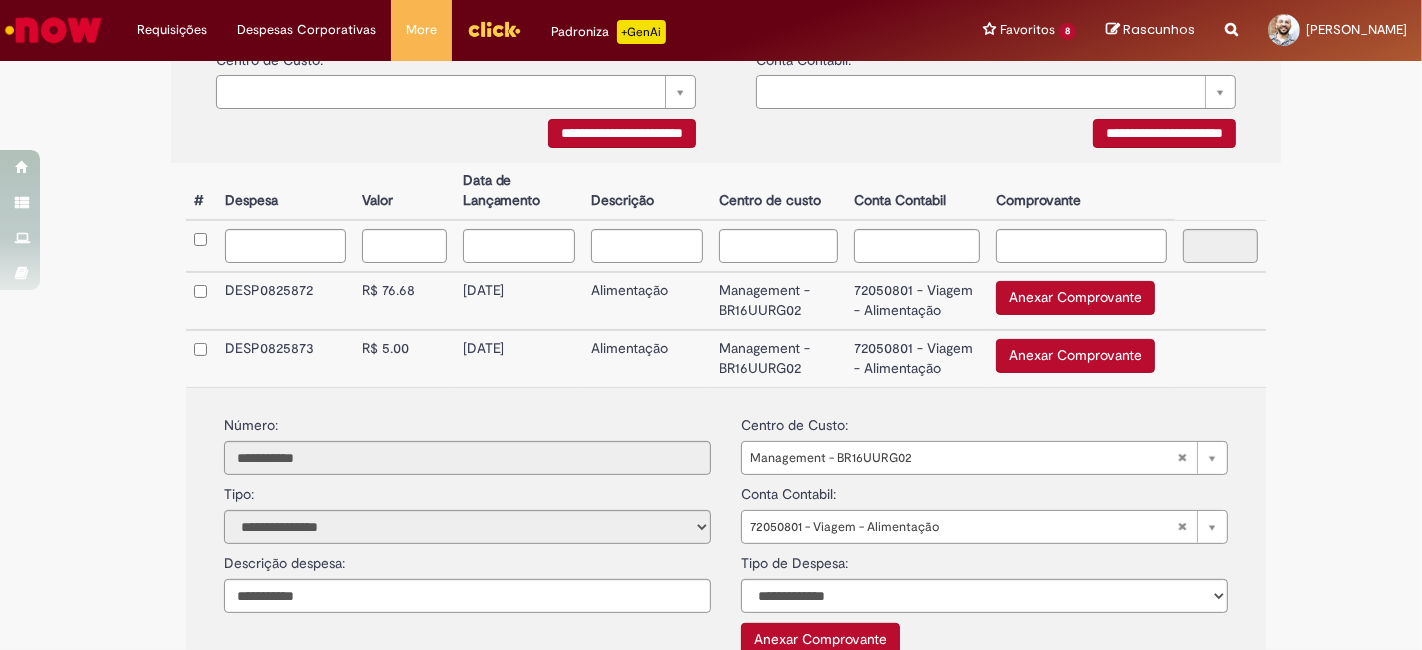 click on "72050801 -  Viagem  -  Alimentação" at bounding box center (917, 301) 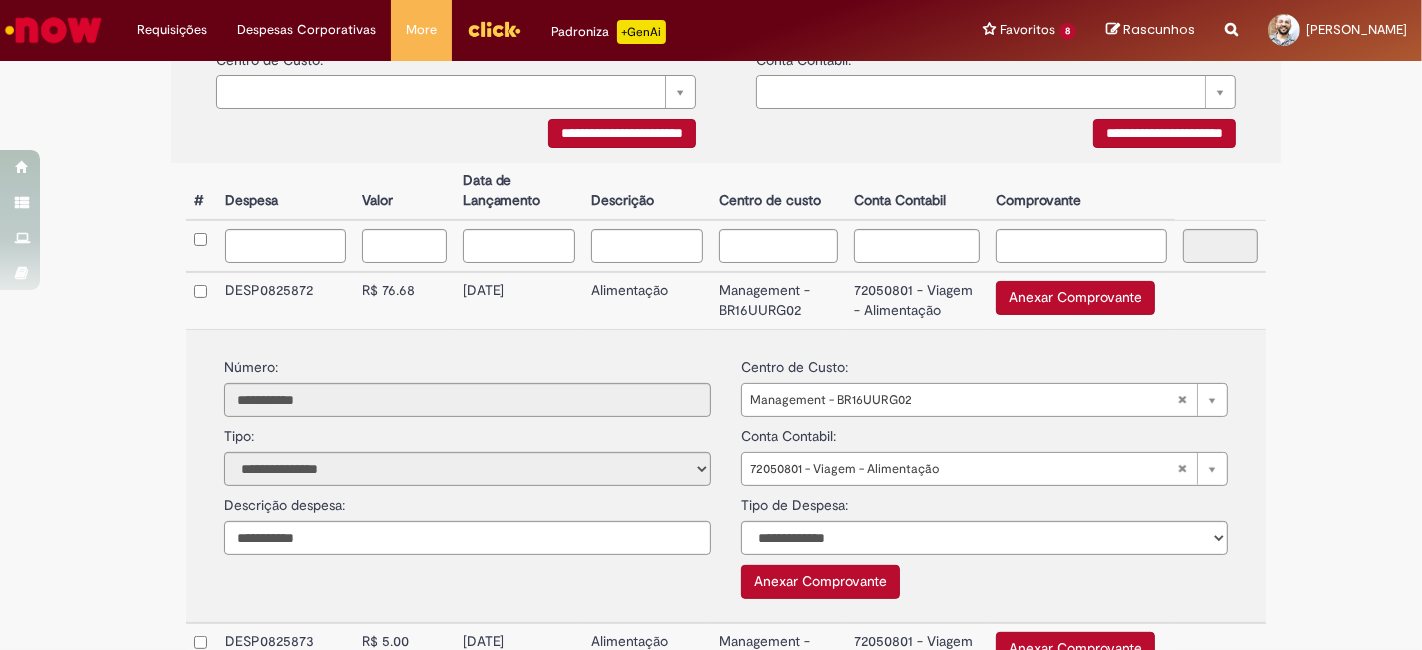 click on "Anexar Comprovante" at bounding box center [1075, 298] 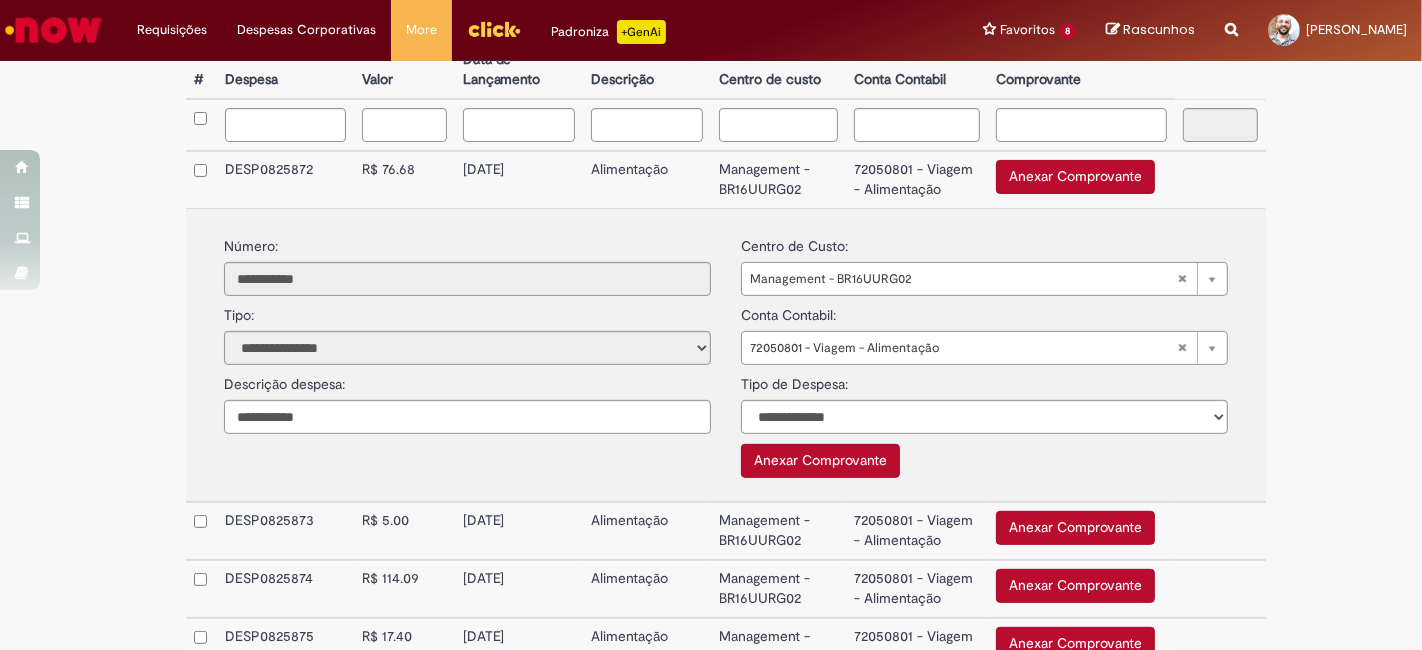 scroll, scrollTop: 555, scrollLeft: 0, axis: vertical 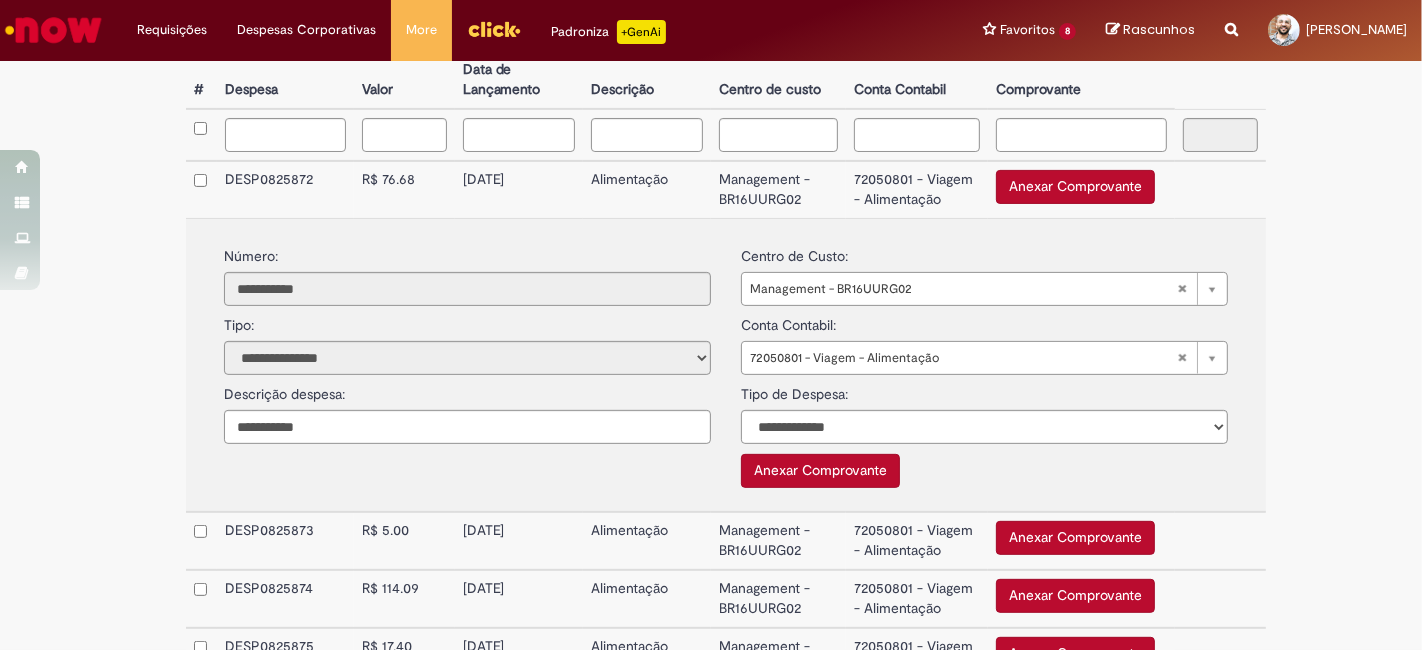 click on "DESP0825872" at bounding box center (285, 189) 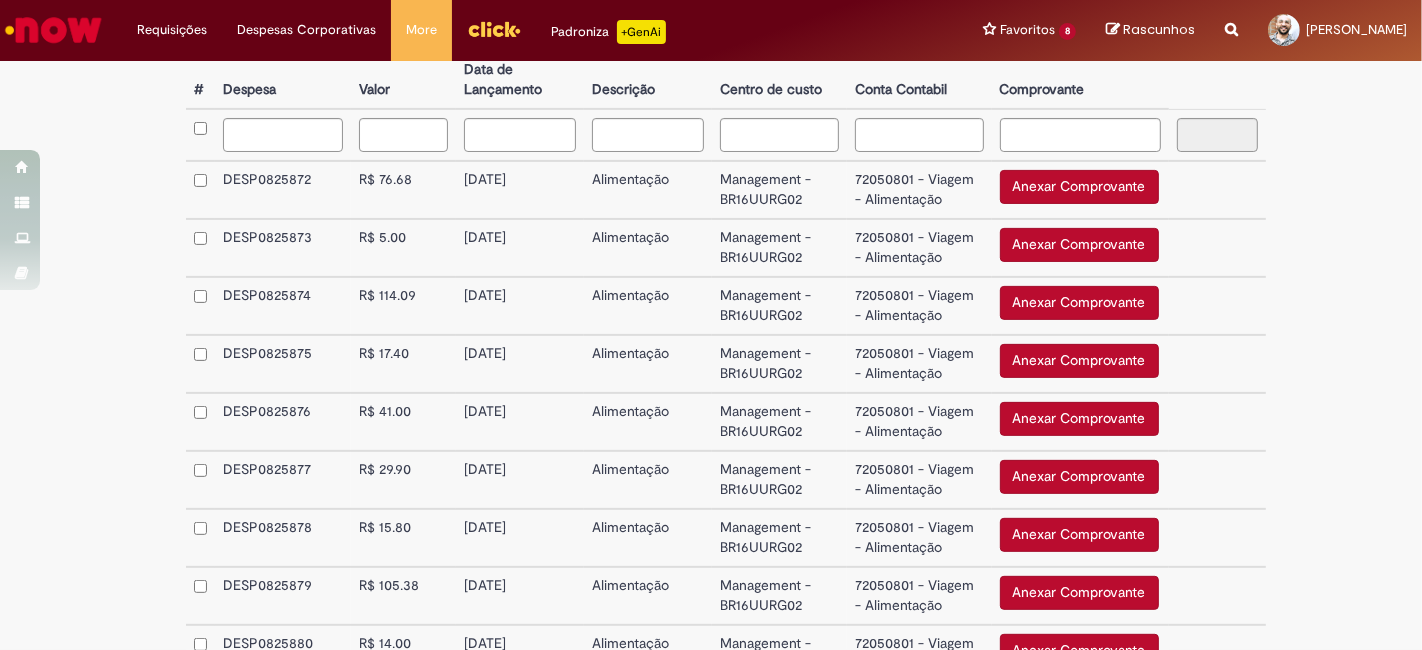 click on "Anexar Comprovante" at bounding box center (1079, 187) 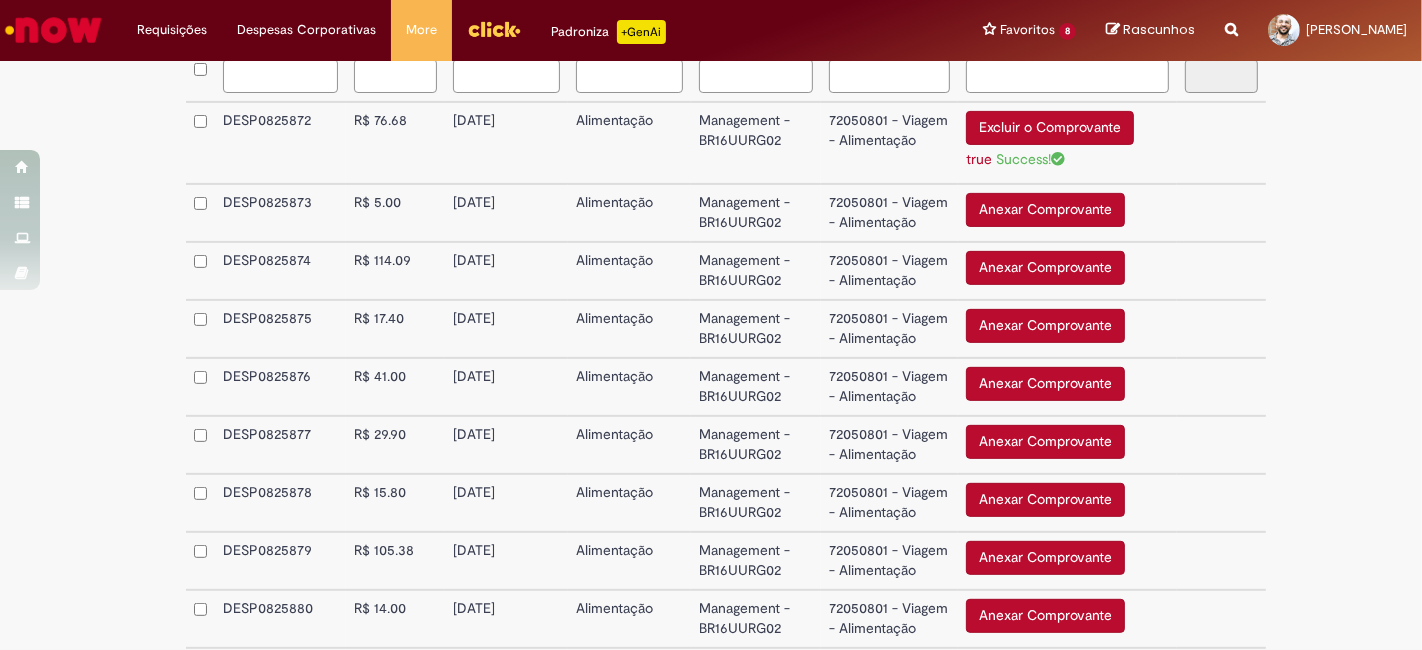 scroll, scrollTop: 660, scrollLeft: 0, axis: vertical 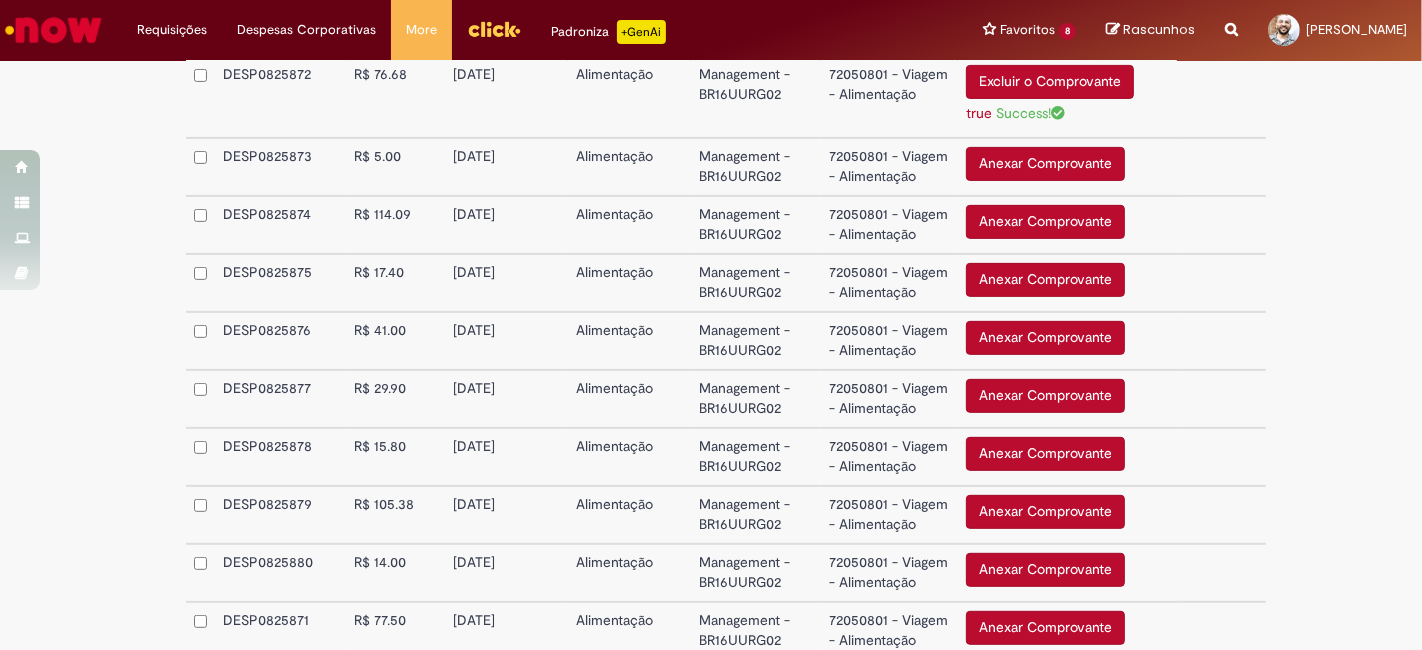 click on "Anexar Comprovante" at bounding box center [1045, 454] 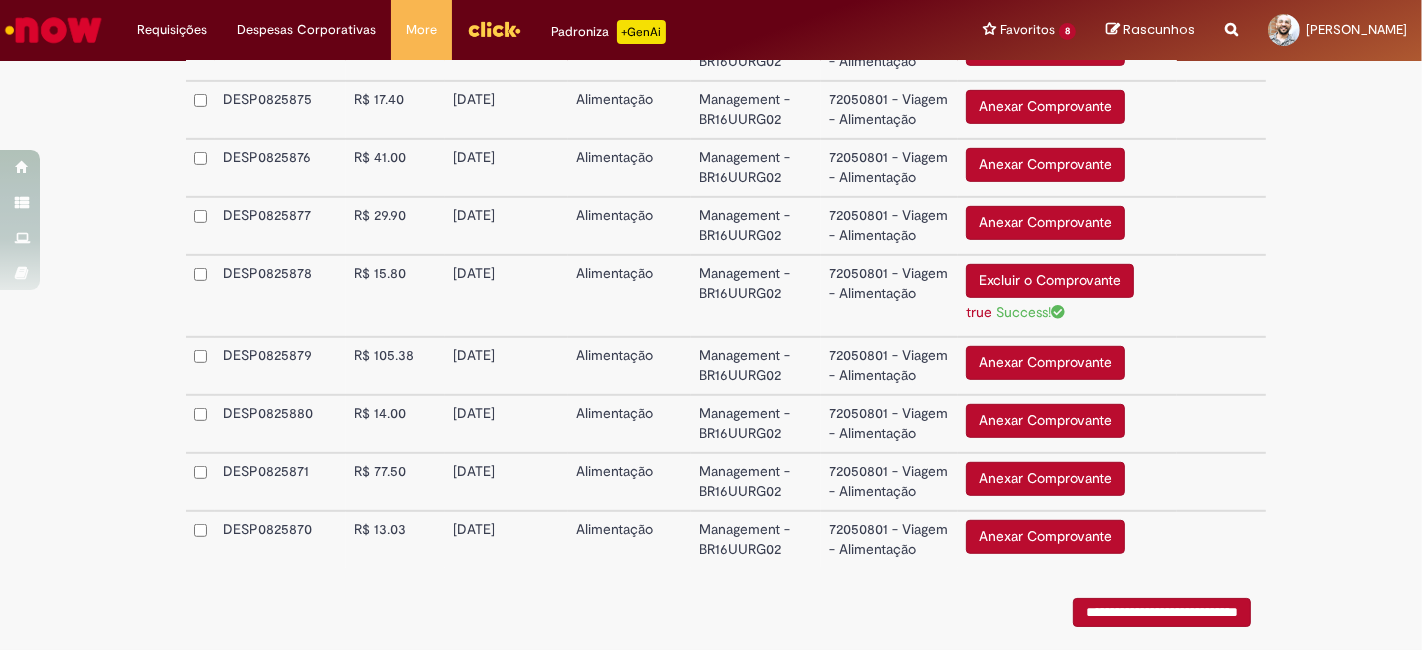 scroll, scrollTop: 994, scrollLeft: 0, axis: vertical 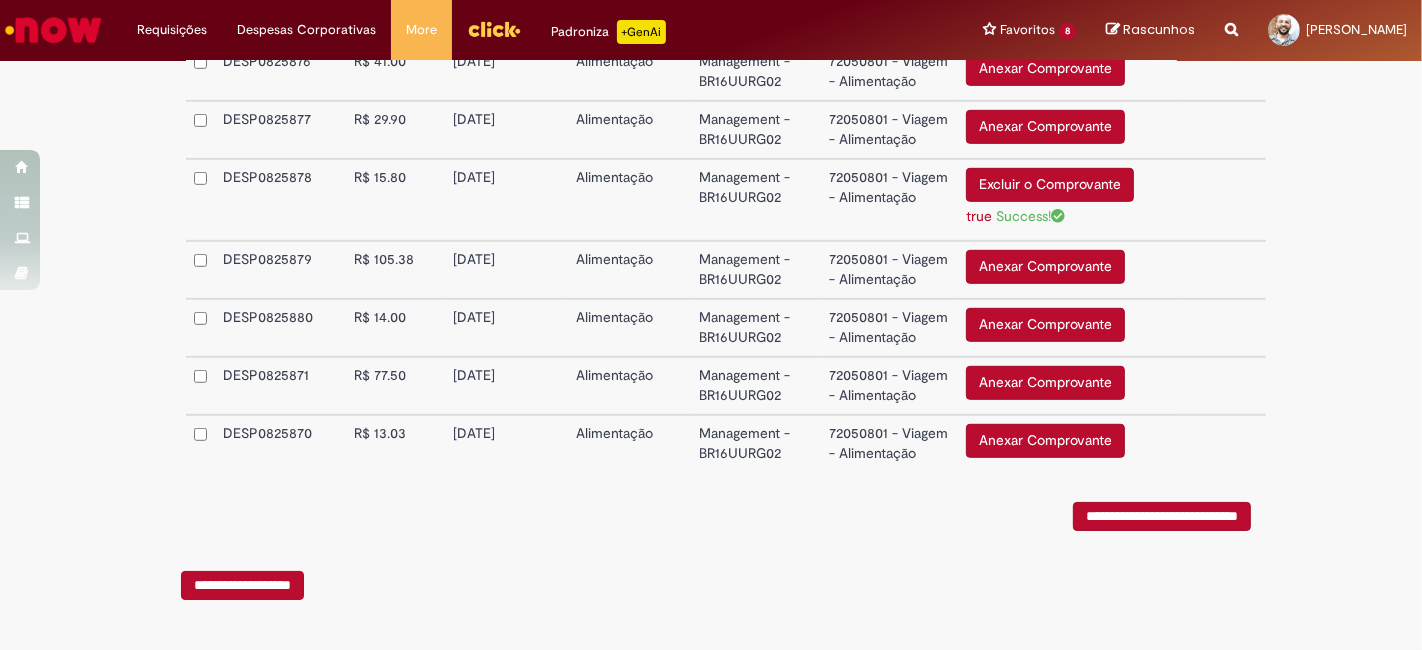 click on "Anexar Comprovante" at bounding box center [1045, 127] 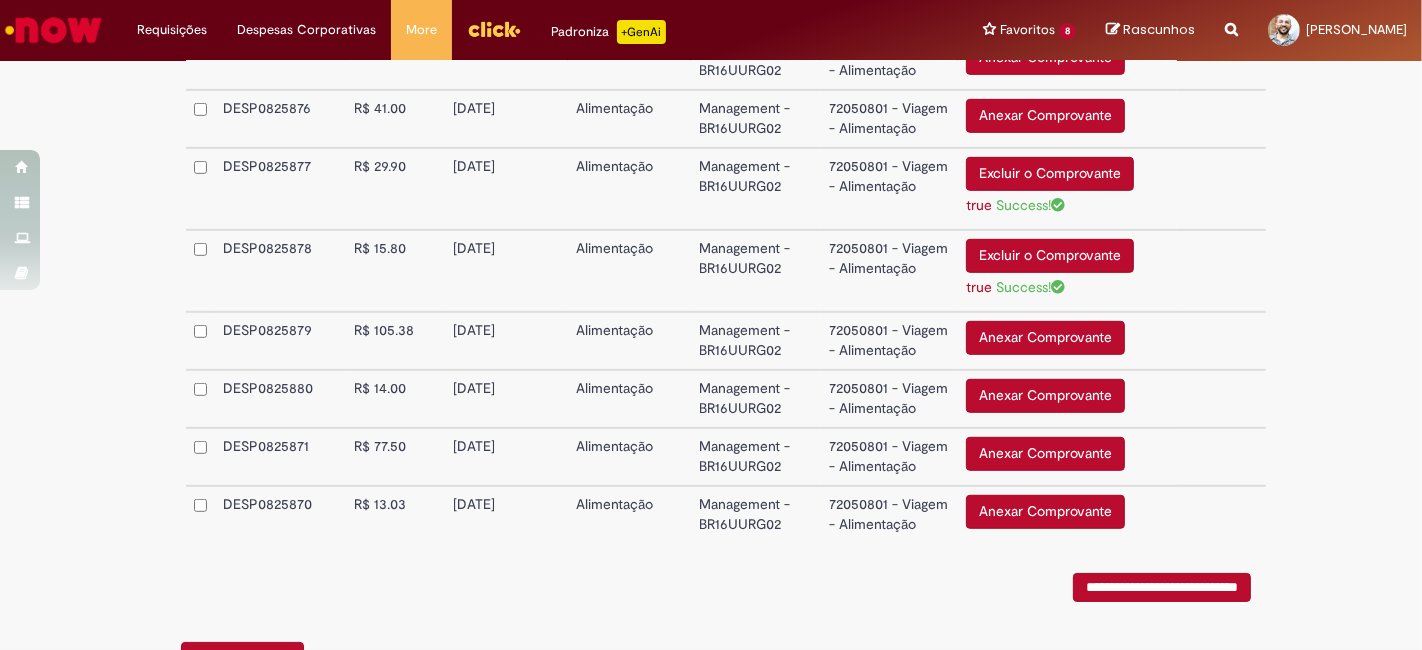 scroll, scrollTop: 994, scrollLeft: 0, axis: vertical 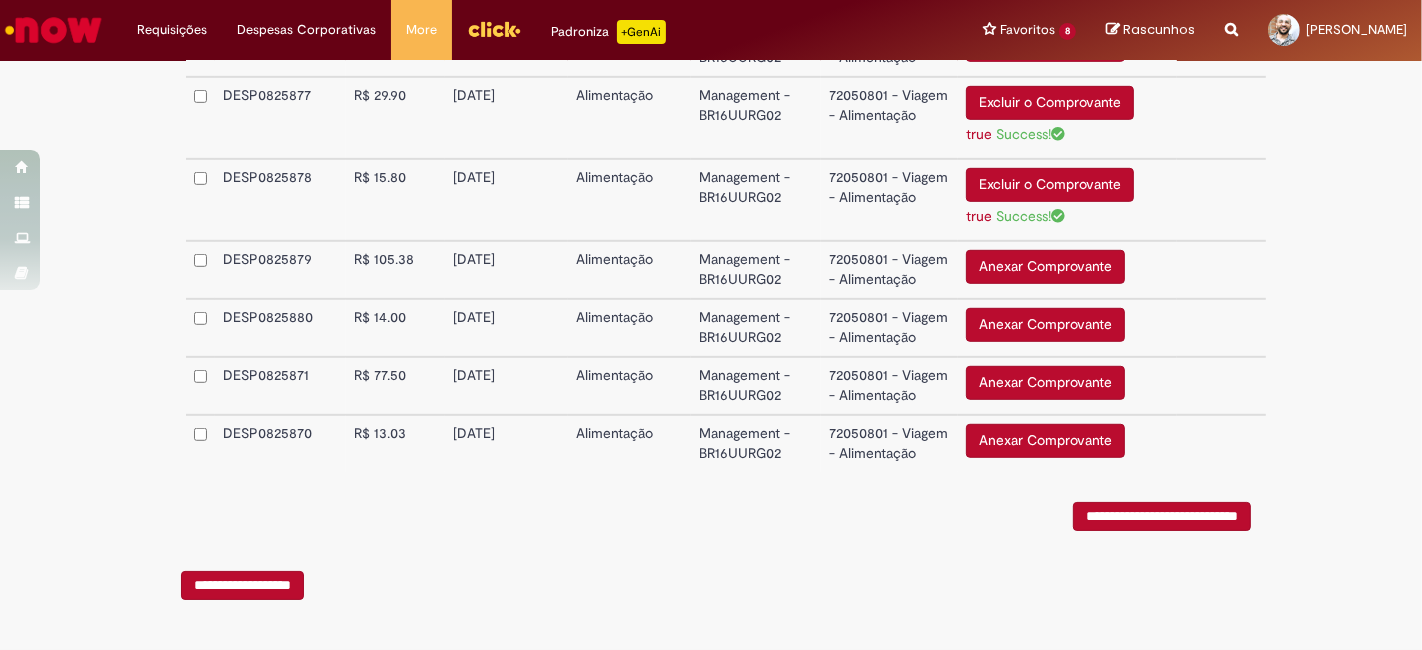 click on "Anexar Comprovante" at bounding box center (1045, 325) 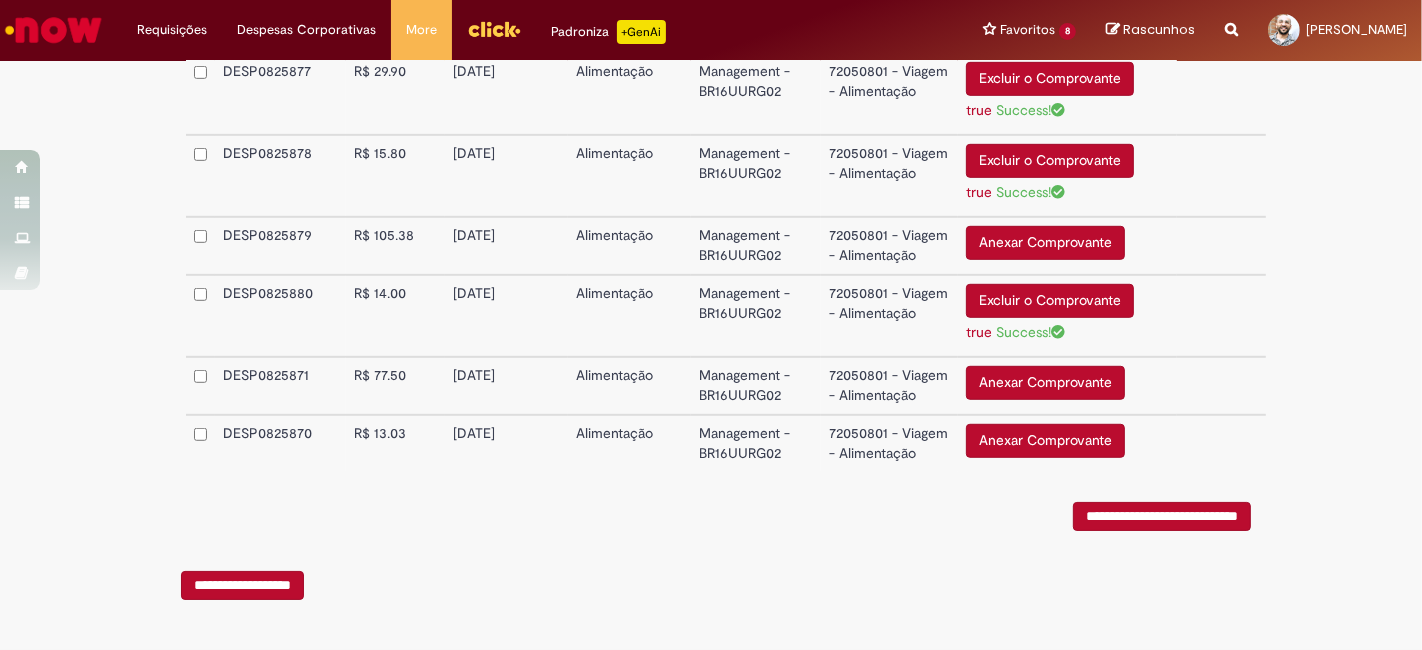 click on "Anexar Comprovante" at bounding box center (1045, 243) 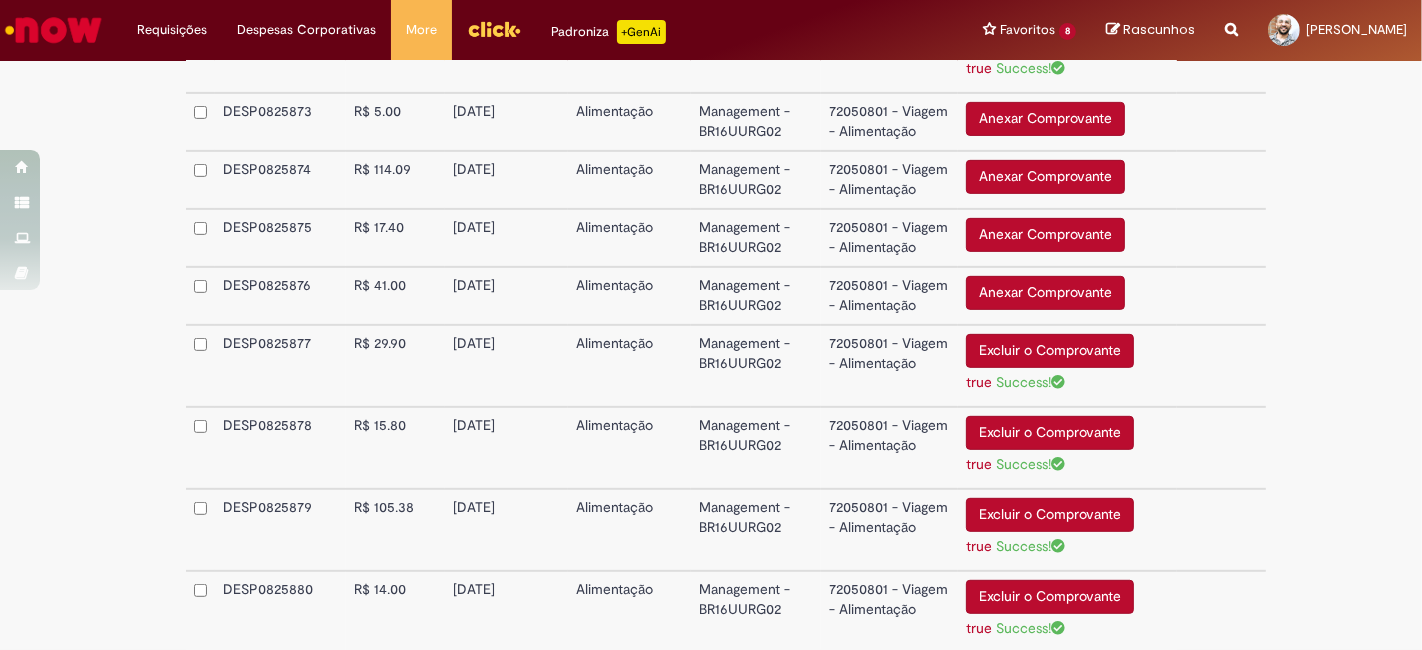 scroll, scrollTop: 660, scrollLeft: 0, axis: vertical 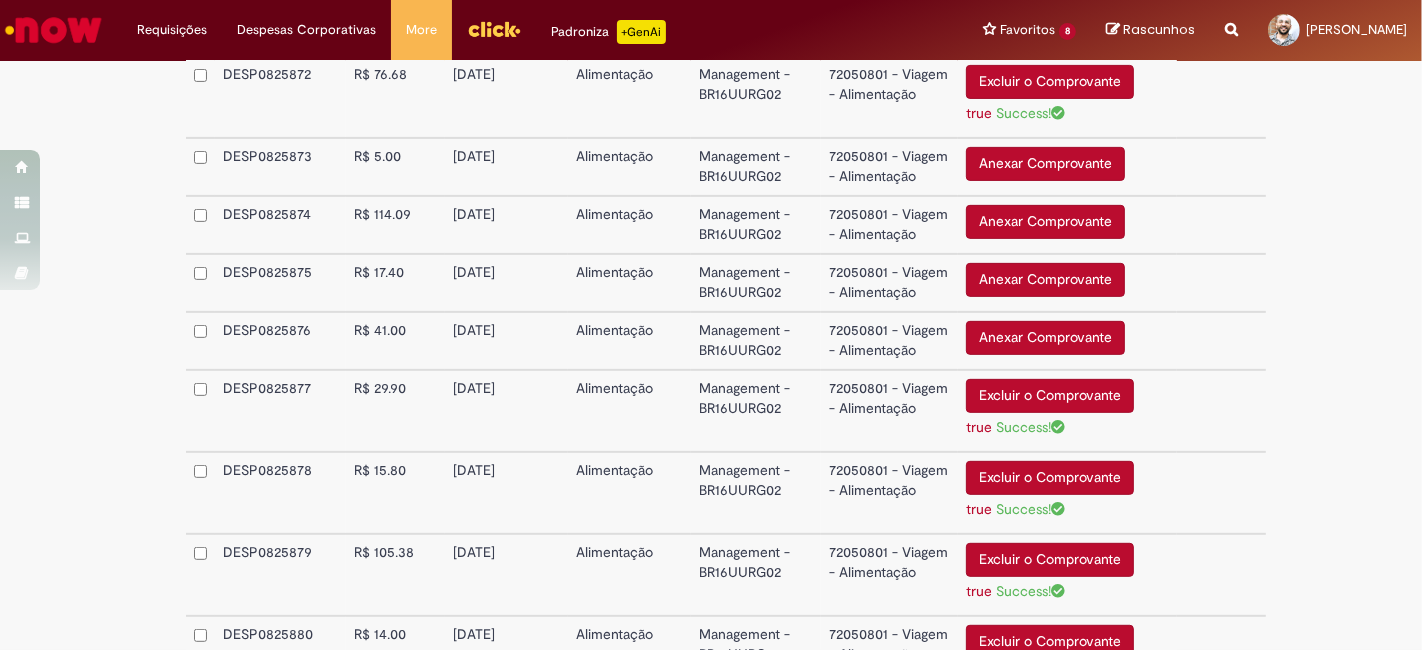 click on "Anexar Comprovante" at bounding box center [1045, 222] 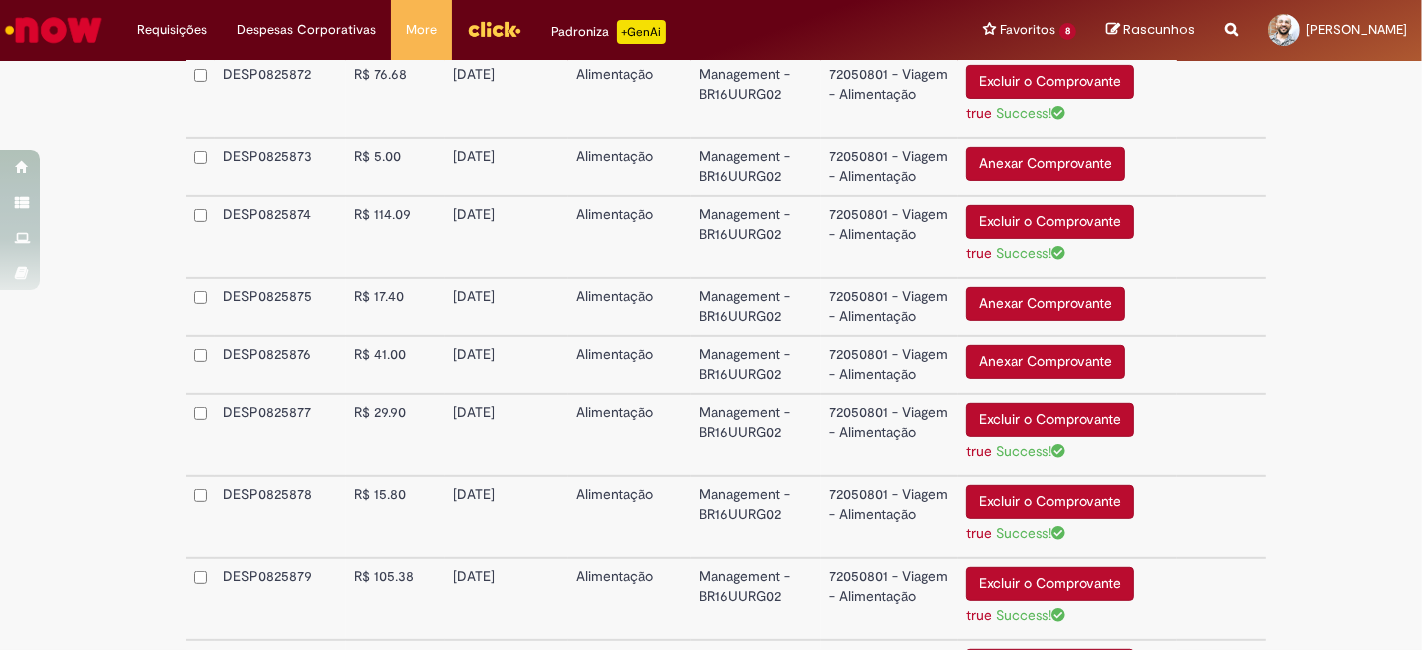 click on "Anexar Comprovante" at bounding box center [1045, 362] 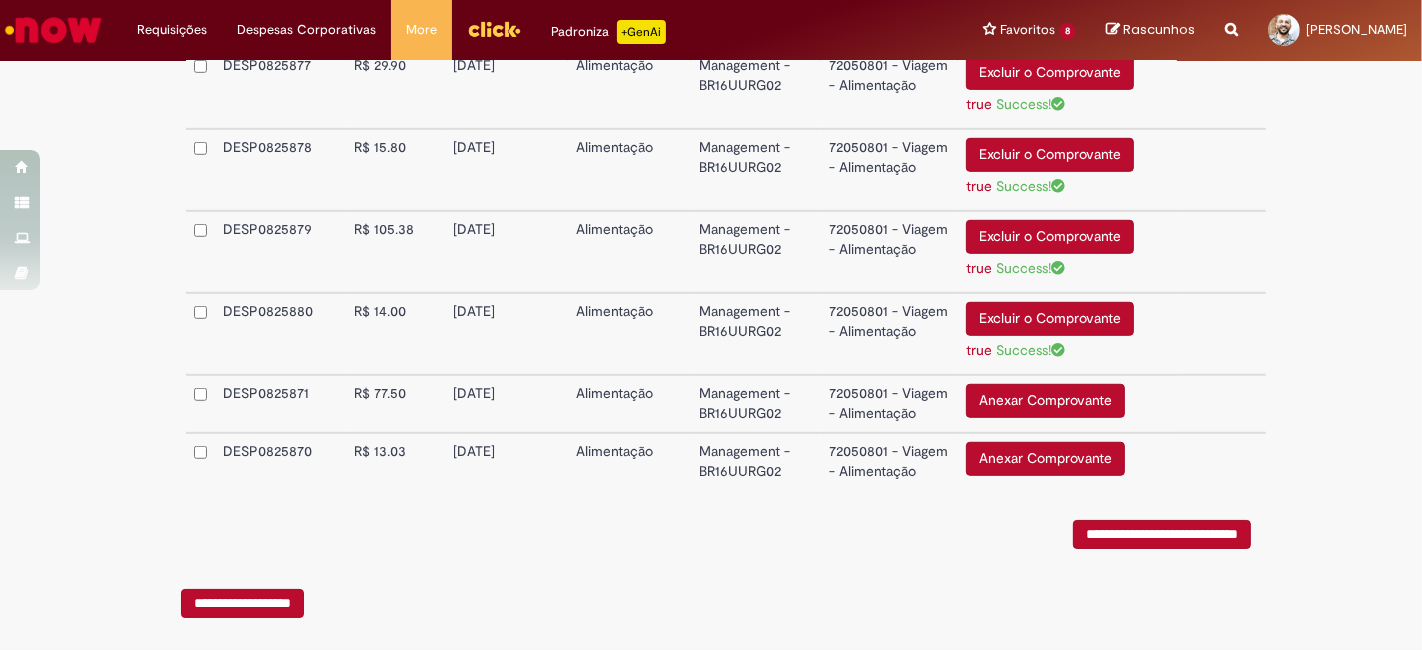 scroll, scrollTop: 1105, scrollLeft: 0, axis: vertical 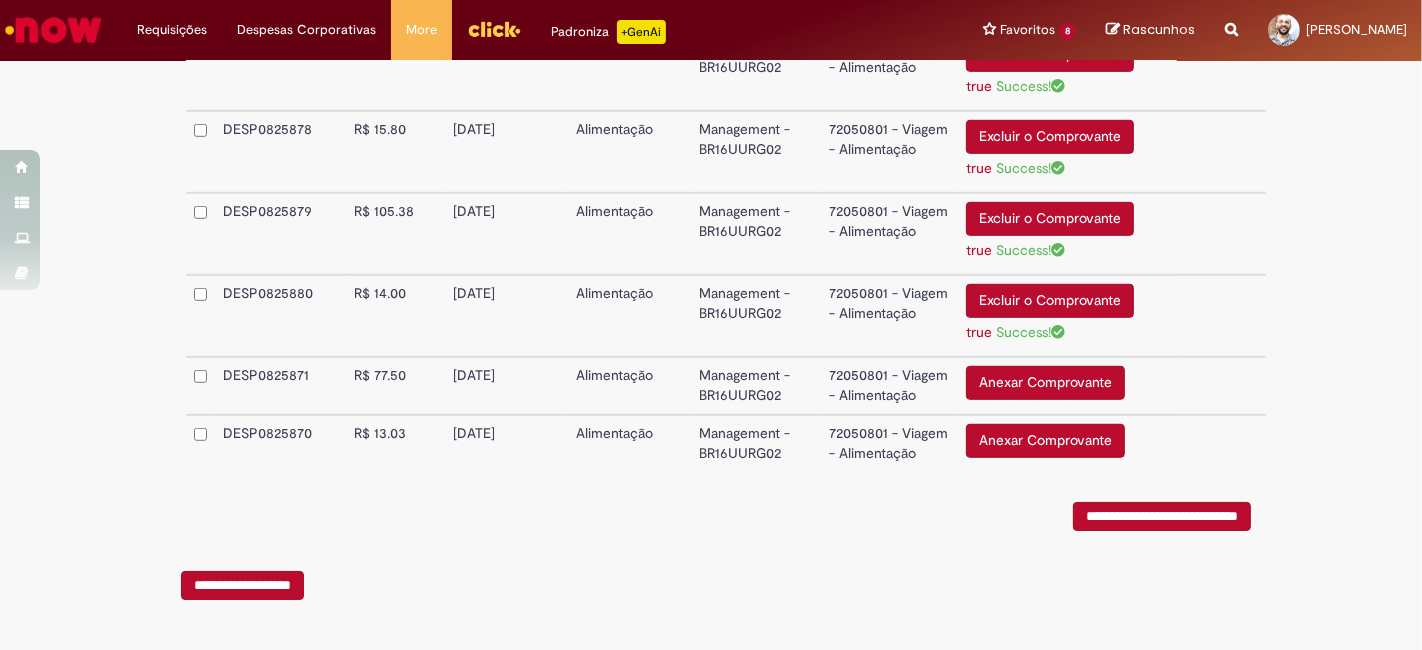 click on "Anexar Comprovante" at bounding box center (1045, 383) 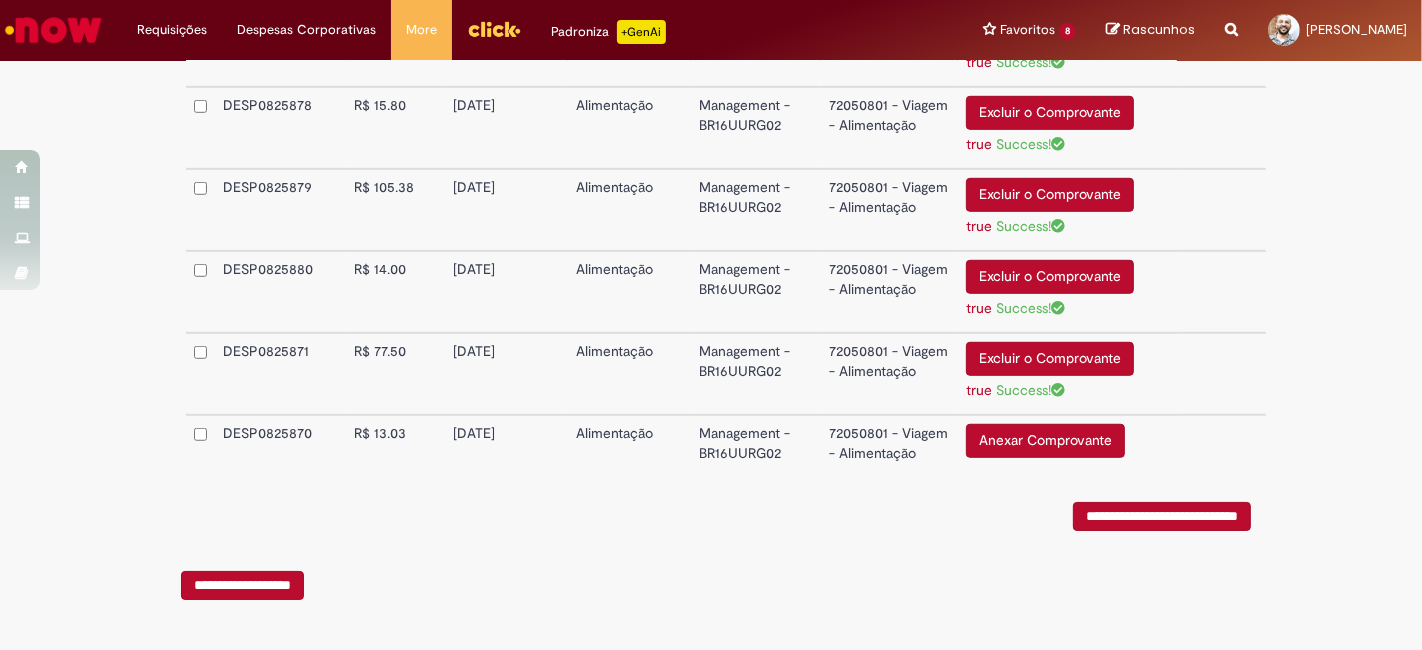 click on "Anexar Comprovante" at bounding box center [1045, 441] 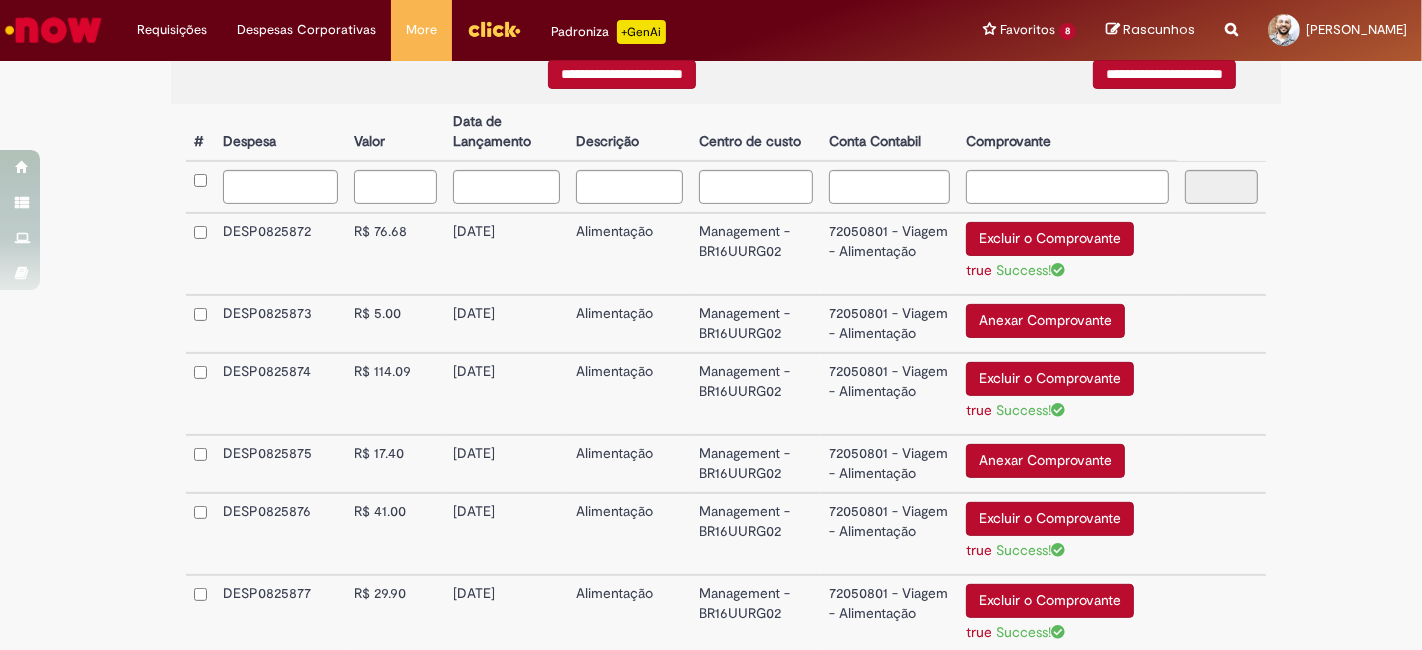 scroll, scrollTop: 549, scrollLeft: 0, axis: vertical 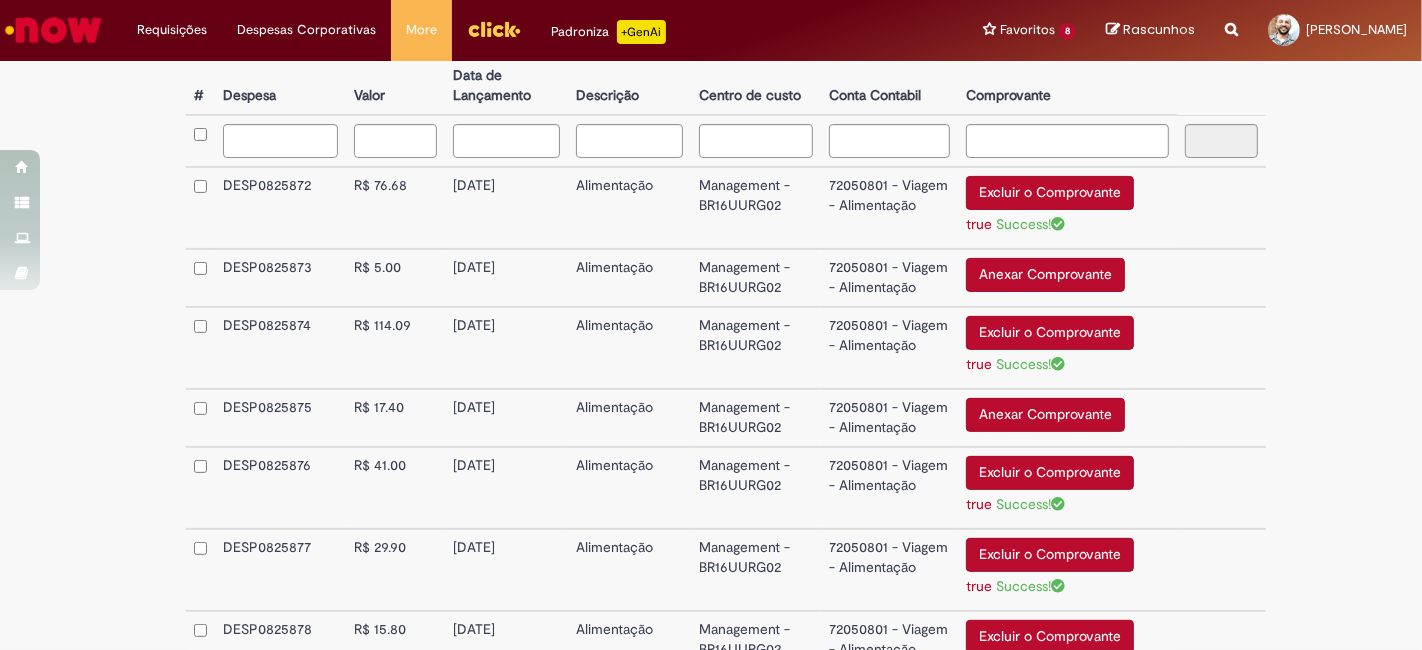 click on "Anexar Comprovante" at bounding box center (1045, 415) 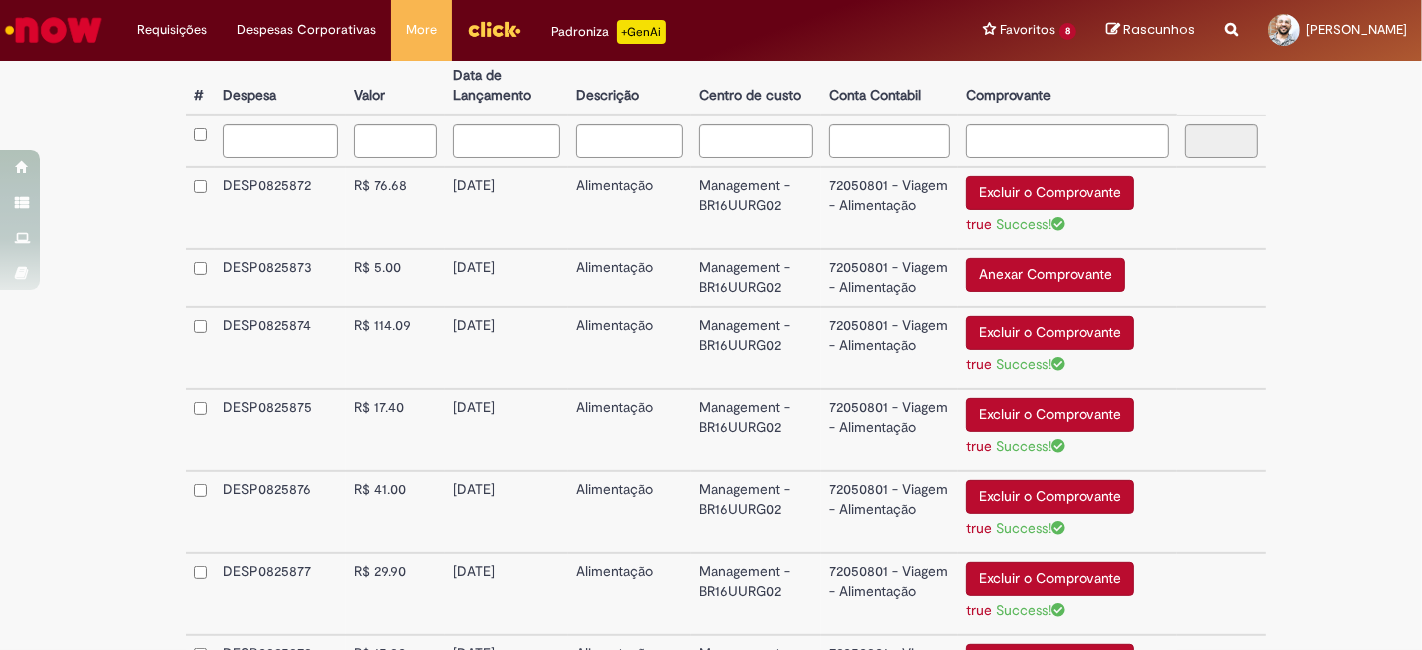 click on "Anexar Comprovante" at bounding box center (1045, 275) 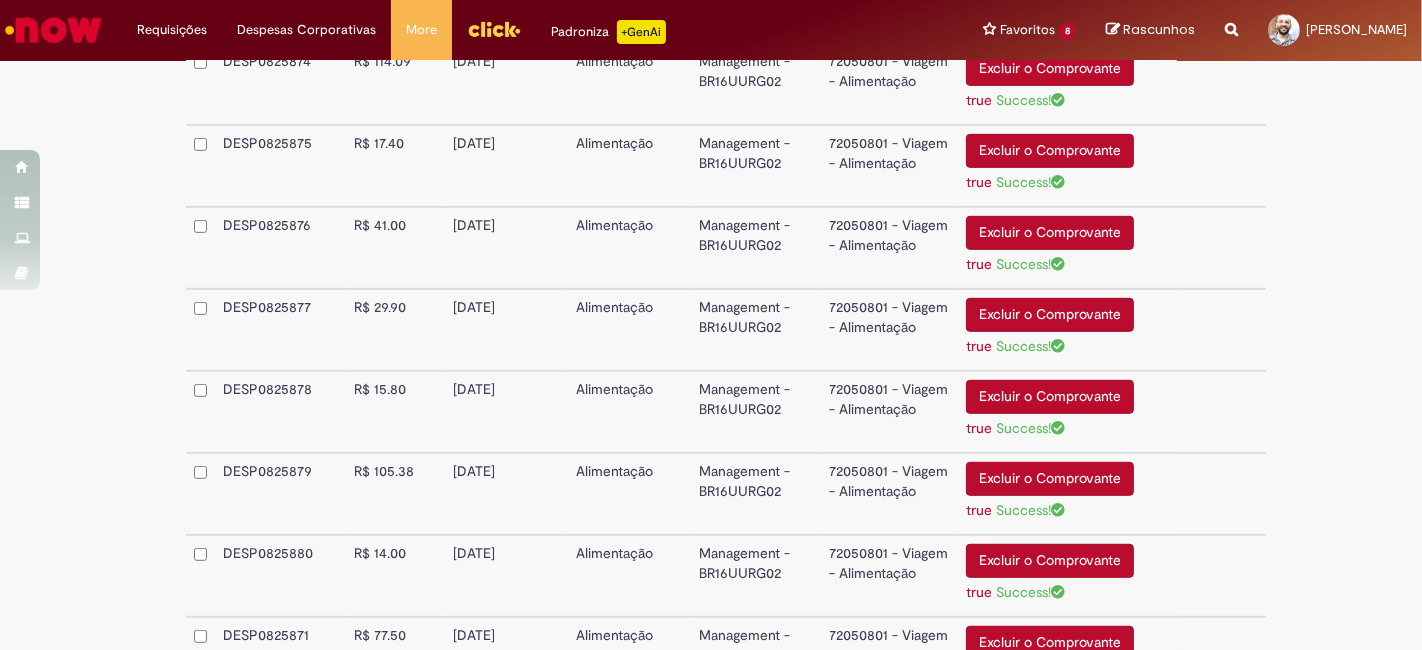 scroll, scrollTop: 1140, scrollLeft: 0, axis: vertical 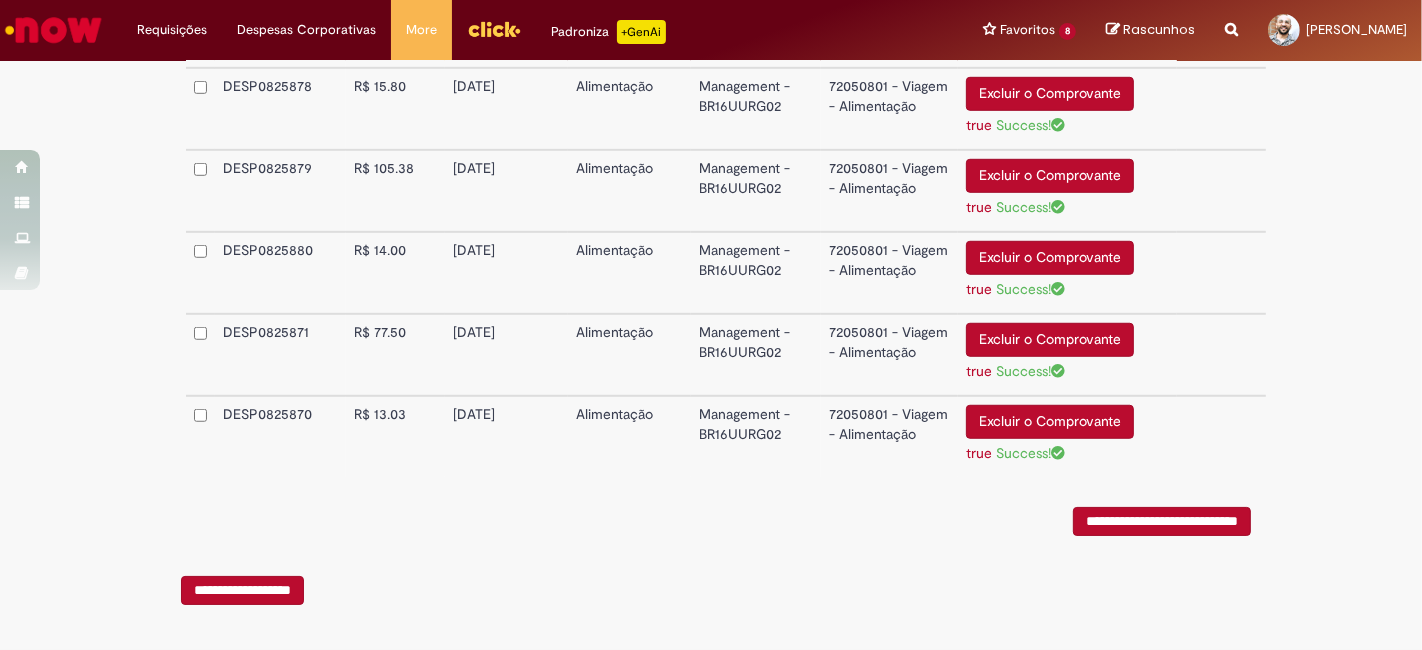 click on "**********" at bounding box center (1162, 521) 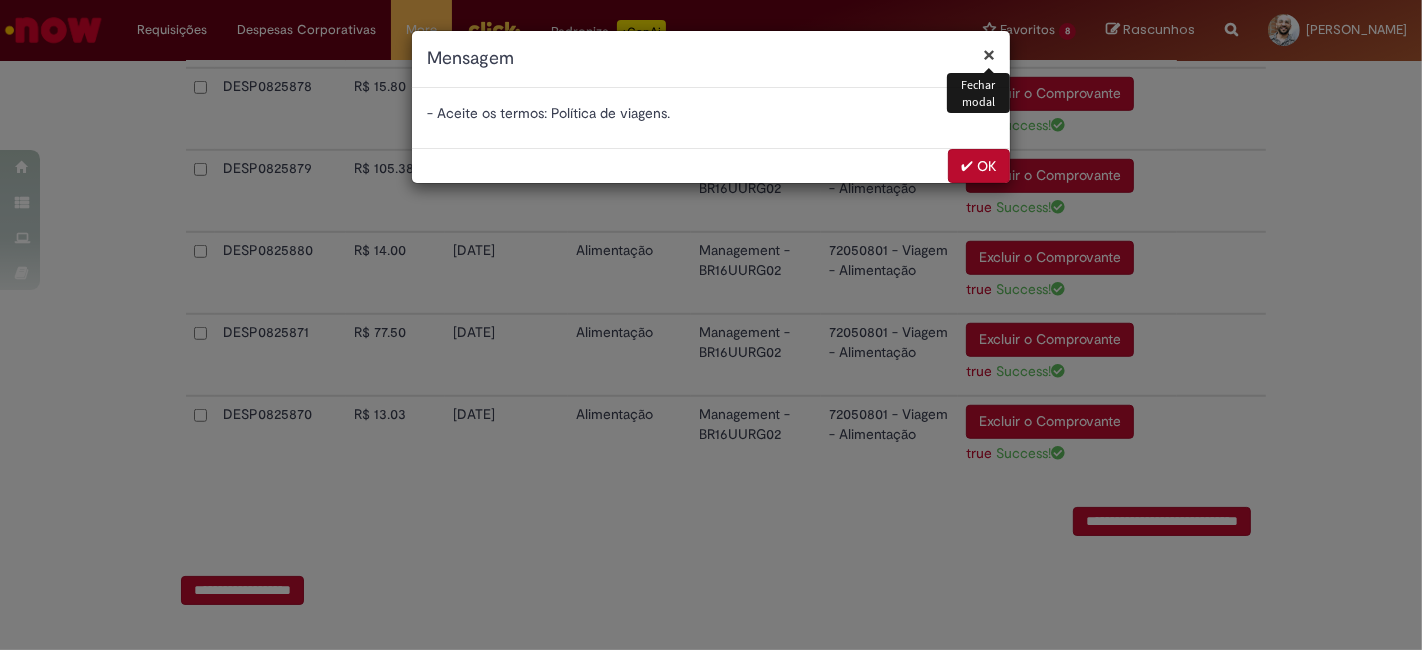 click on "× Fechar modal Mensagem - Aceite os termos: Política de viagens.  ✔ OK" at bounding box center [711, 325] 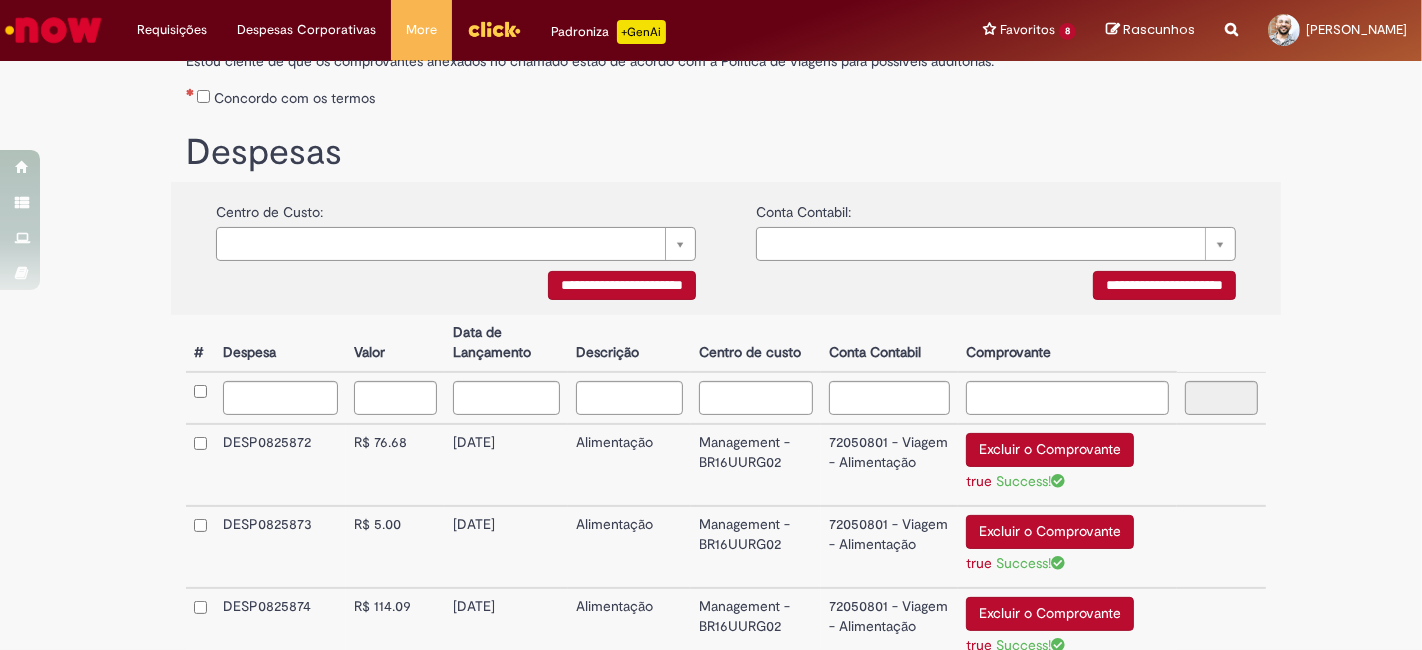 scroll, scrollTop: 140, scrollLeft: 0, axis: vertical 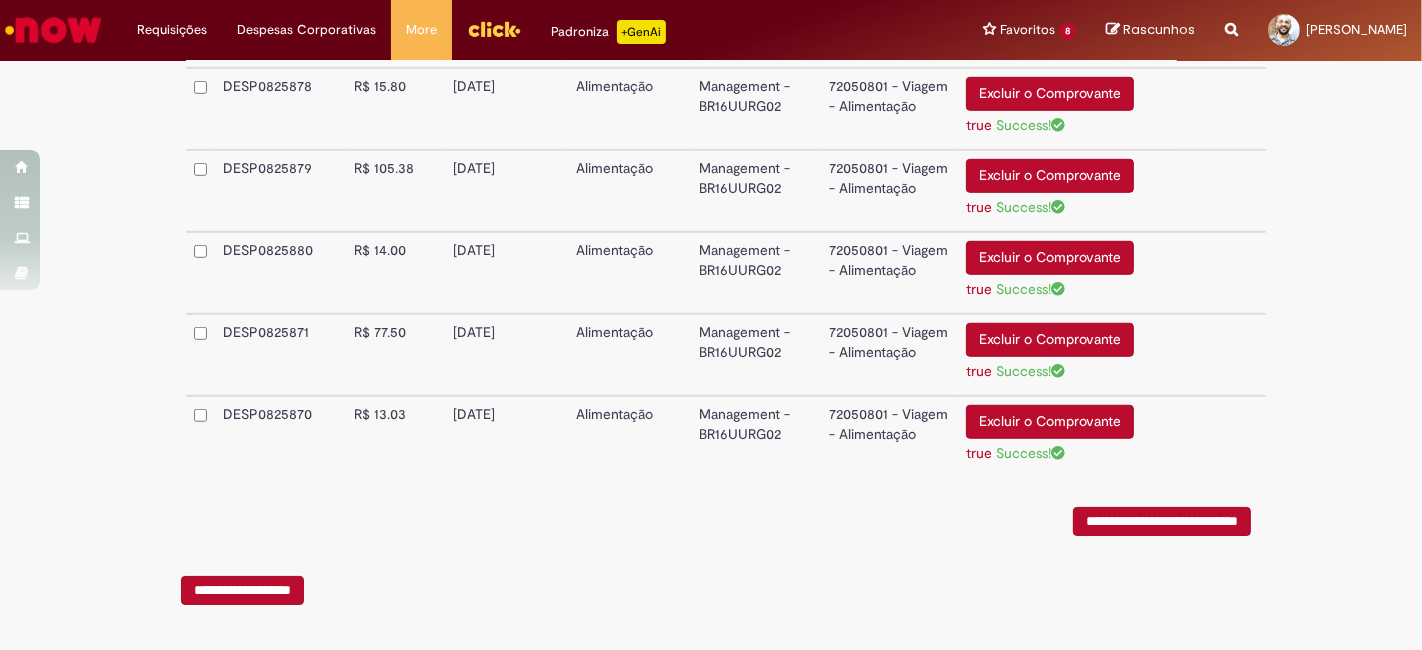 click on "**********" at bounding box center [1162, 521] 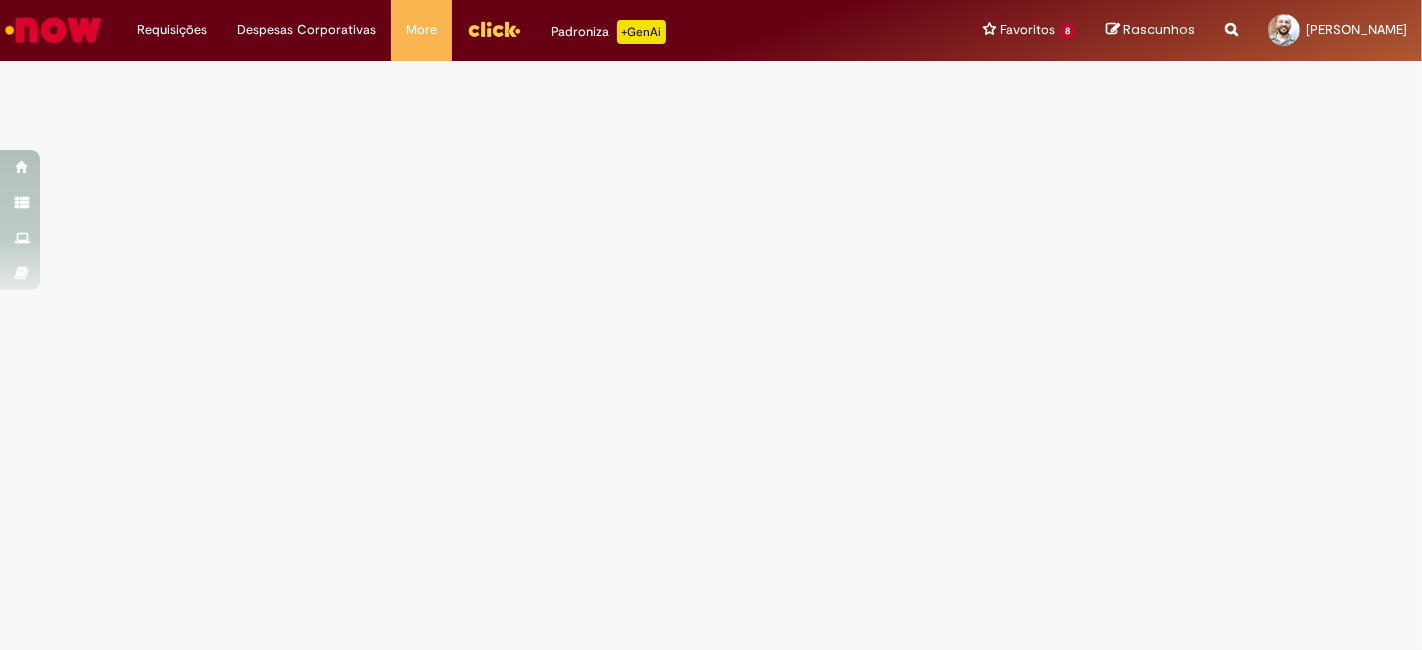 scroll, scrollTop: 0, scrollLeft: 0, axis: both 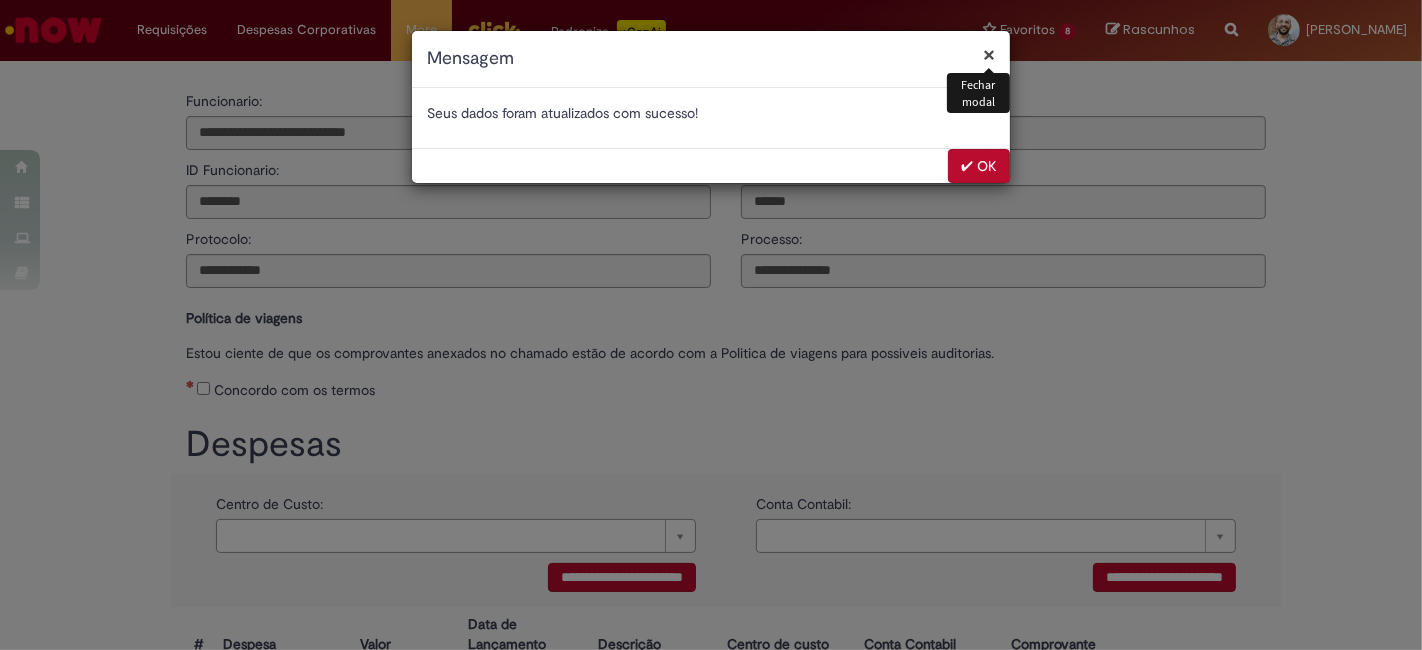 click on "✔ OK" at bounding box center (979, 166) 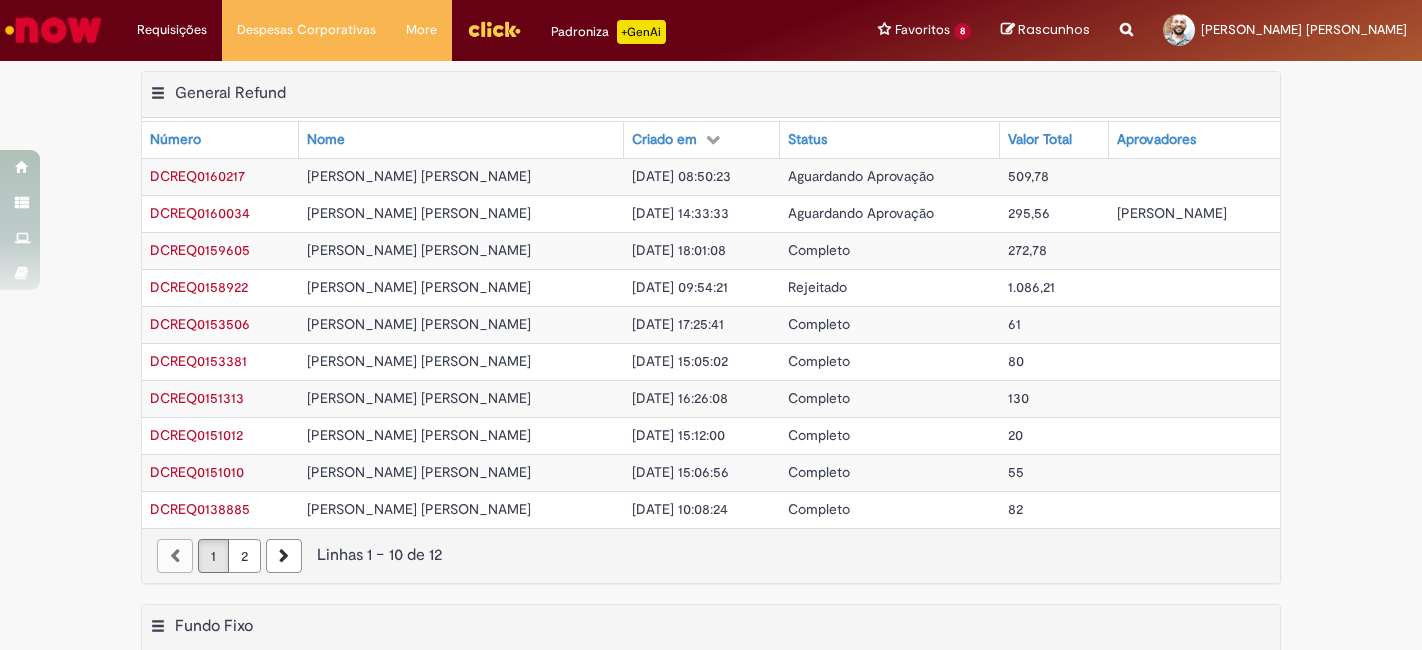 scroll, scrollTop: 0, scrollLeft: 0, axis: both 